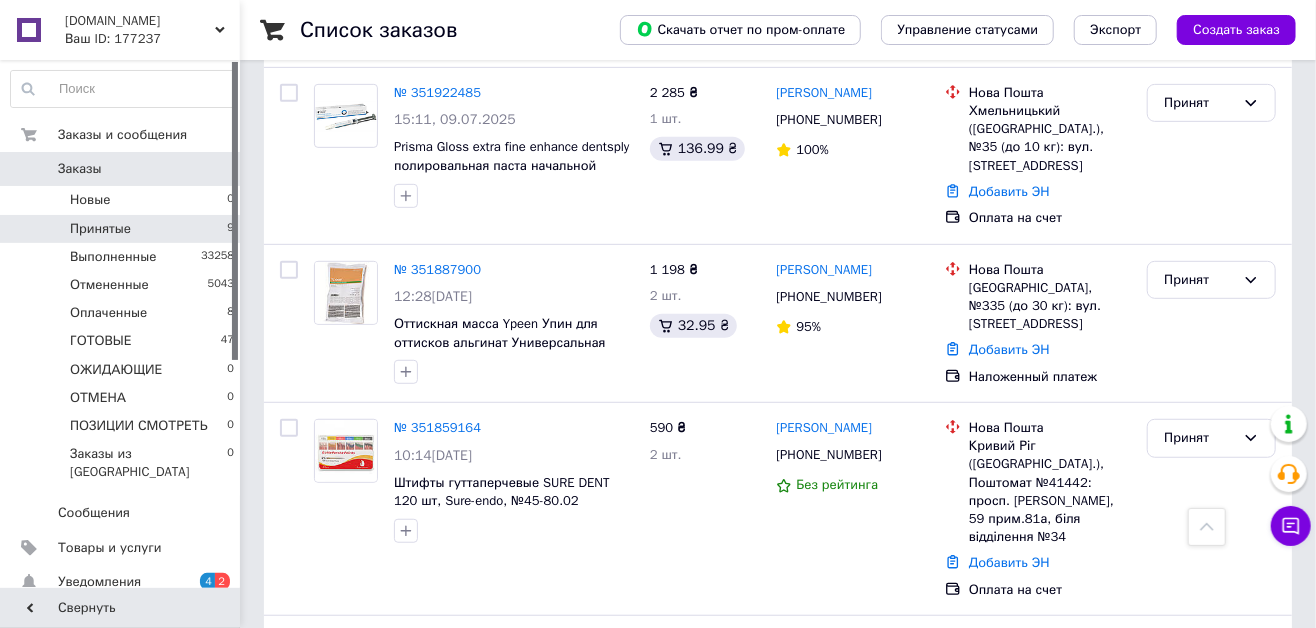 scroll, scrollTop: 406, scrollLeft: 0, axis: vertical 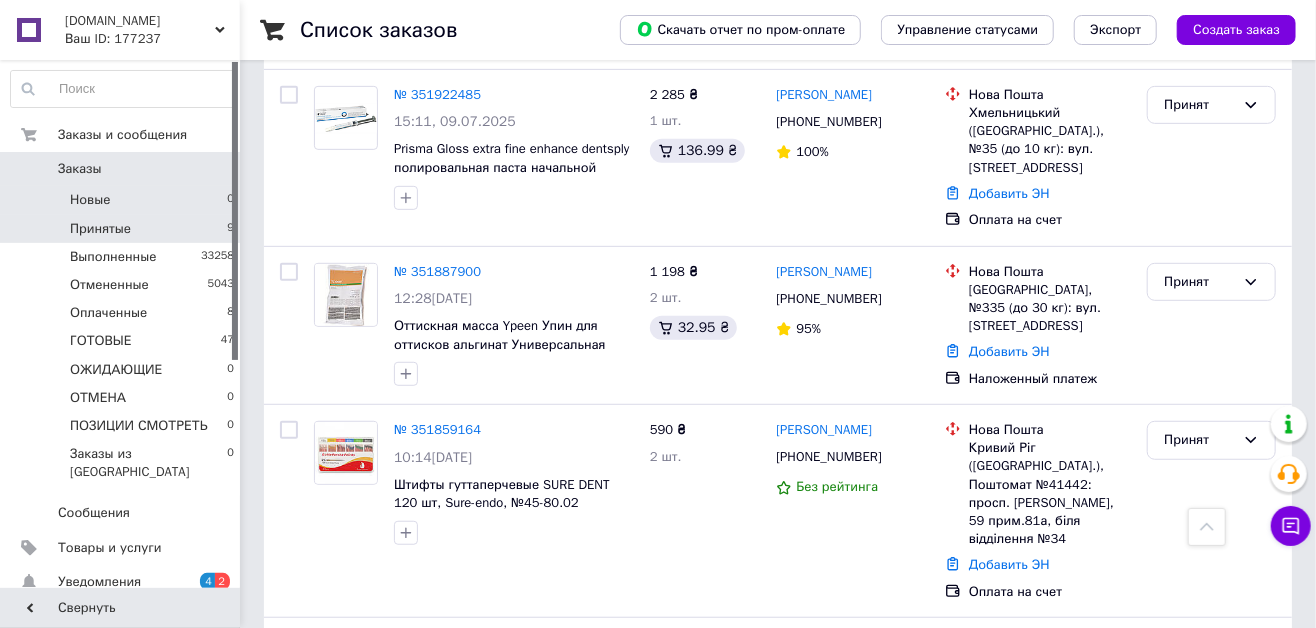click on "Новые 0" at bounding box center [123, 200] 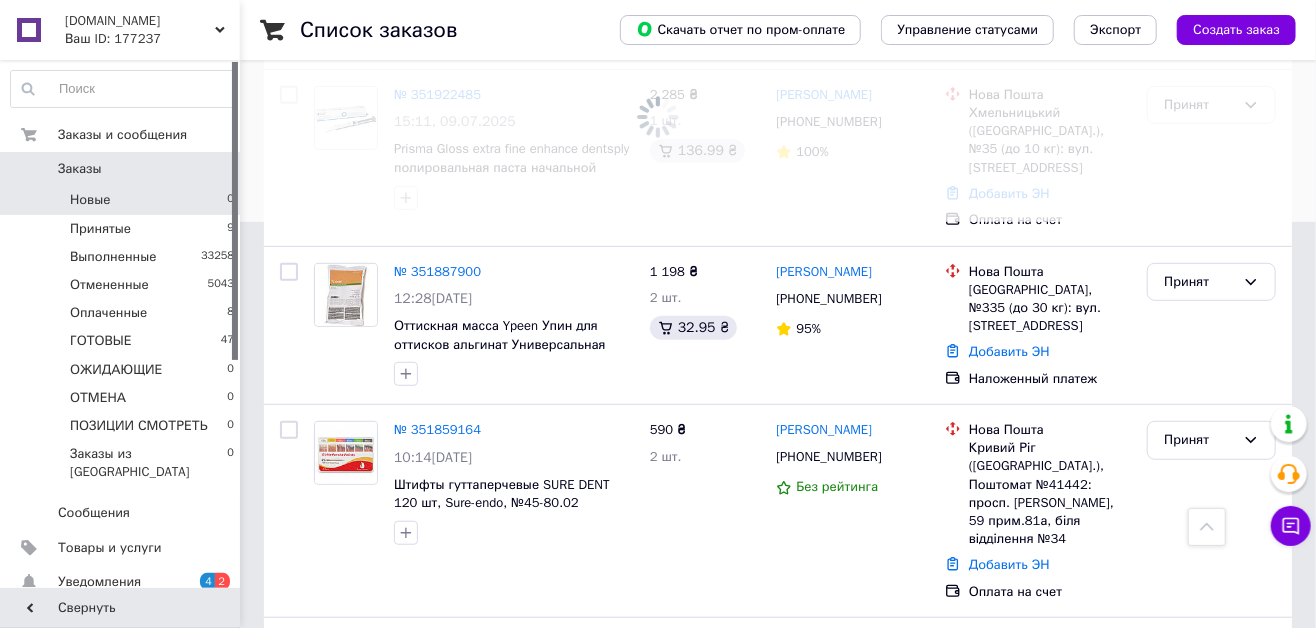 scroll, scrollTop: 0, scrollLeft: 0, axis: both 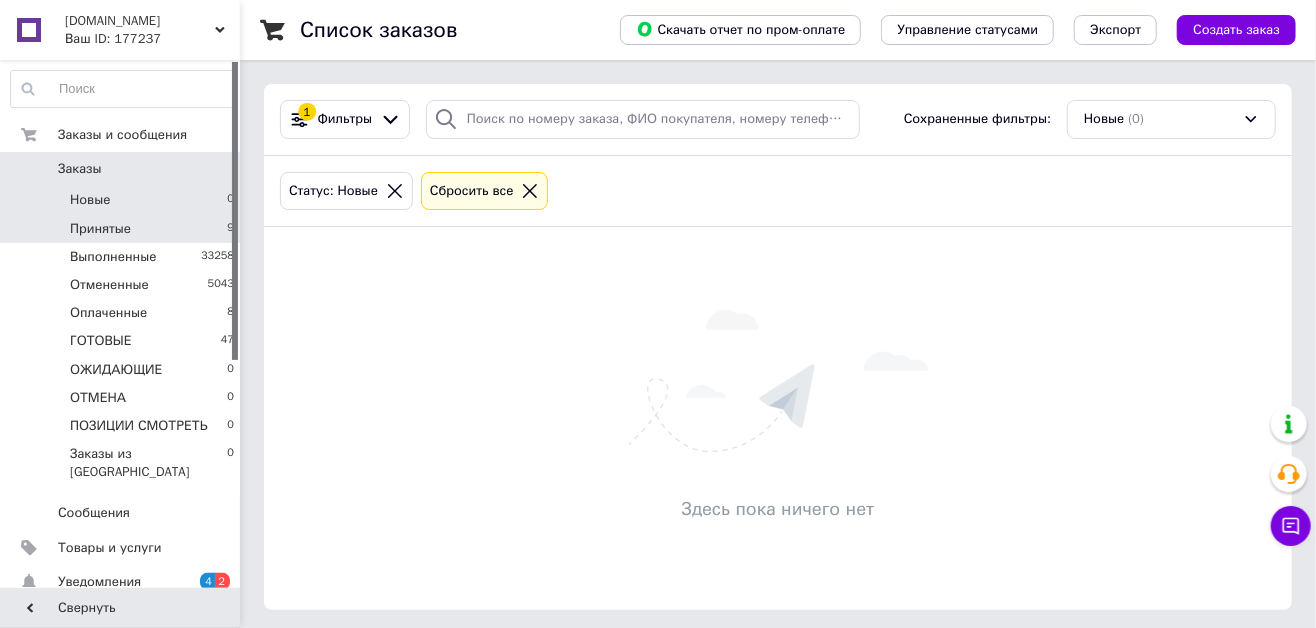 click on "Принятые 9" at bounding box center [123, 229] 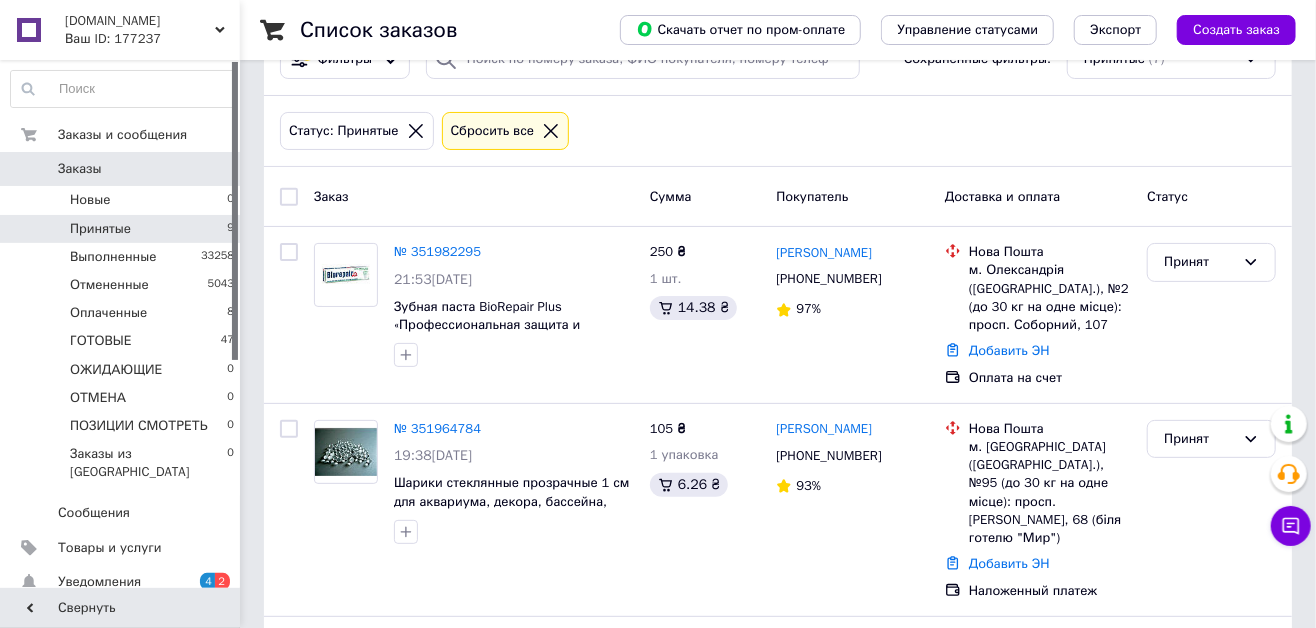 scroll, scrollTop: 90, scrollLeft: 0, axis: vertical 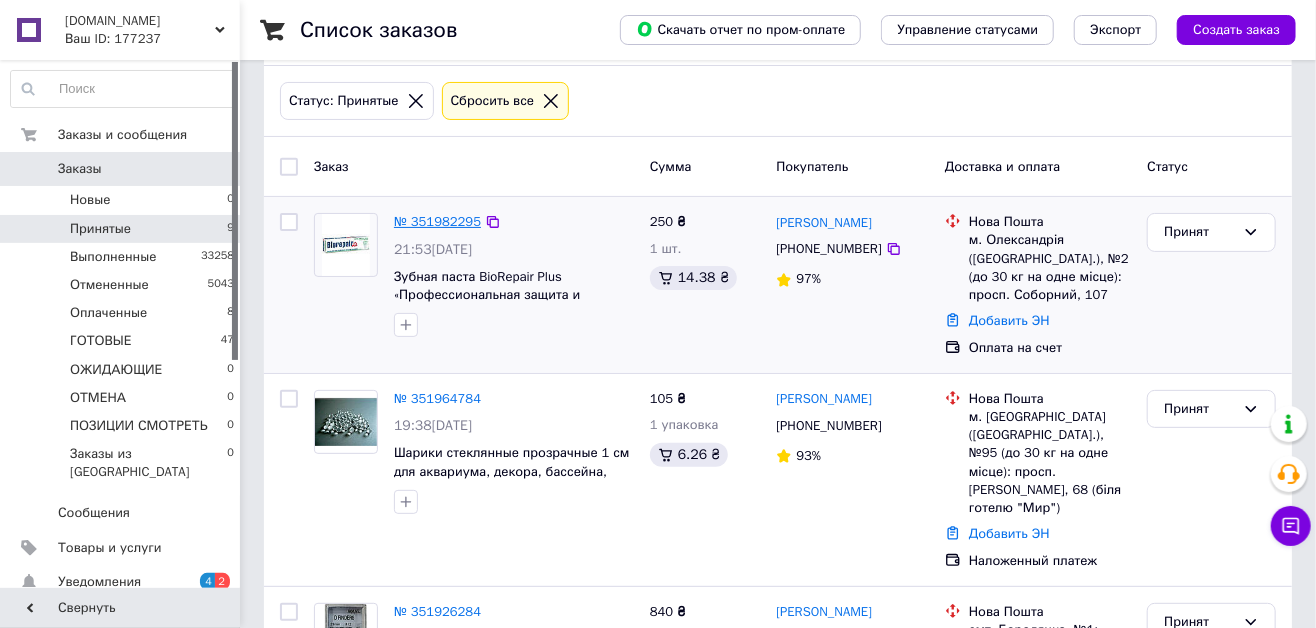 click on "№ 351982295" at bounding box center (437, 221) 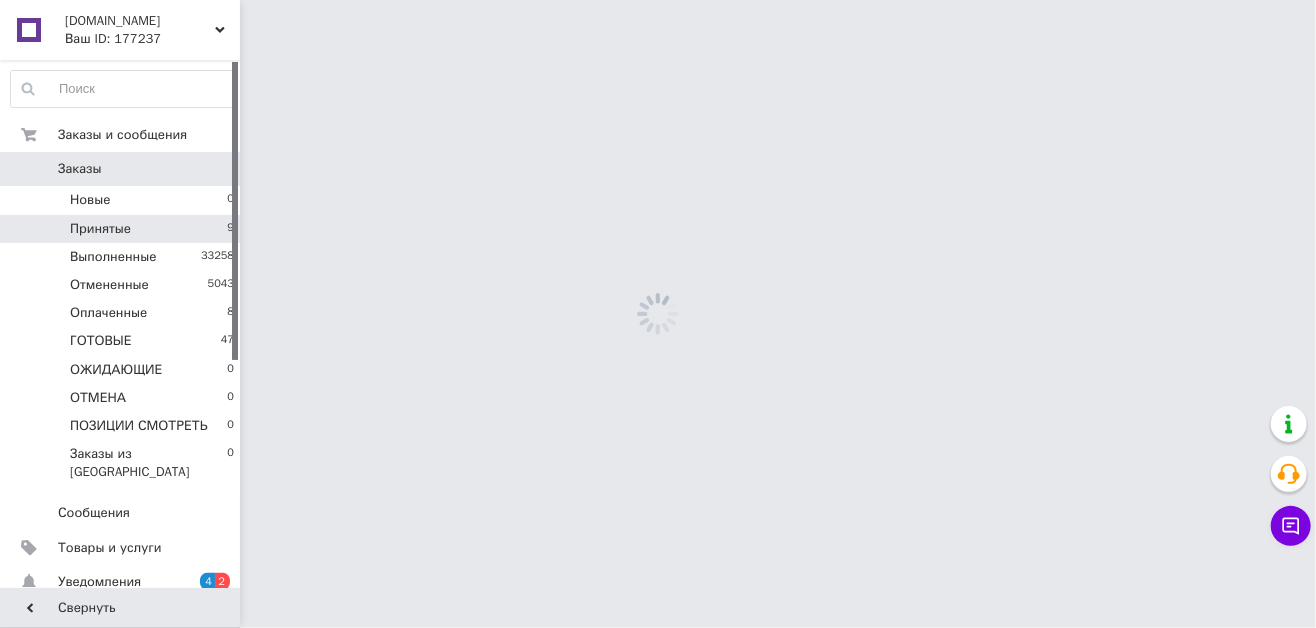 scroll, scrollTop: 0, scrollLeft: 0, axis: both 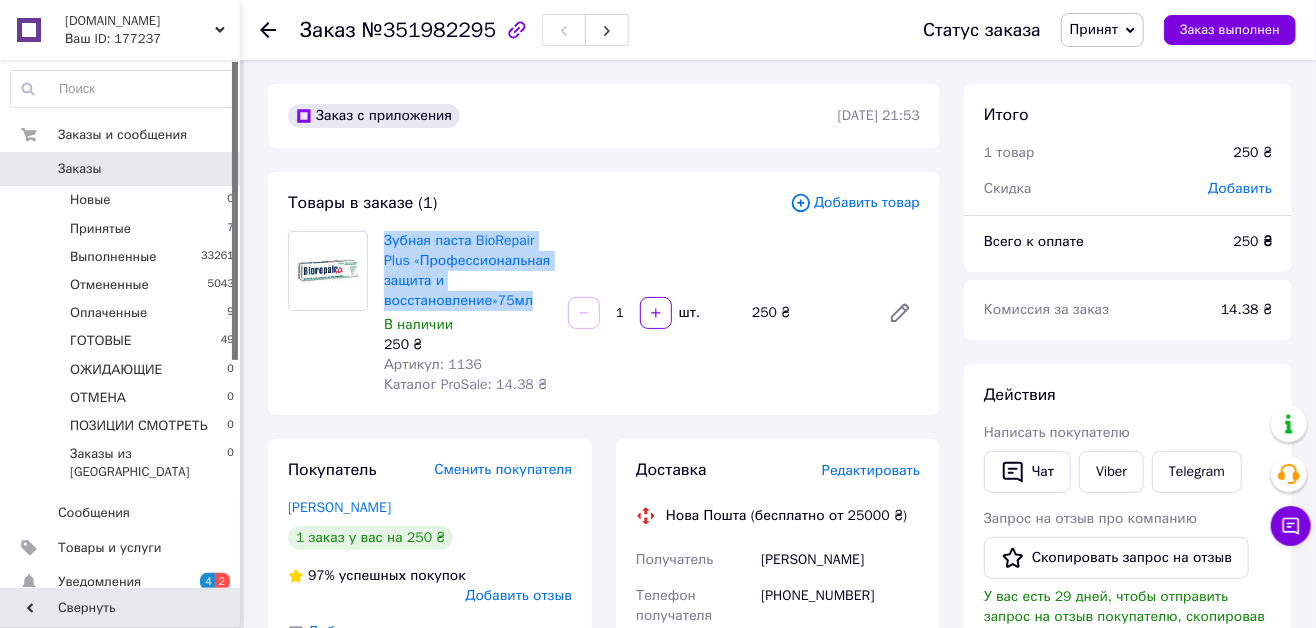 drag, startPoint x: 384, startPoint y: 240, endPoint x: 549, endPoint y: 300, distance: 175.5705 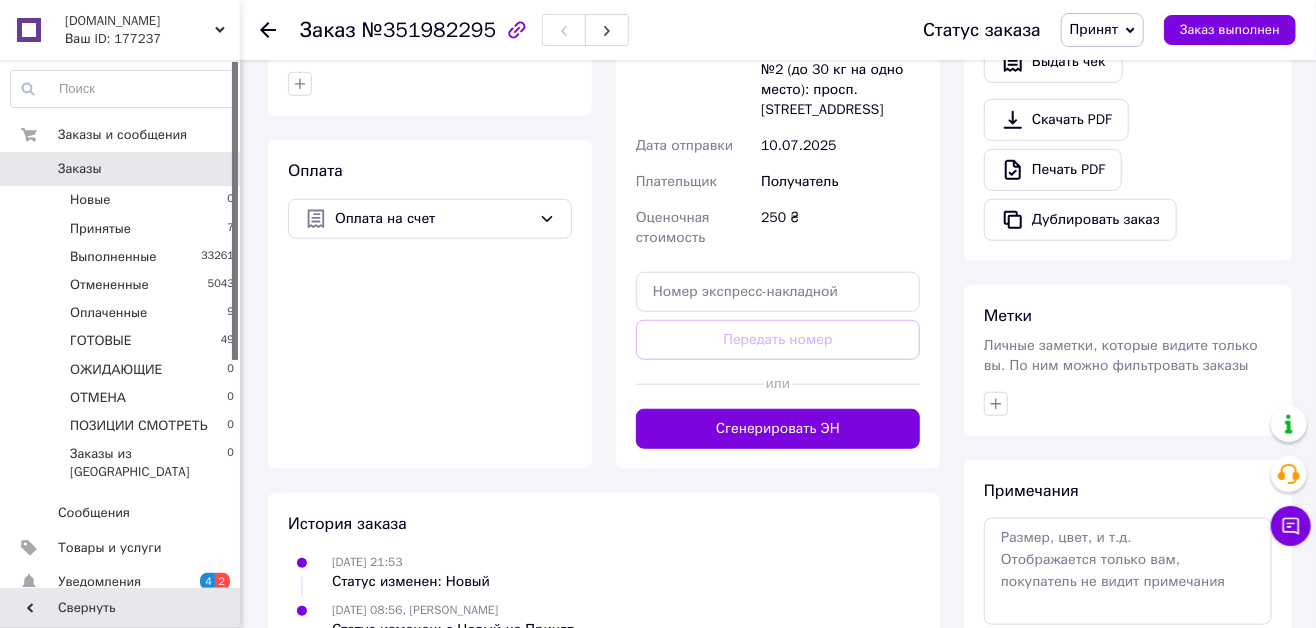 scroll, scrollTop: 636, scrollLeft: 0, axis: vertical 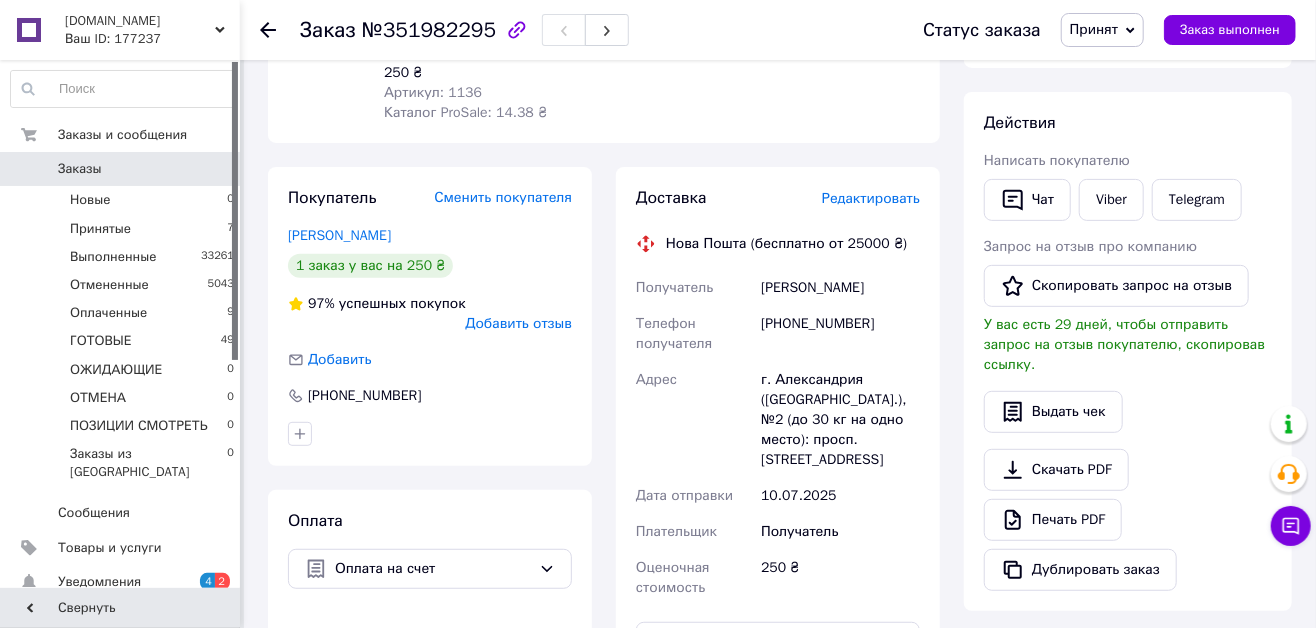 click on "[PHONE_NUMBER]" at bounding box center (840, 334) 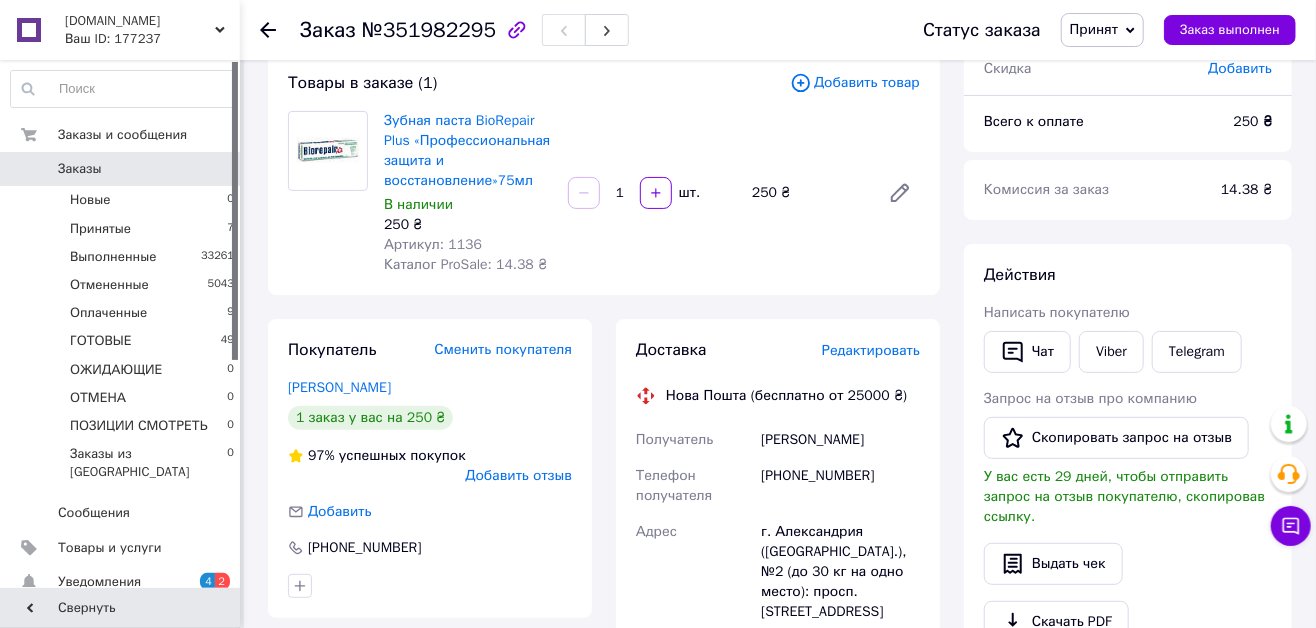 scroll, scrollTop: 0, scrollLeft: 0, axis: both 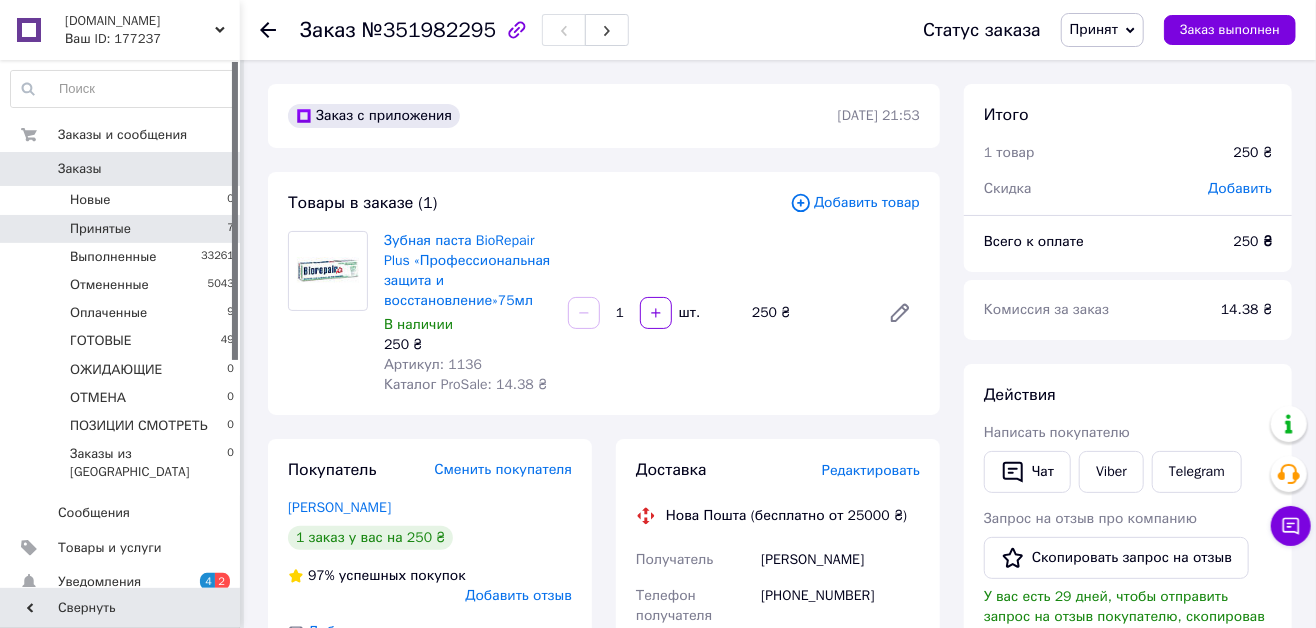 click on "Принятые 7" at bounding box center [123, 229] 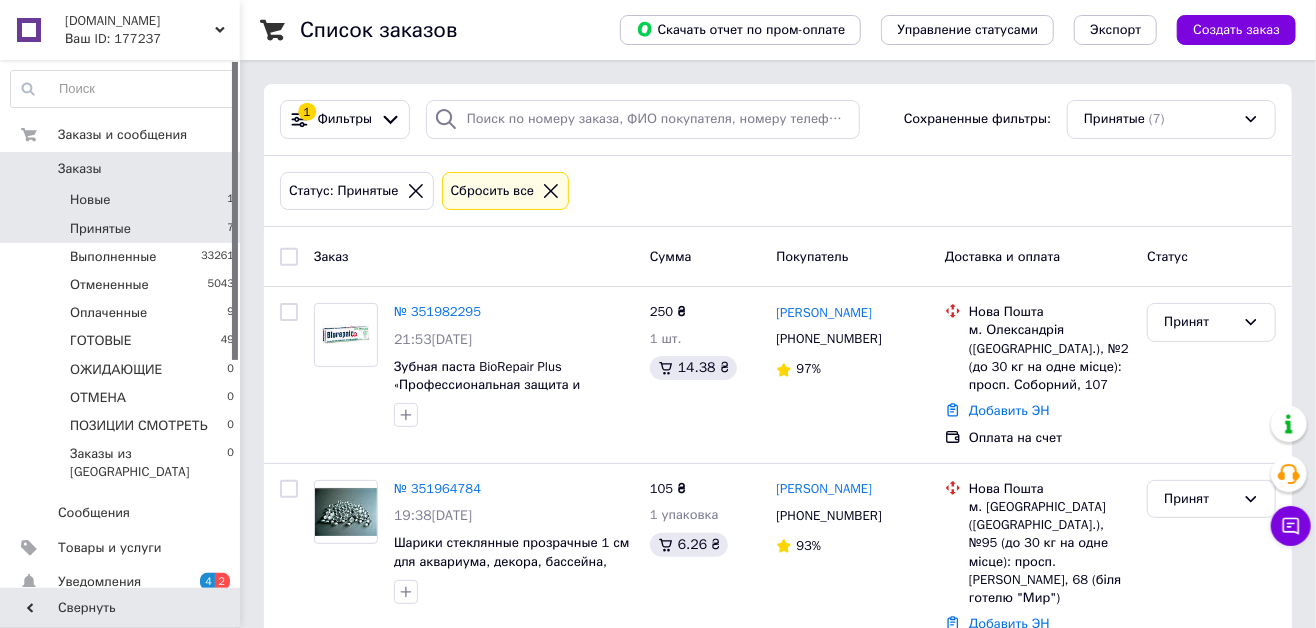 click on "Новые 1" at bounding box center (123, 200) 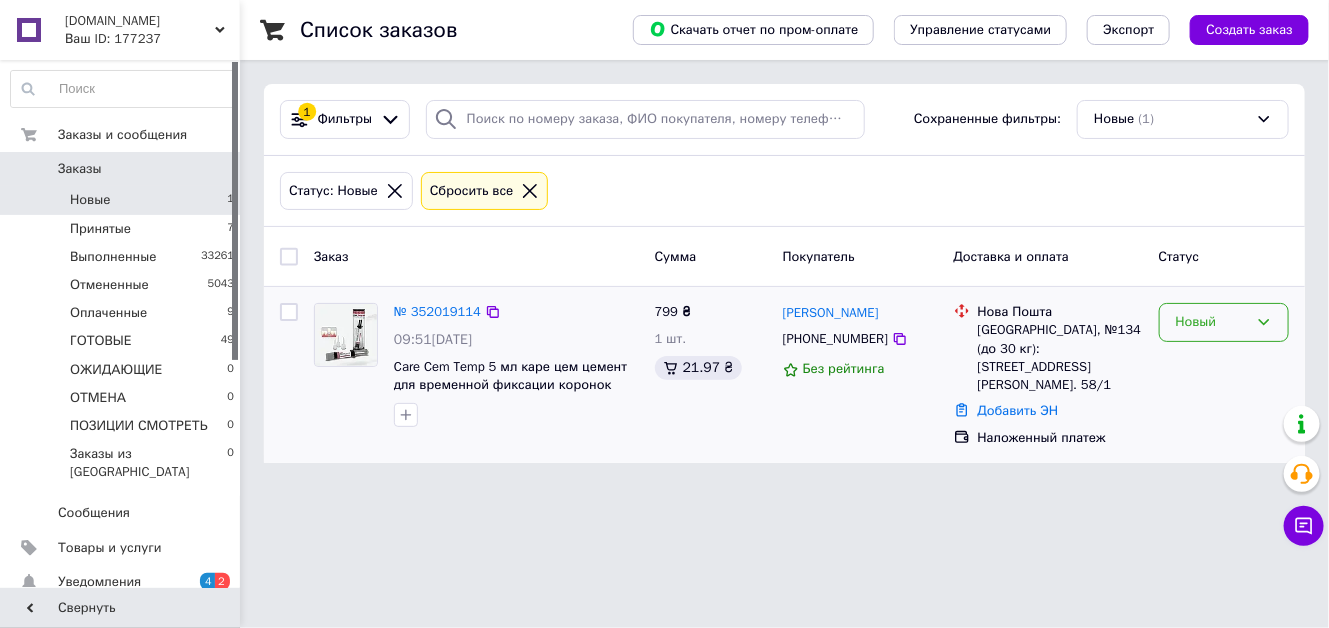 click on "Новый" at bounding box center [1224, 322] 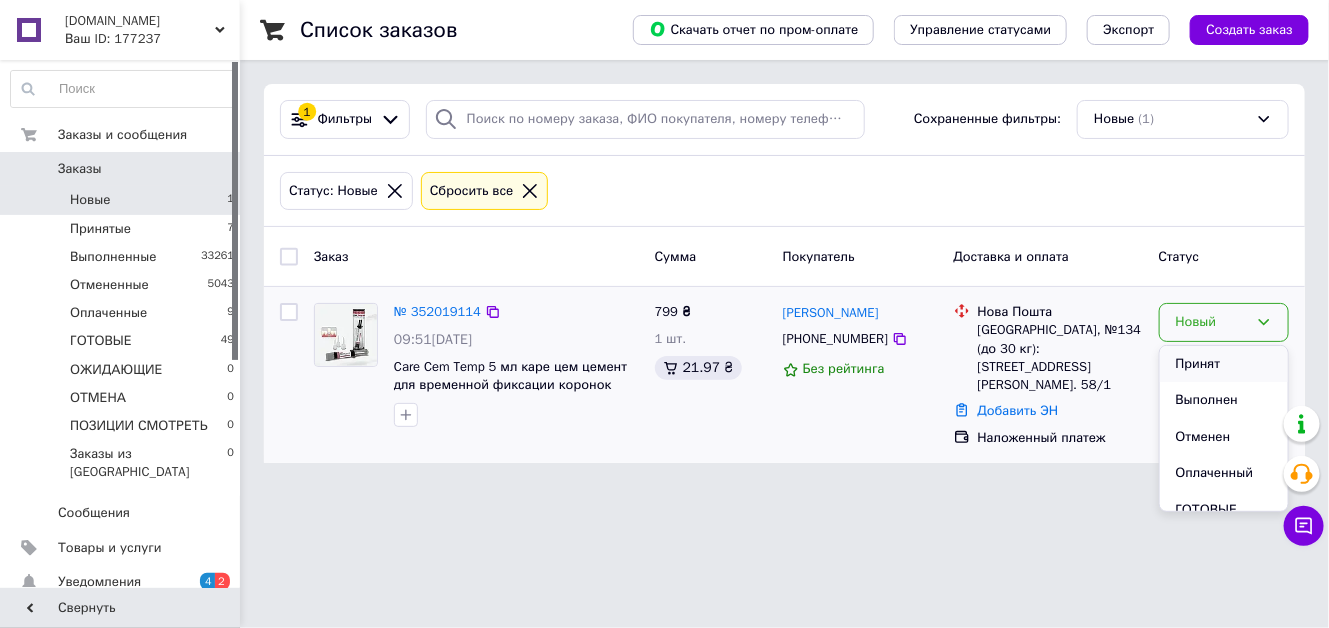 click on "Принят" at bounding box center [1224, 364] 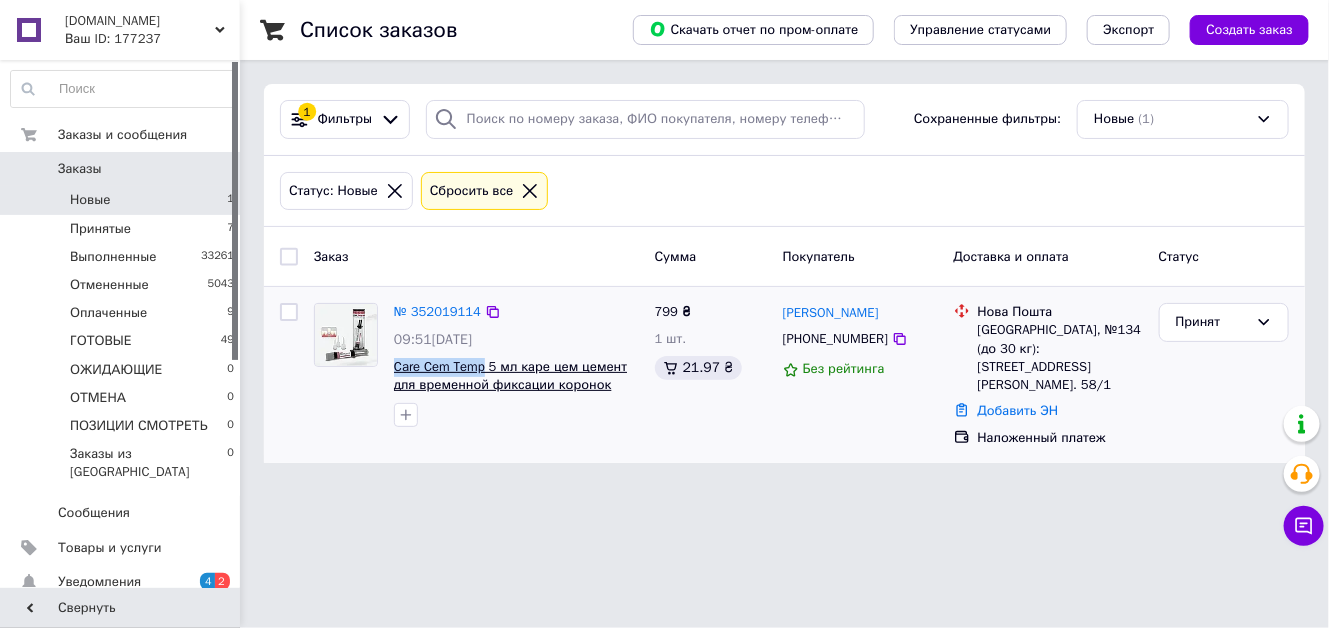 drag, startPoint x: 389, startPoint y: 364, endPoint x: 482, endPoint y: 365, distance: 93.00538 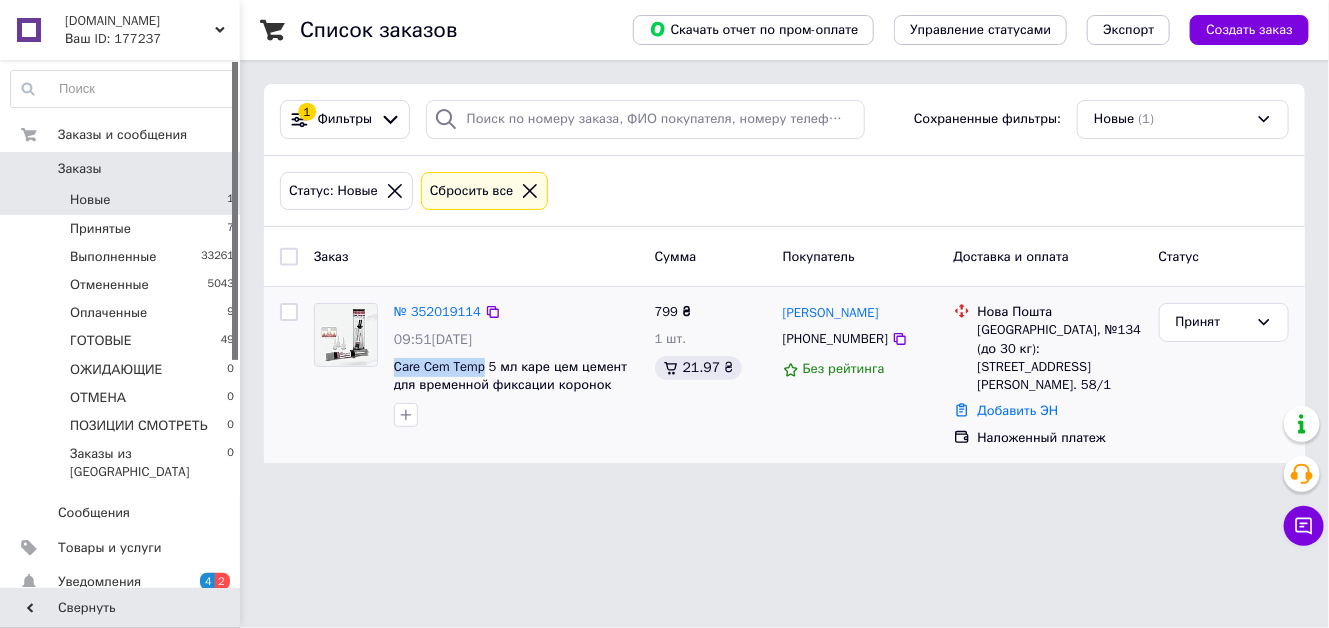 copy on "Care Cem Temp" 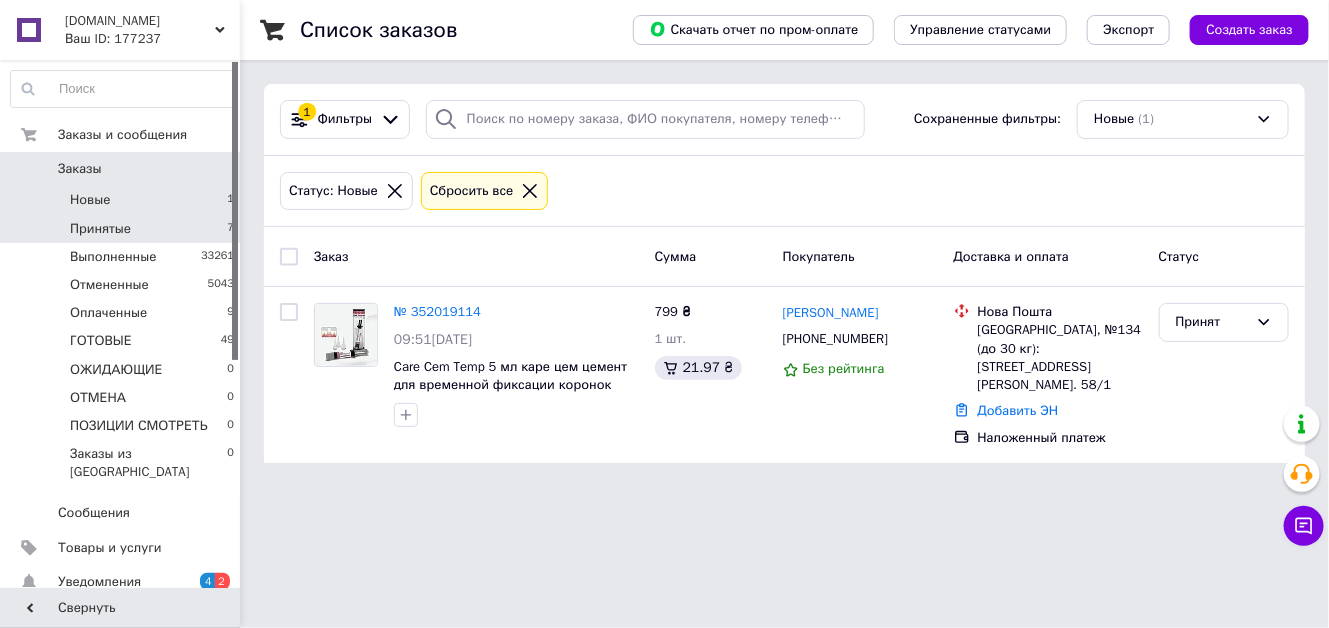 click on "Принятые 7" at bounding box center (123, 229) 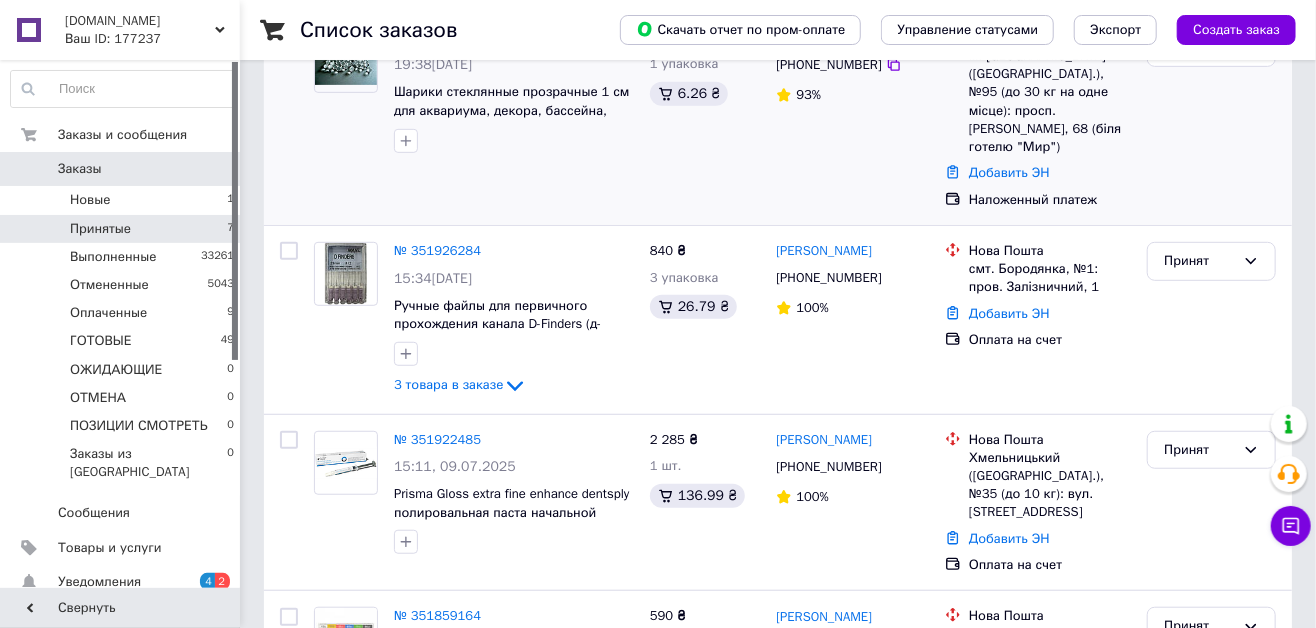 scroll, scrollTop: 454, scrollLeft: 0, axis: vertical 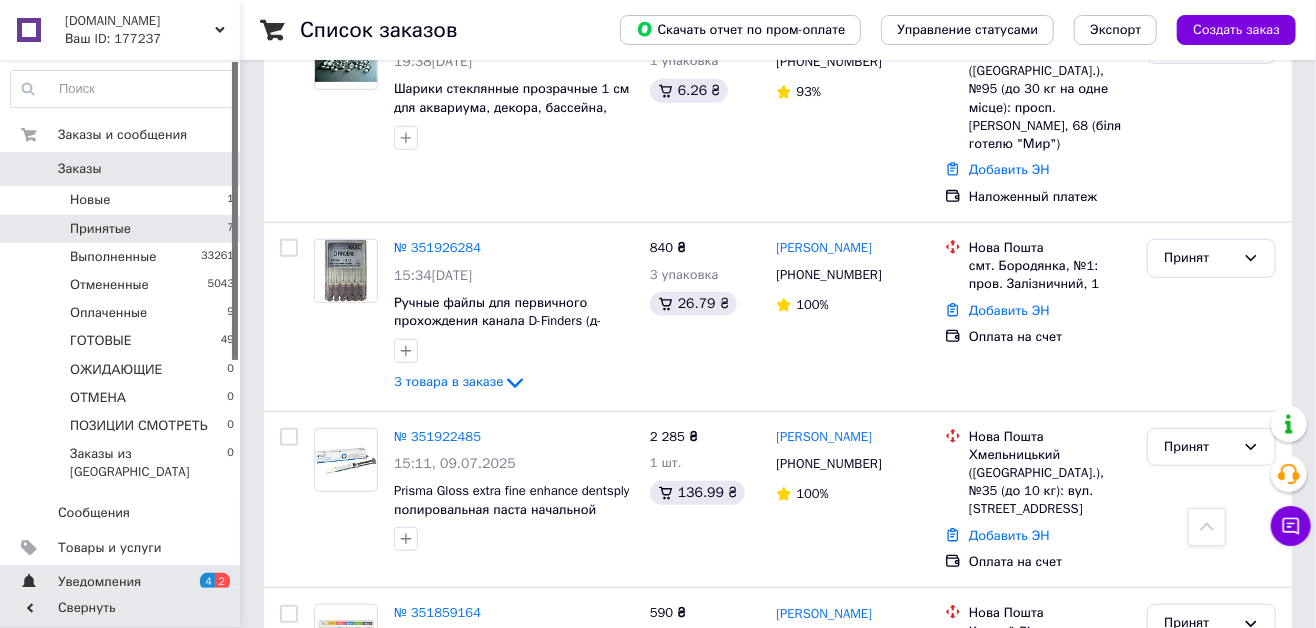 click on "Уведомления" at bounding box center [121, 582] 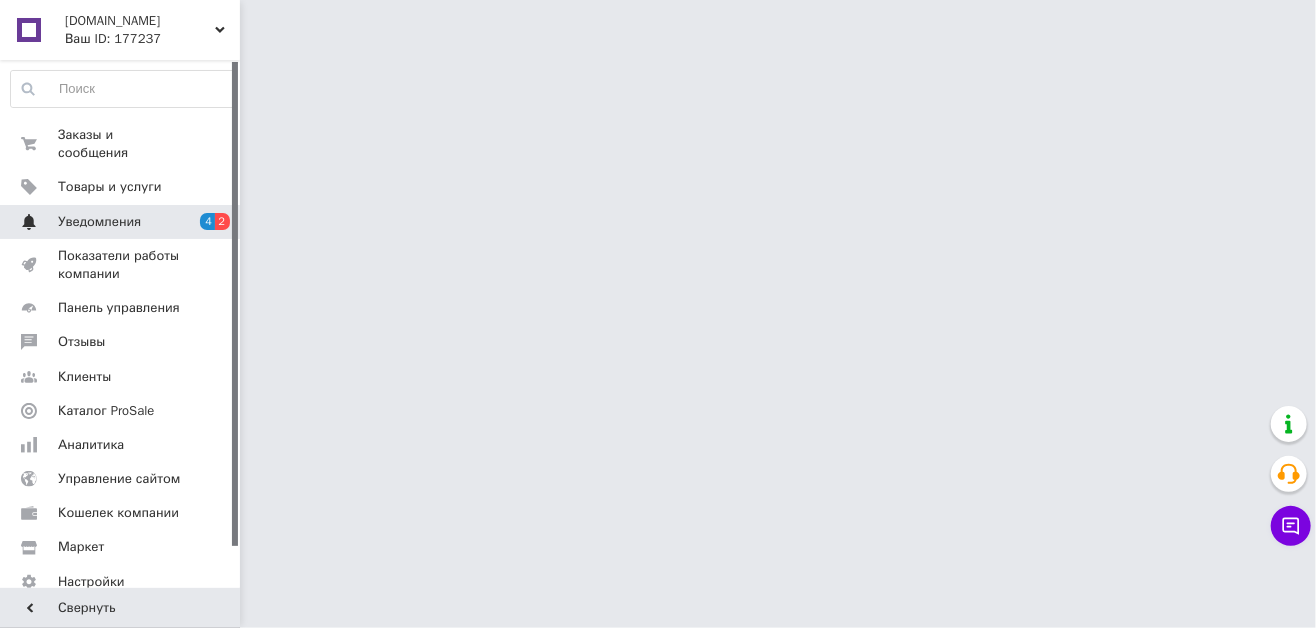 scroll, scrollTop: 0, scrollLeft: 0, axis: both 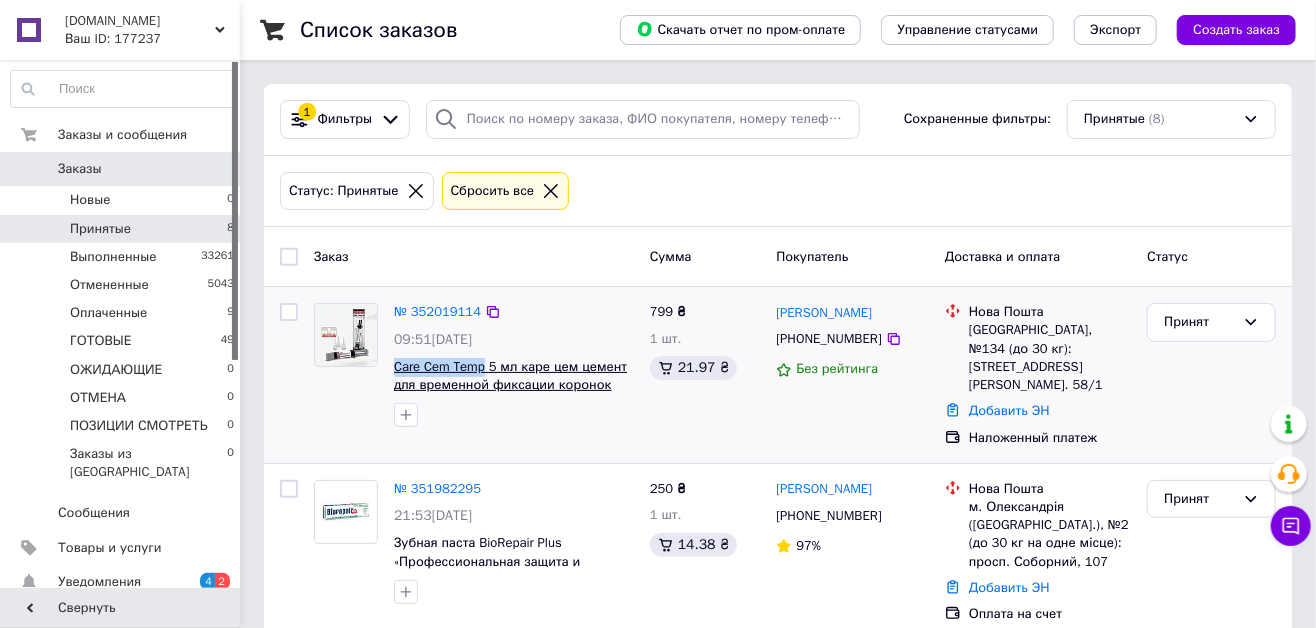 drag, startPoint x: 392, startPoint y: 362, endPoint x: 484, endPoint y: 371, distance: 92.43917 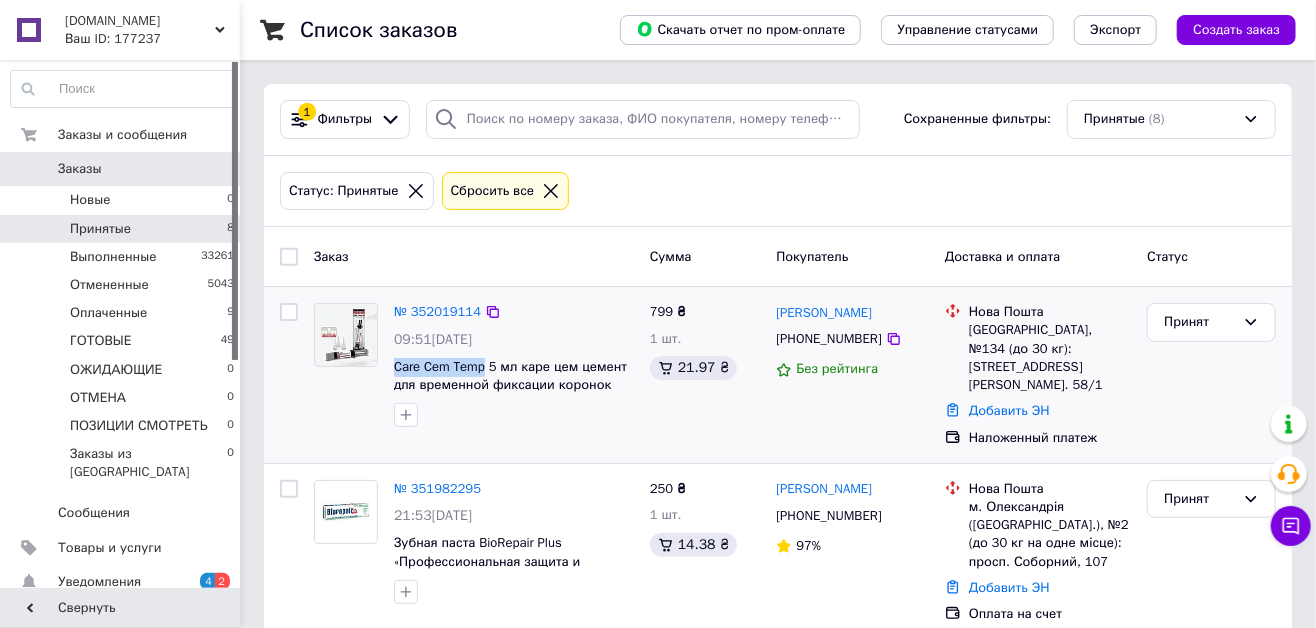 copy on "Care Cem Temp" 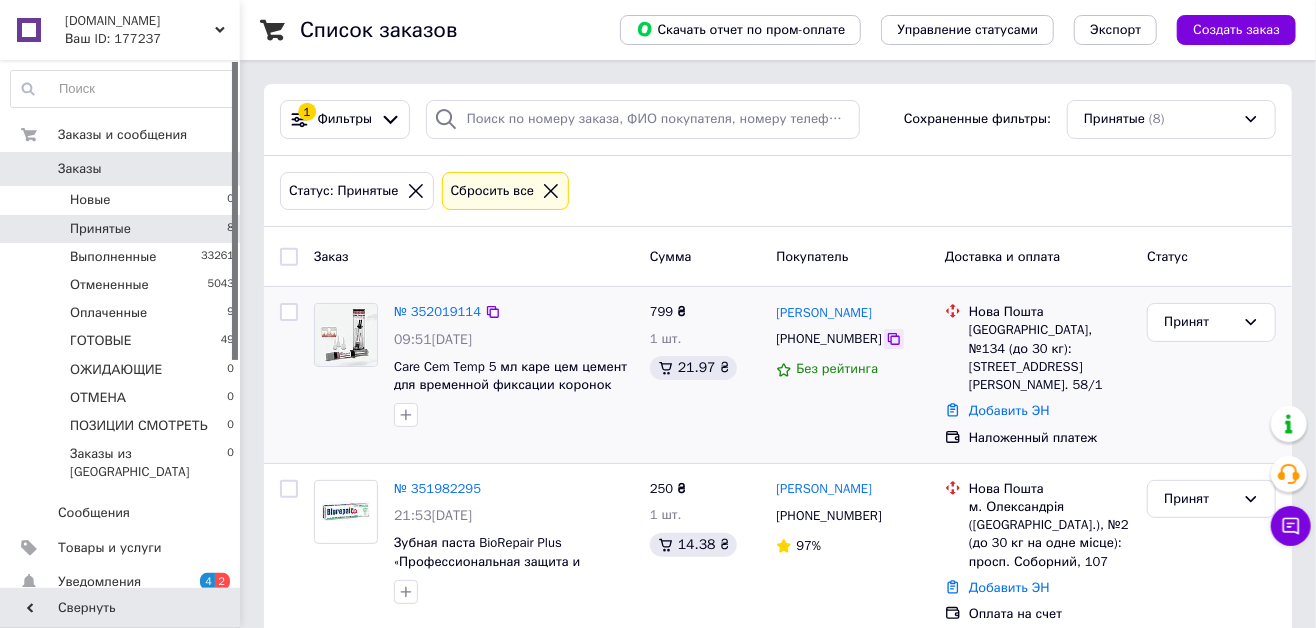 click 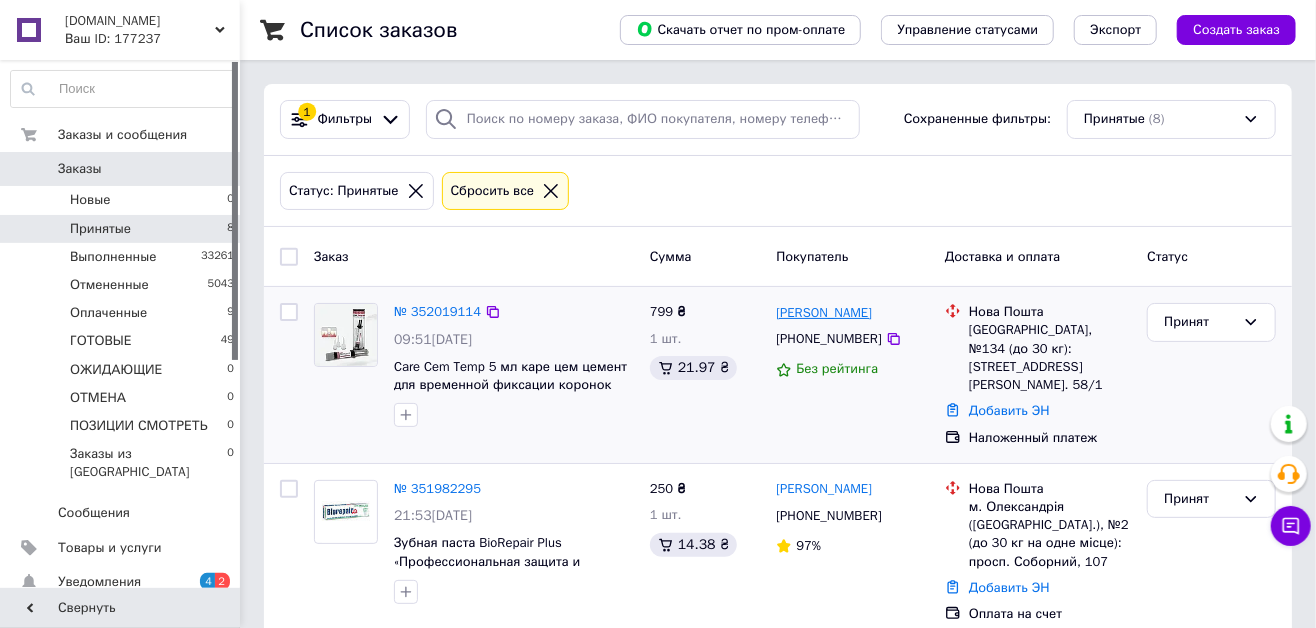 drag, startPoint x: 888, startPoint y: 311, endPoint x: 837, endPoint y: 316, distance: 51.24451 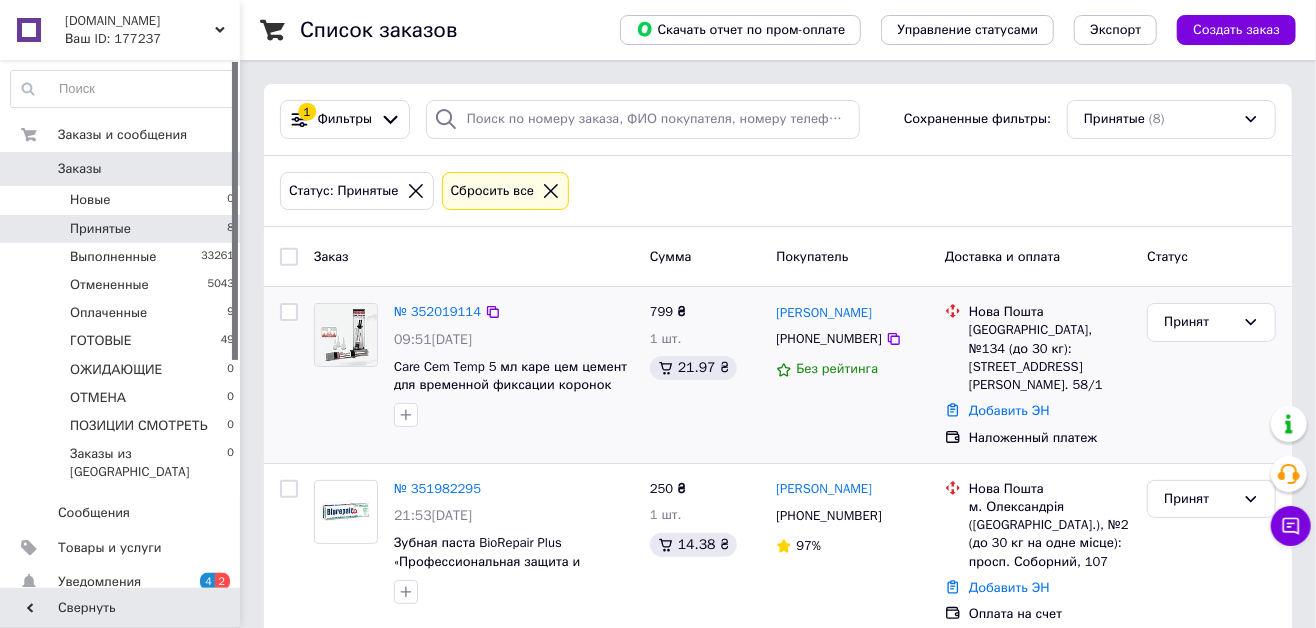 copy on "Білоус" 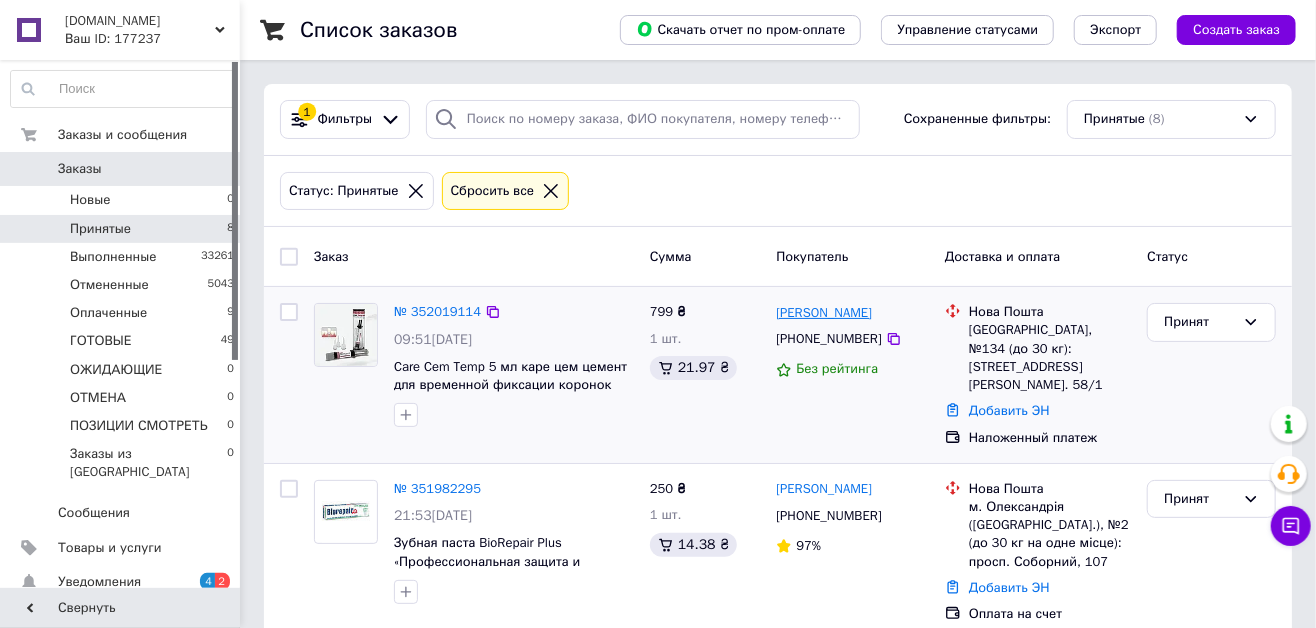copy on "Білоус" 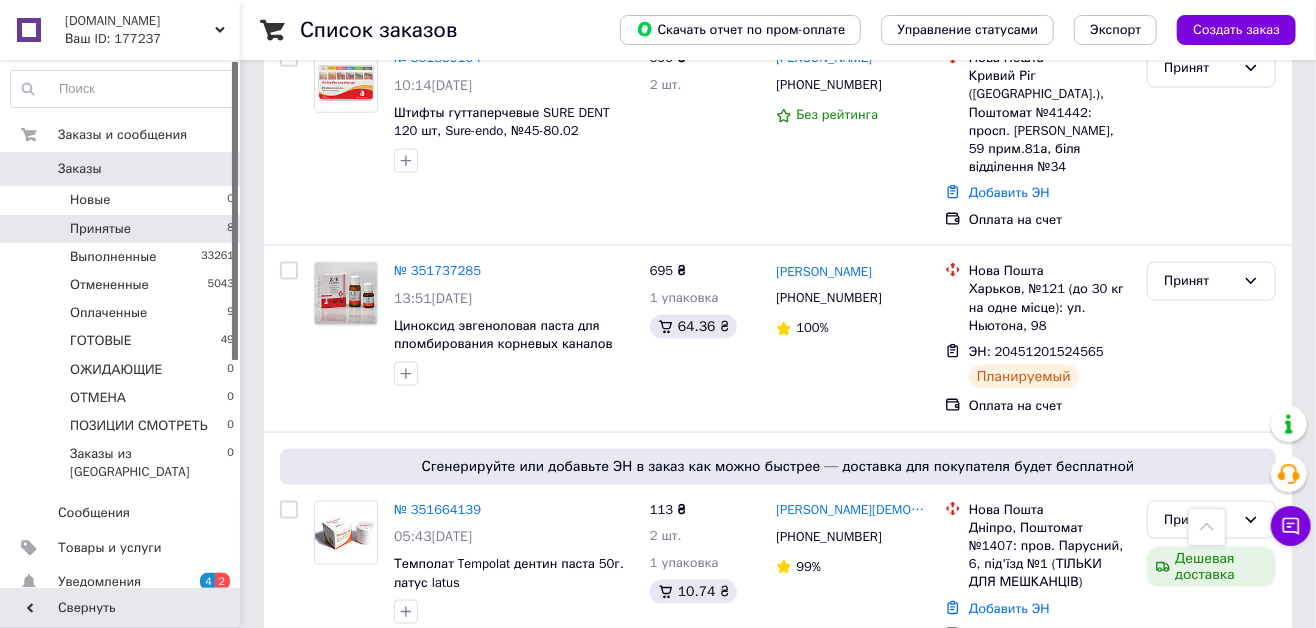 scroll, scrollTop: 1196, scrollLeft: 0, axis: vertical 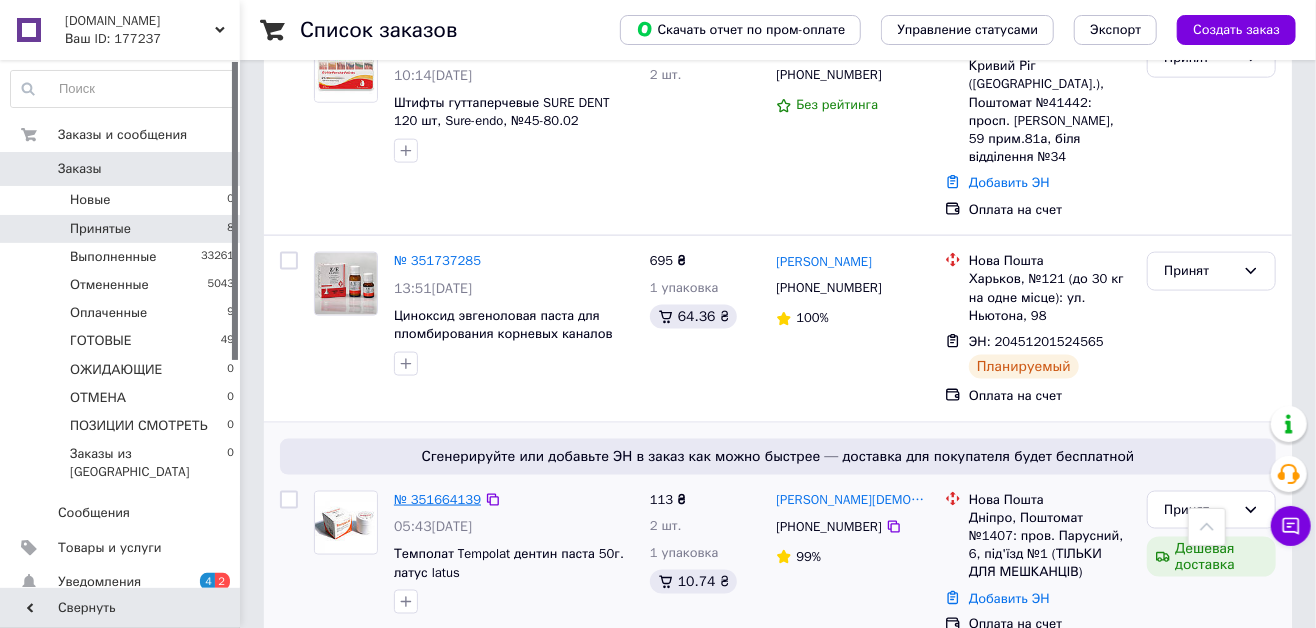 click on "№ 351664139" at bounding box center (437, 499) 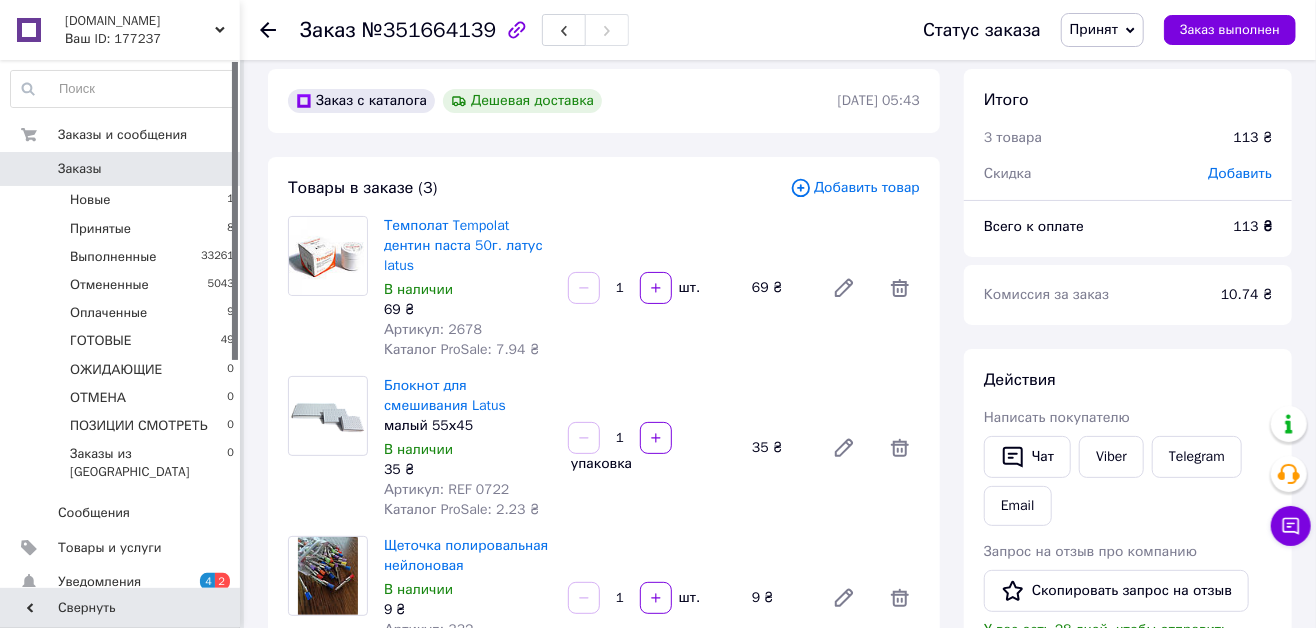 scroll, scrollTop: 14, scrollLeft: 0, axis: vertical 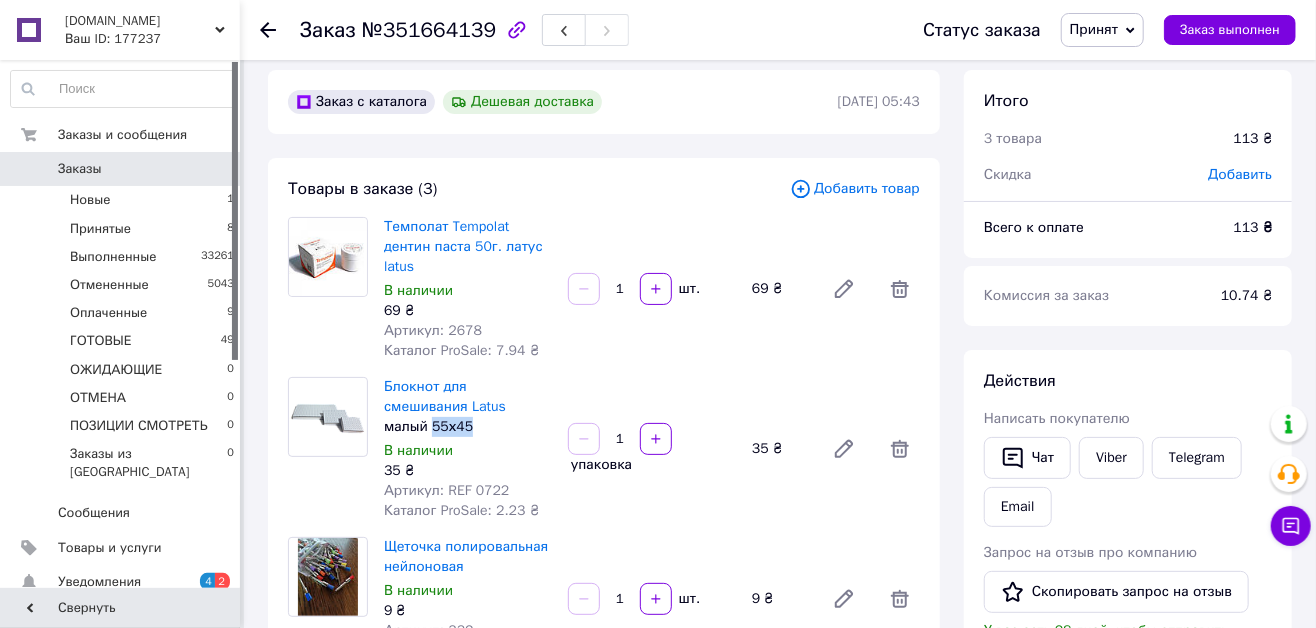drag, startPoint x: 479, startPoint y: 428, endPoint x: 429, endPoint y: 419, distance: 50.803543 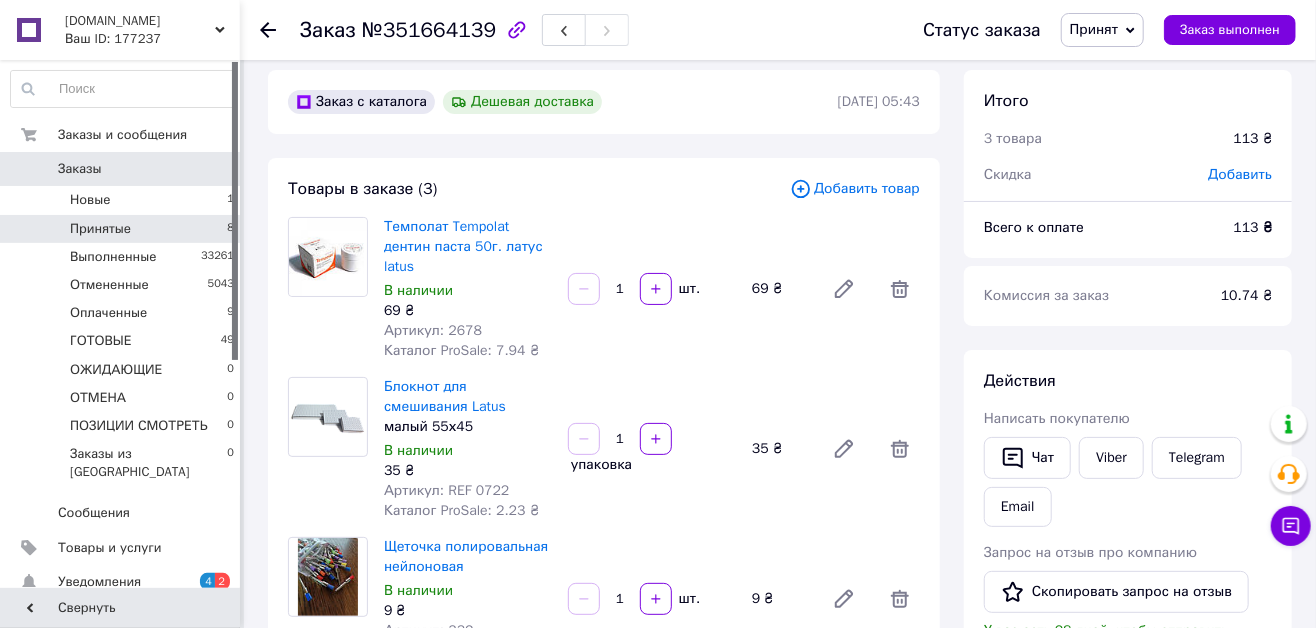 click on "Принятые 8" at bounding box center [123, 229] 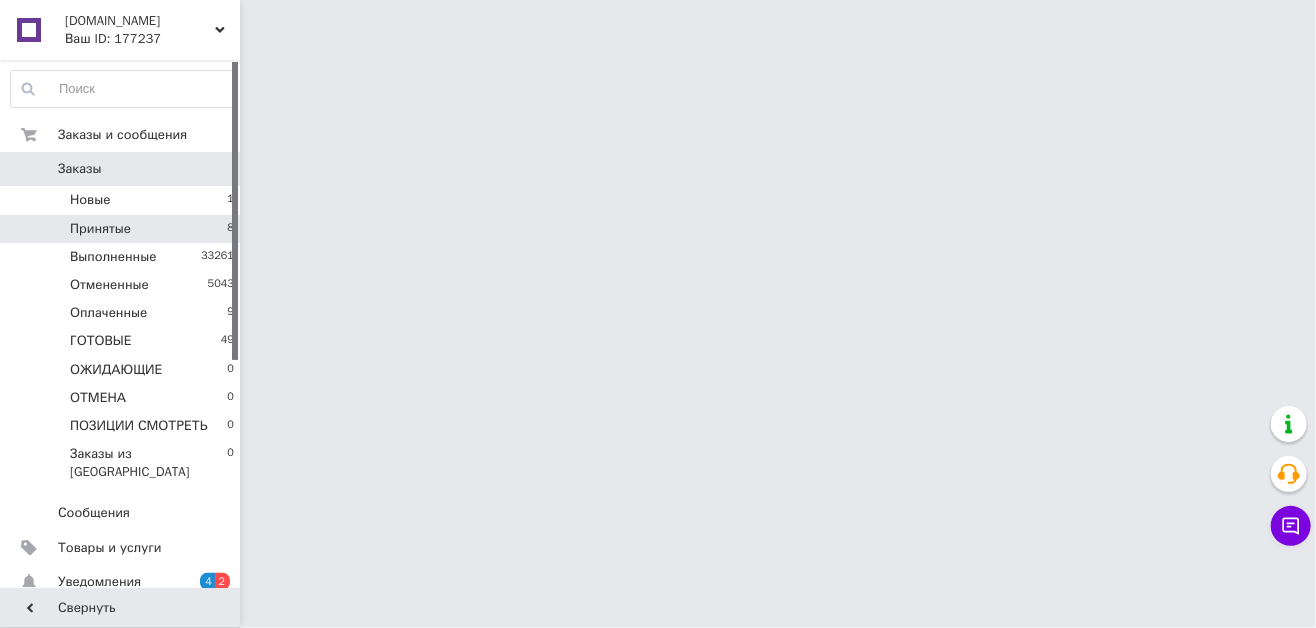 scroll, scrollTop: 0, scrollLeft: 0, axis: both 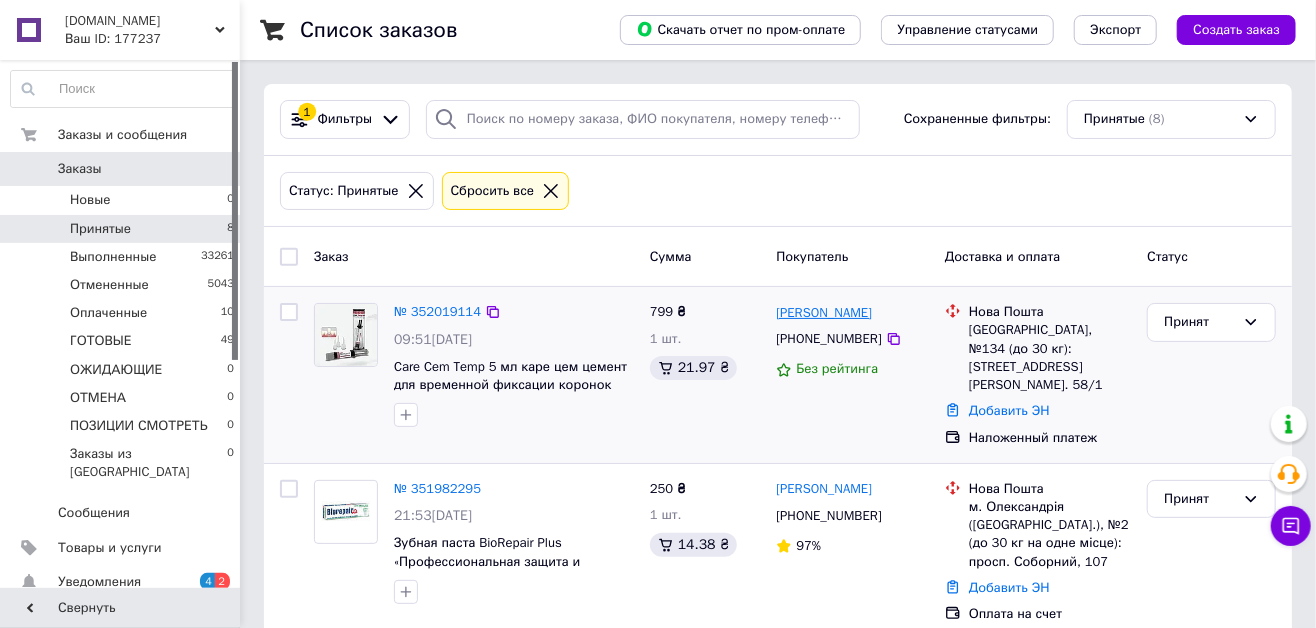 drag, startPoint x: 882, startPoint y: 308, endPoint x: 835, endPoint y: 306, distance: 47.042534 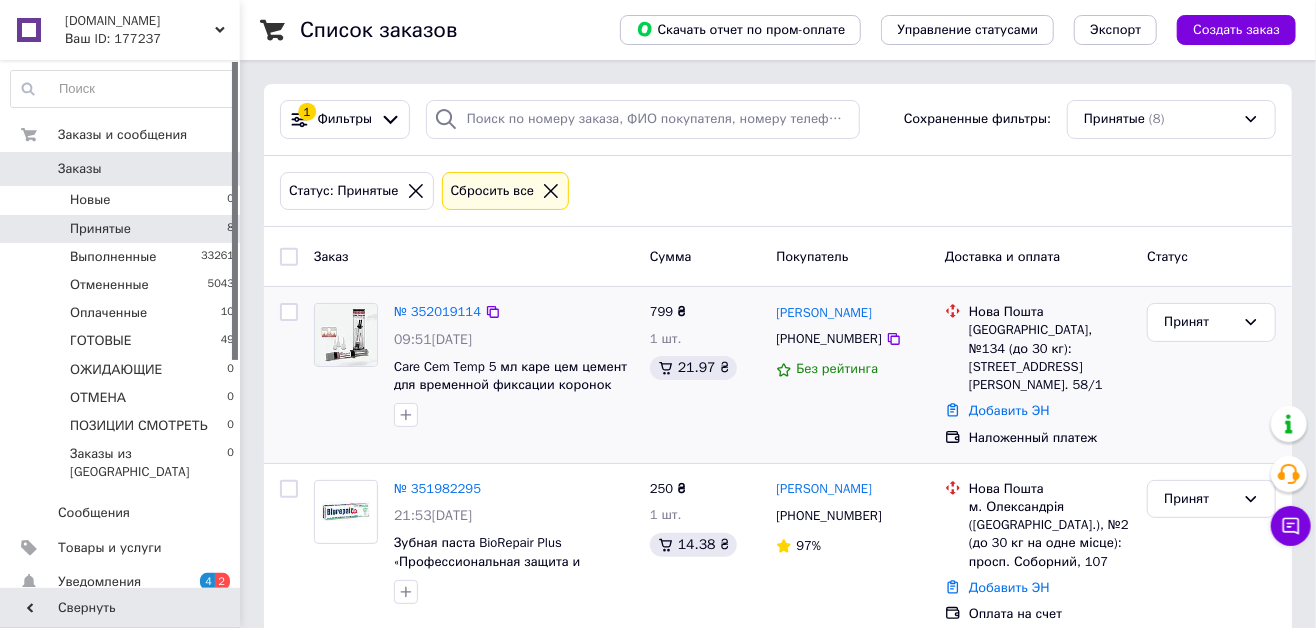copy on "Білоус" 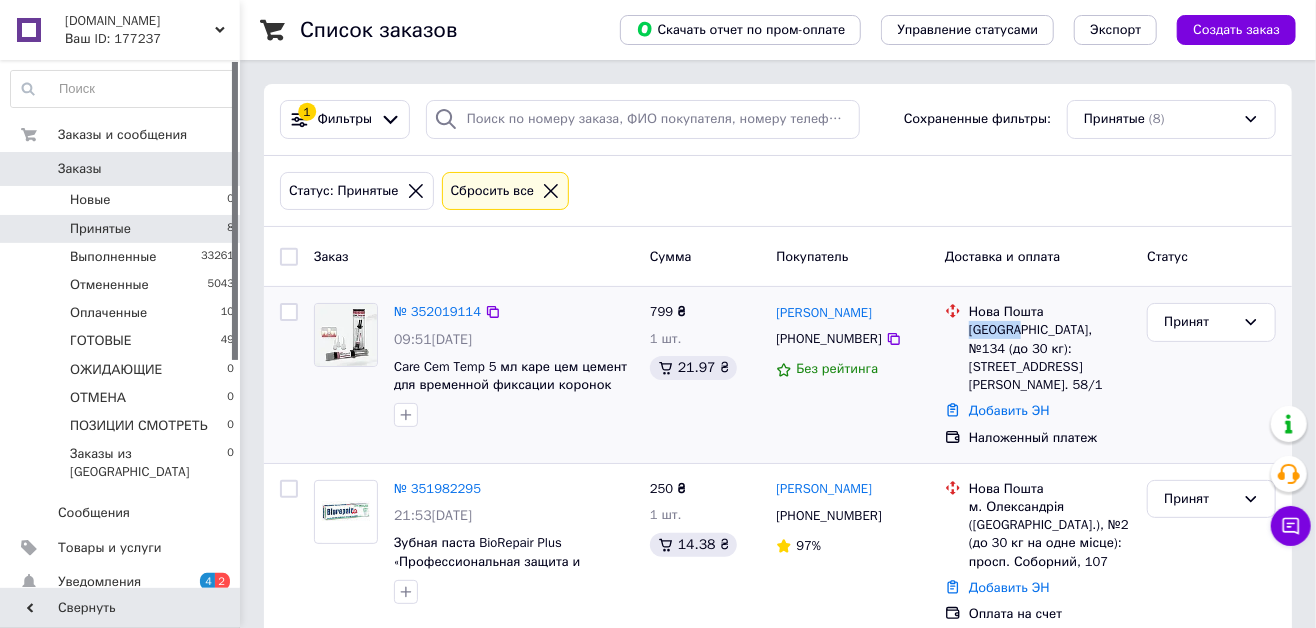 drag, startPoint x: 969, startPoint y: 325, endPoint x: 1015, endPoint y: 337, distance: 47.539455 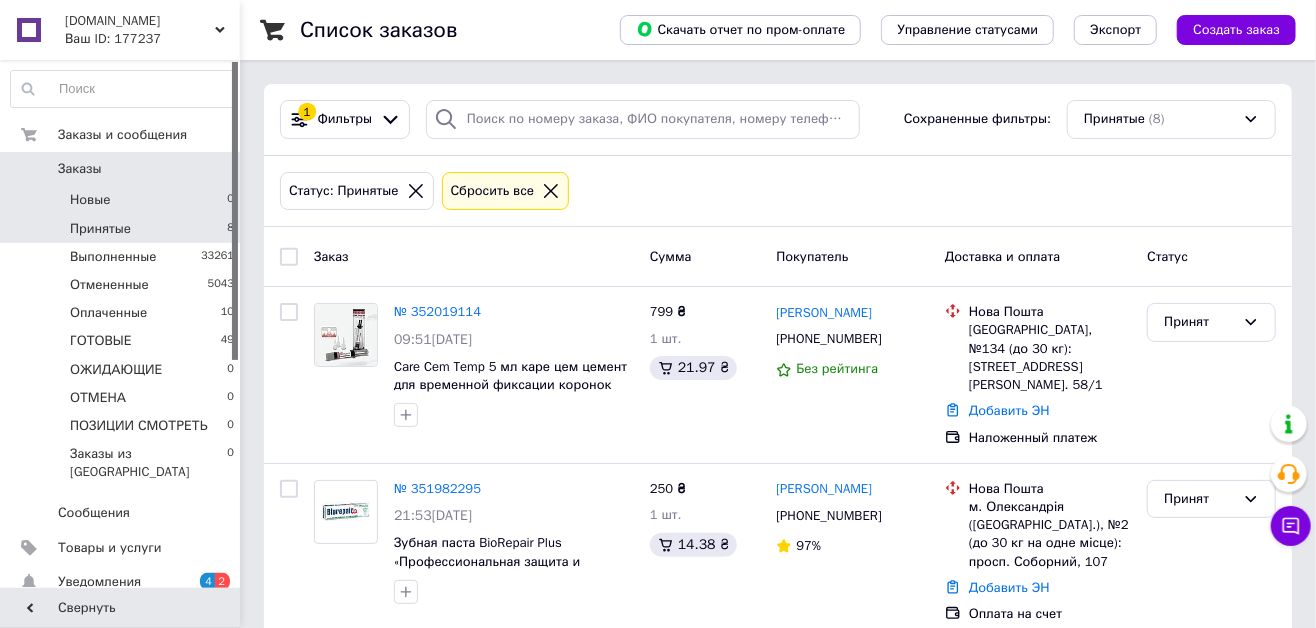 click on "Новые 0" at bounding box center [123, 200] 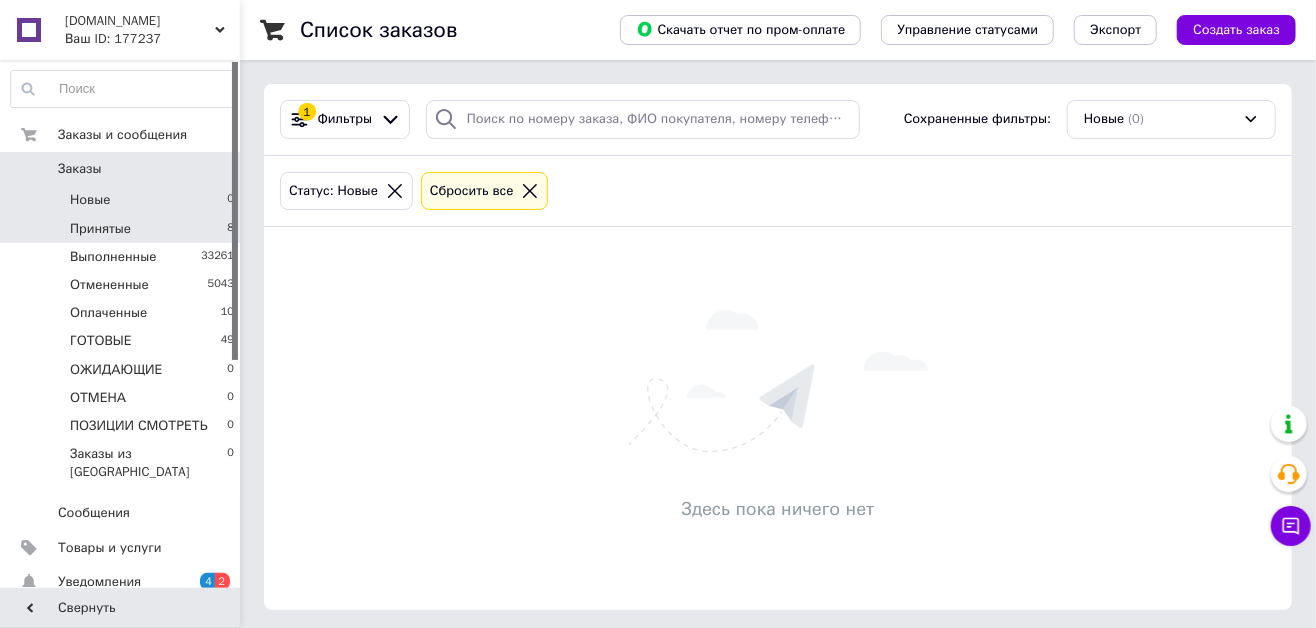 click on "Принятые 8" at bounding box center (123, 229) 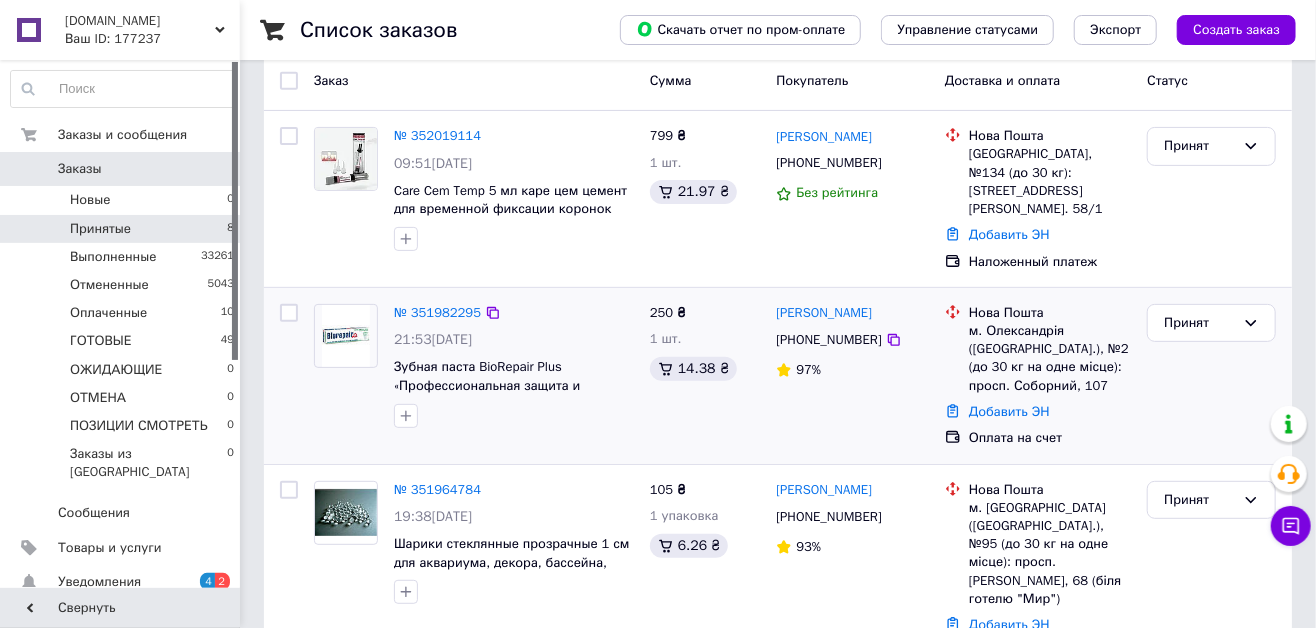scroll, scrollTop: 90, scrollLeft: 0, axis: vertical 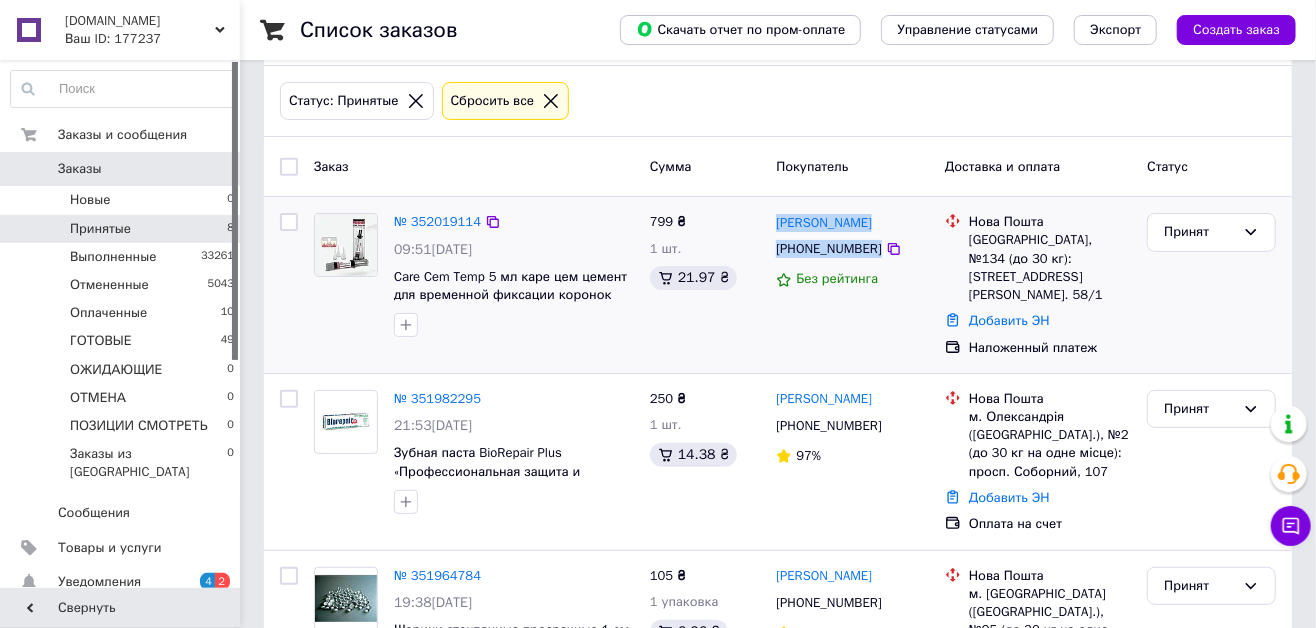 drag, startPoint x: 871, startPoint y: 246, endPoint x: 772, endPoint y: 221, distance: 102.10779 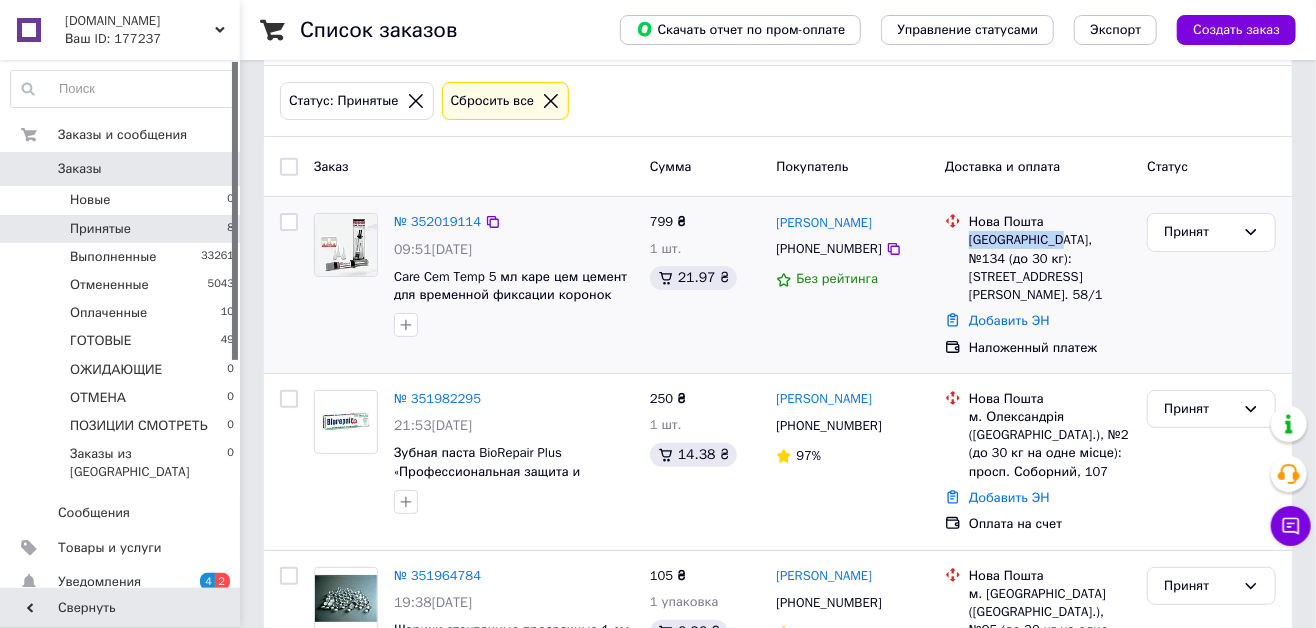 drag, startPoint x: 968, startPoint y: 233, endPoint x: 1056, endPoint y: 234, distance: 88.005684 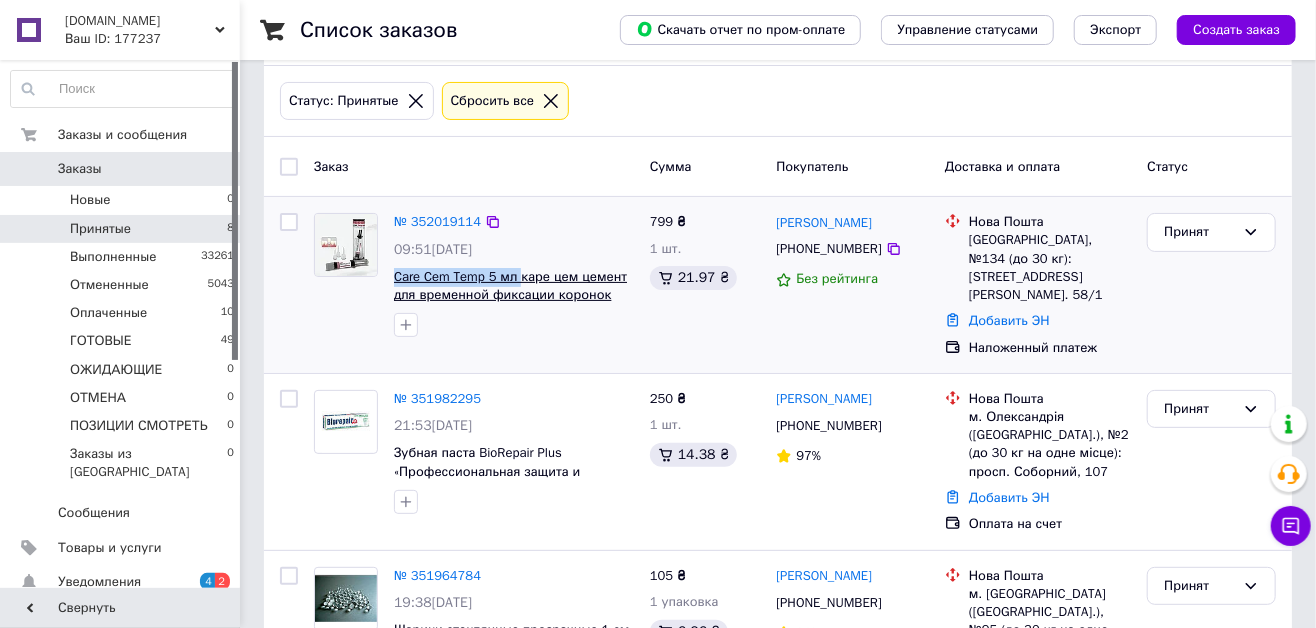drag, startPoint x: 394, startPoint y: 271, endPoint x: 516, endPoint y: 280, distance: 122.33152 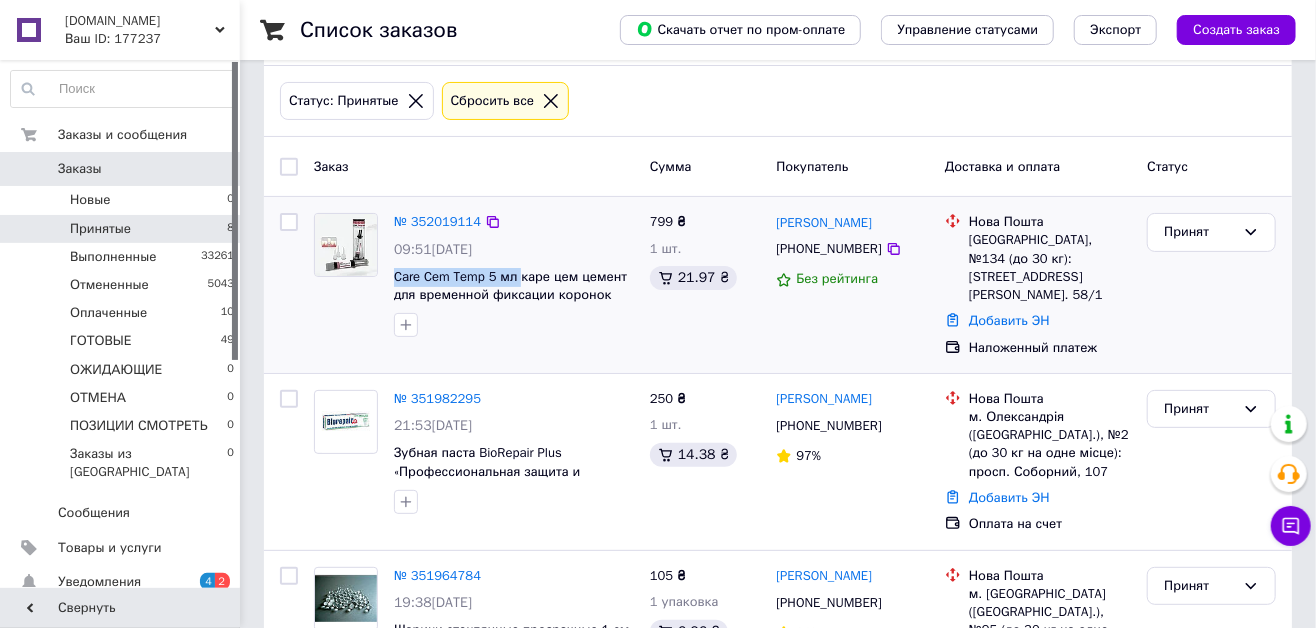 copy on "Care Cem Temp 5 мл" 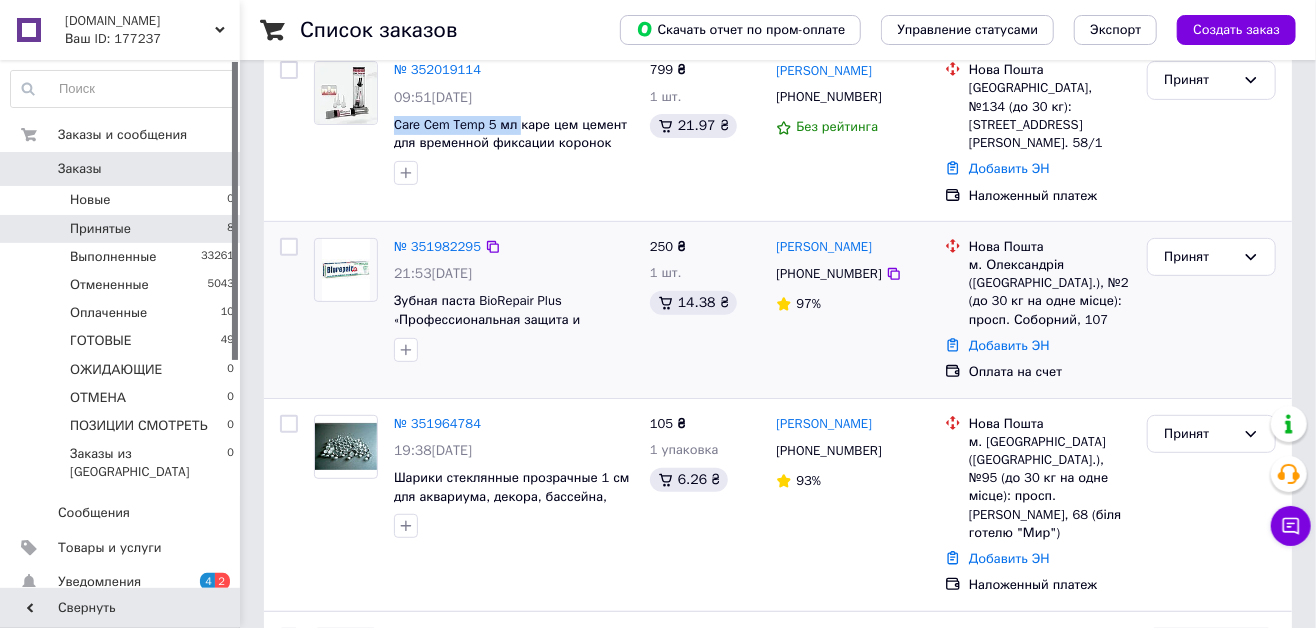 scroll, scrollTop: 272, scrollLeft: 0, axis: vertical 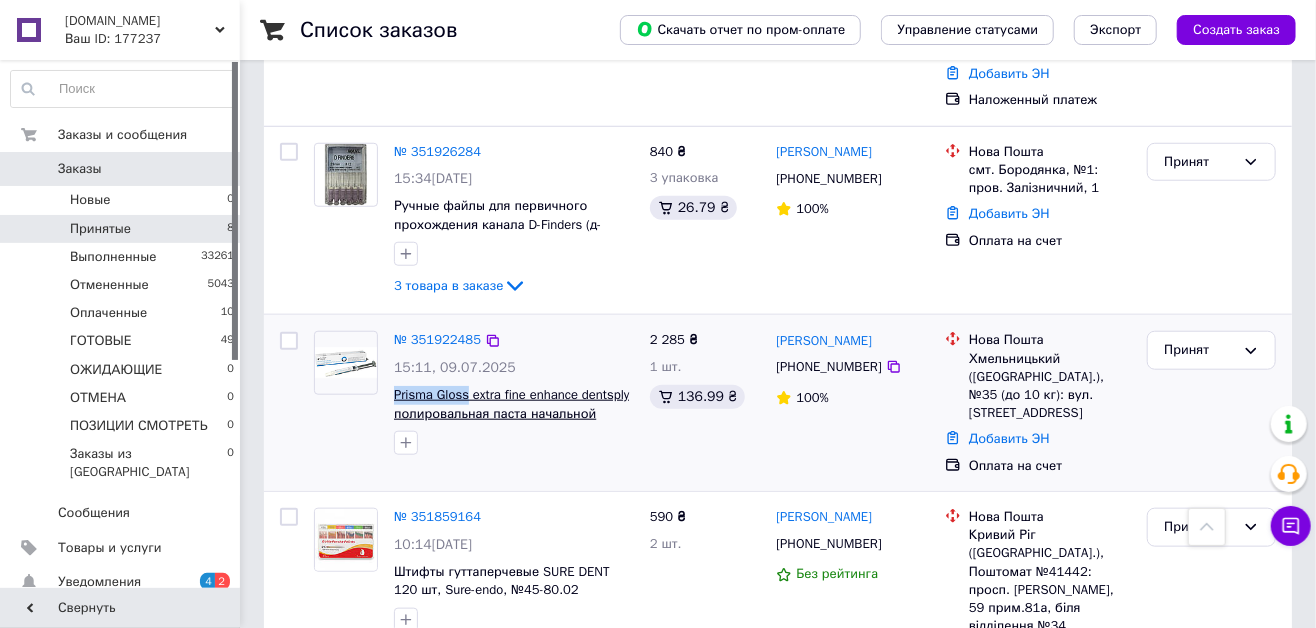 drag, startPoint x: 390, startPoint y: 356, endPoint x: 466, endPoint y: 361, distance: 76.1643 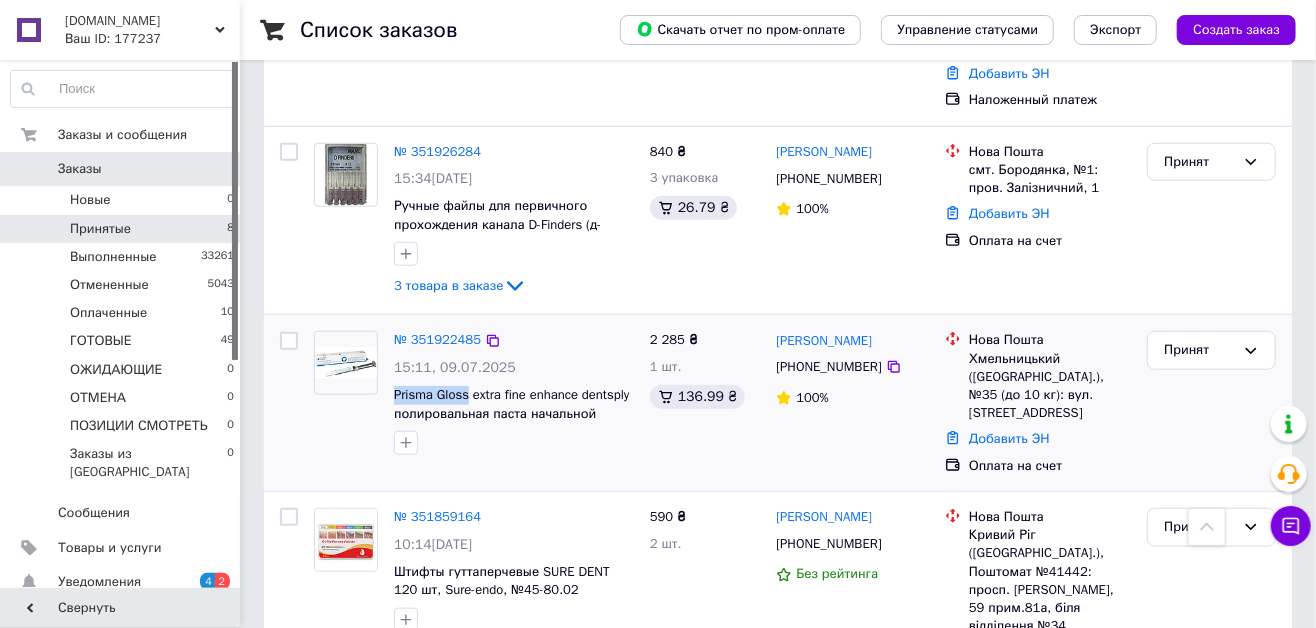 copy on "Prisma Gloss" 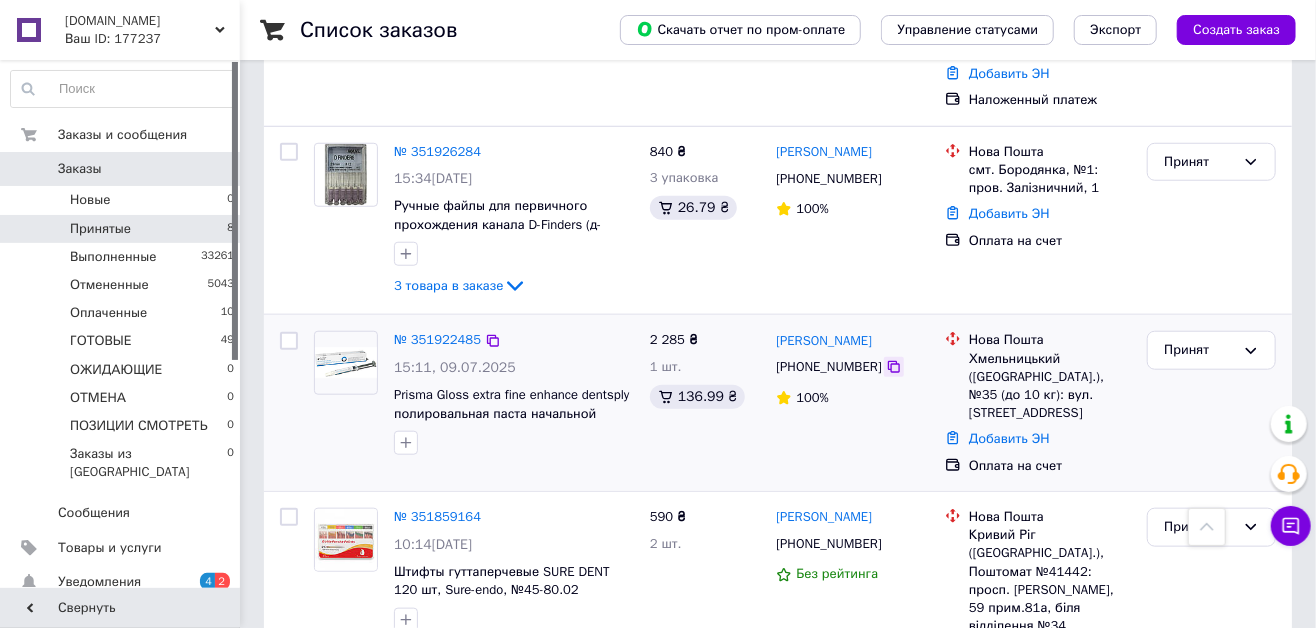 click 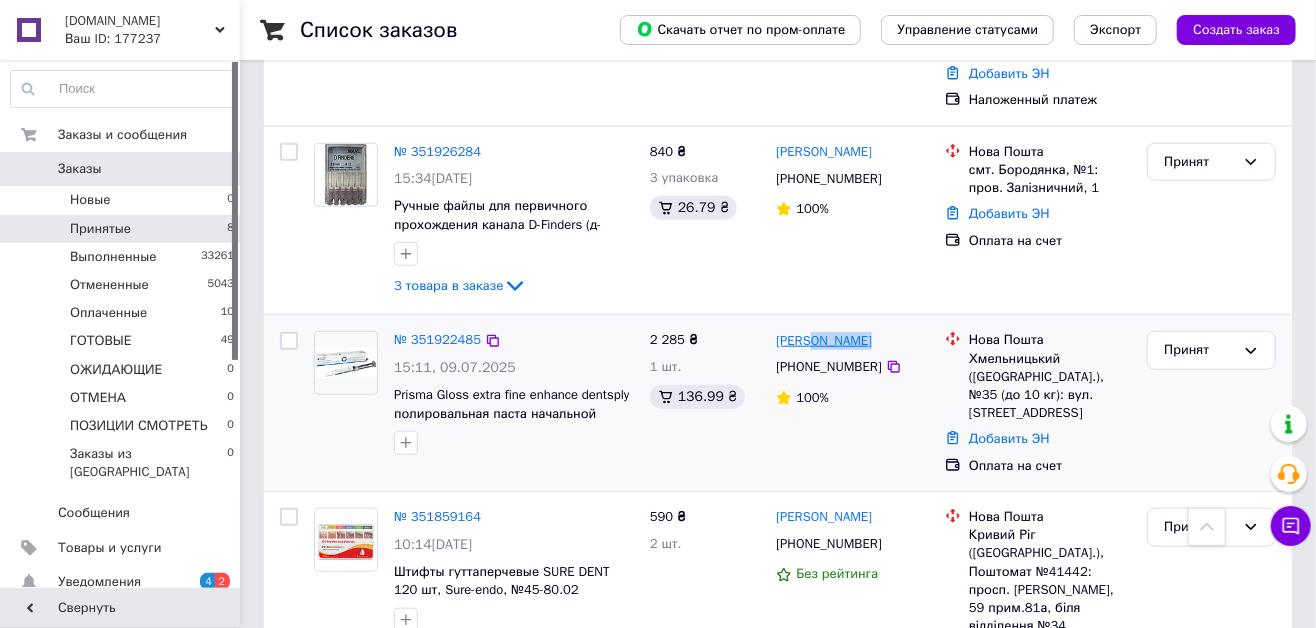 drag, startPoint x: 868, startPoint y: 302, endPoint x: 808, endPoint y: 298, distance: 60.133186 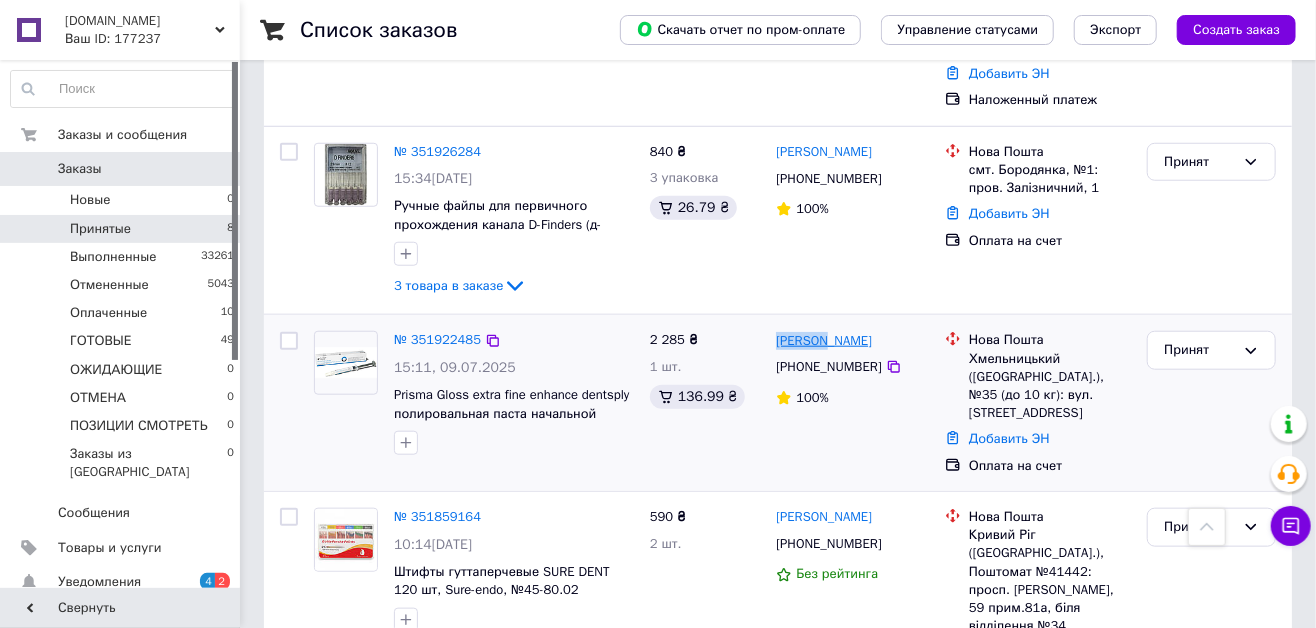 drag, startPoint x: 770, startPoint y: 296, endPoint x: 816, endPoint y: 305, distance: 46.872166 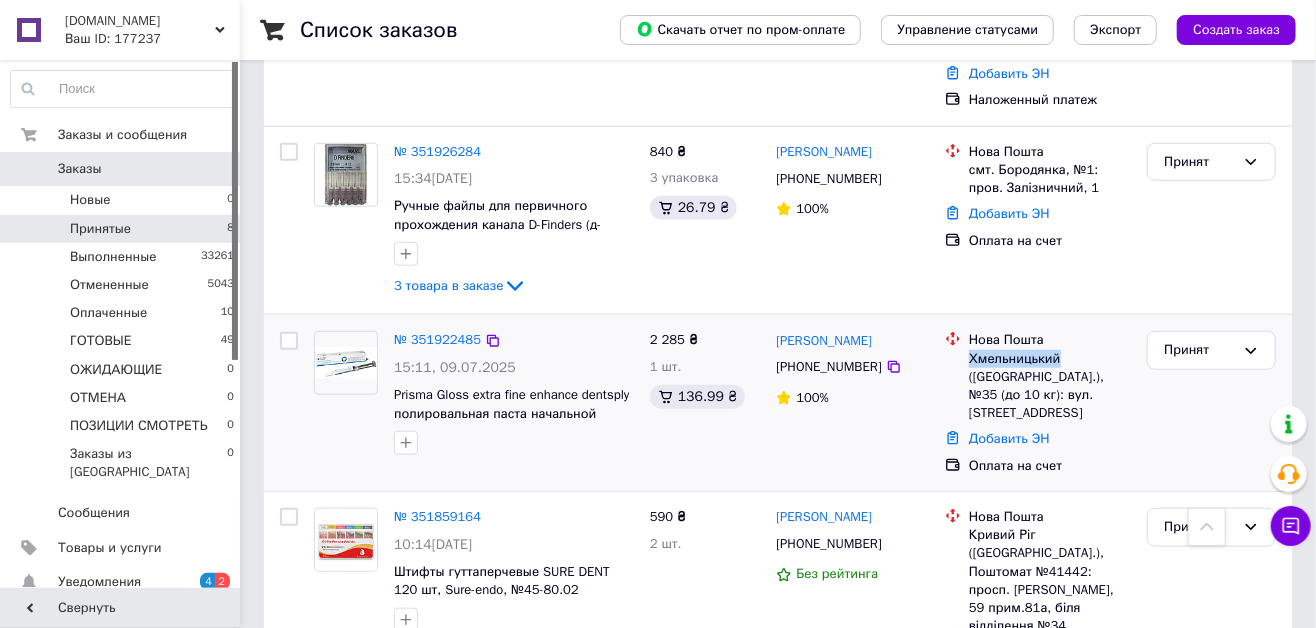 drag, startPoint x: 970, startPoint y: 321, endPoint x: 1064, endPoint y: 316, distance: 94.13288 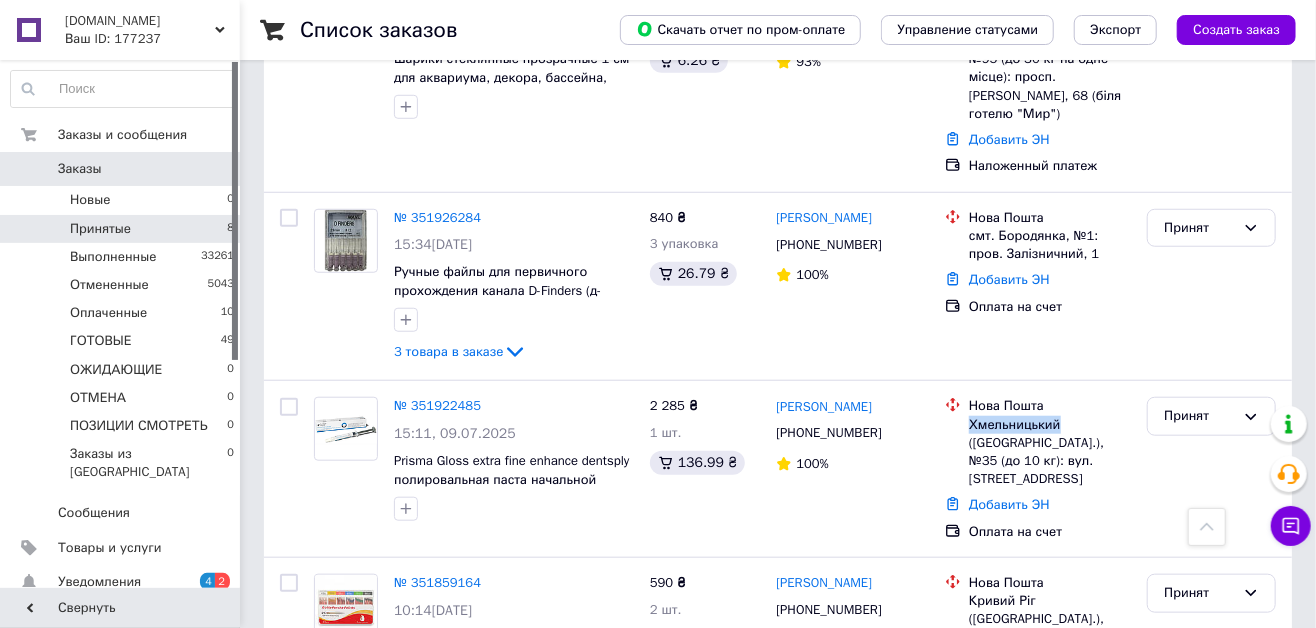 scroll, scrollTop: 650, scrollLeft: 0, axis: vertical 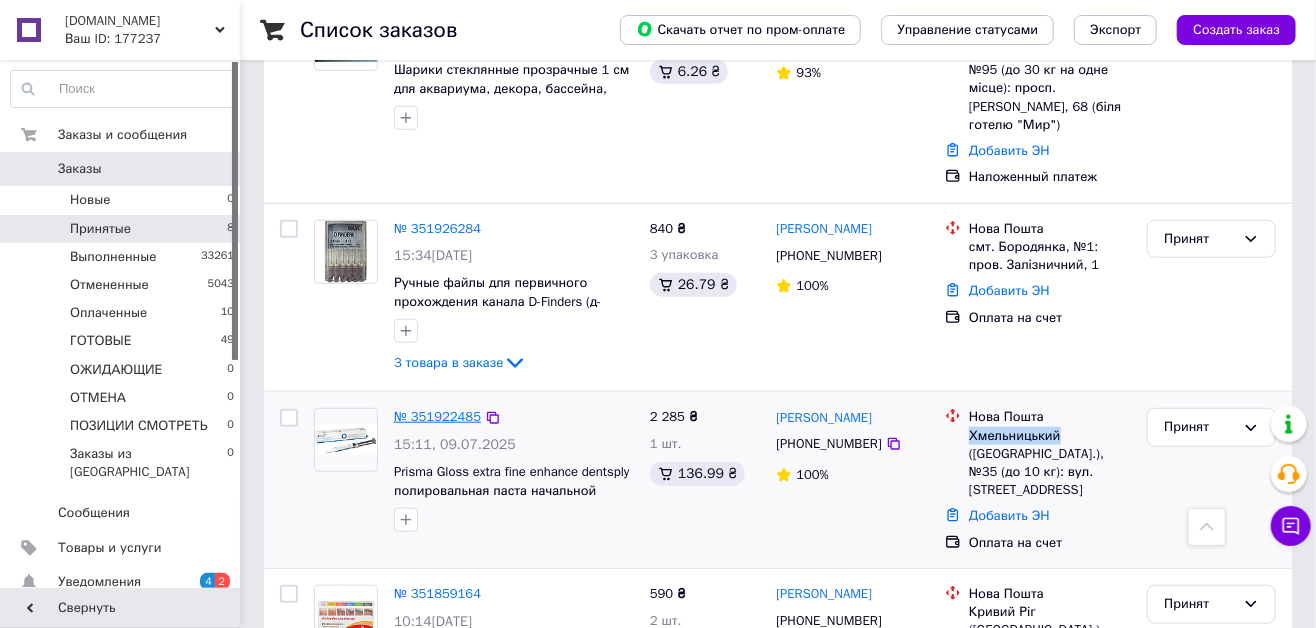 click on "№ 351922485" at bounding box center (437, 416) 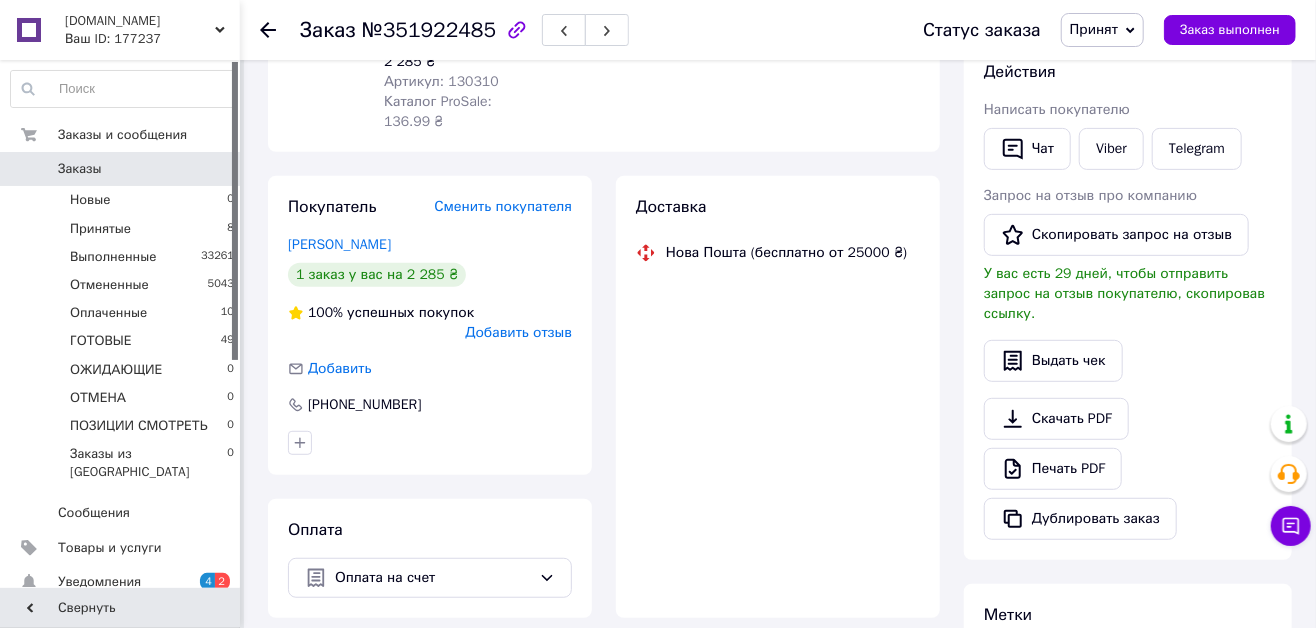 scroll, scrollTop: 650, scrollLeft: 0, axis: vertical 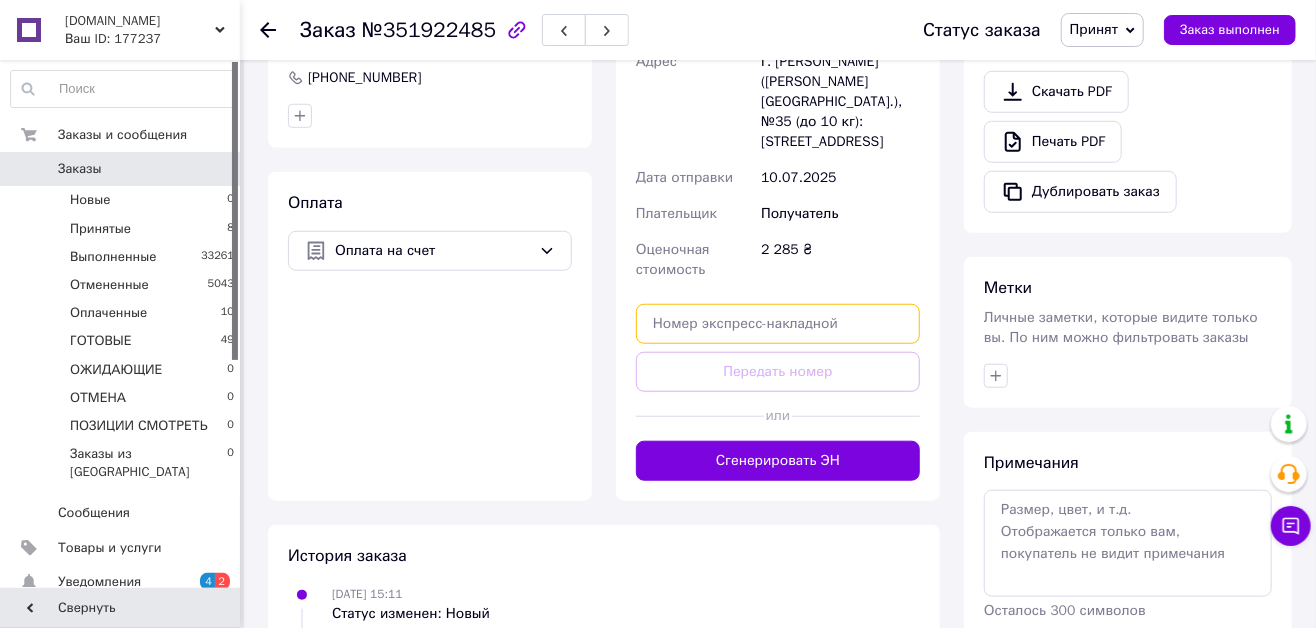 paste on "20451202907294" 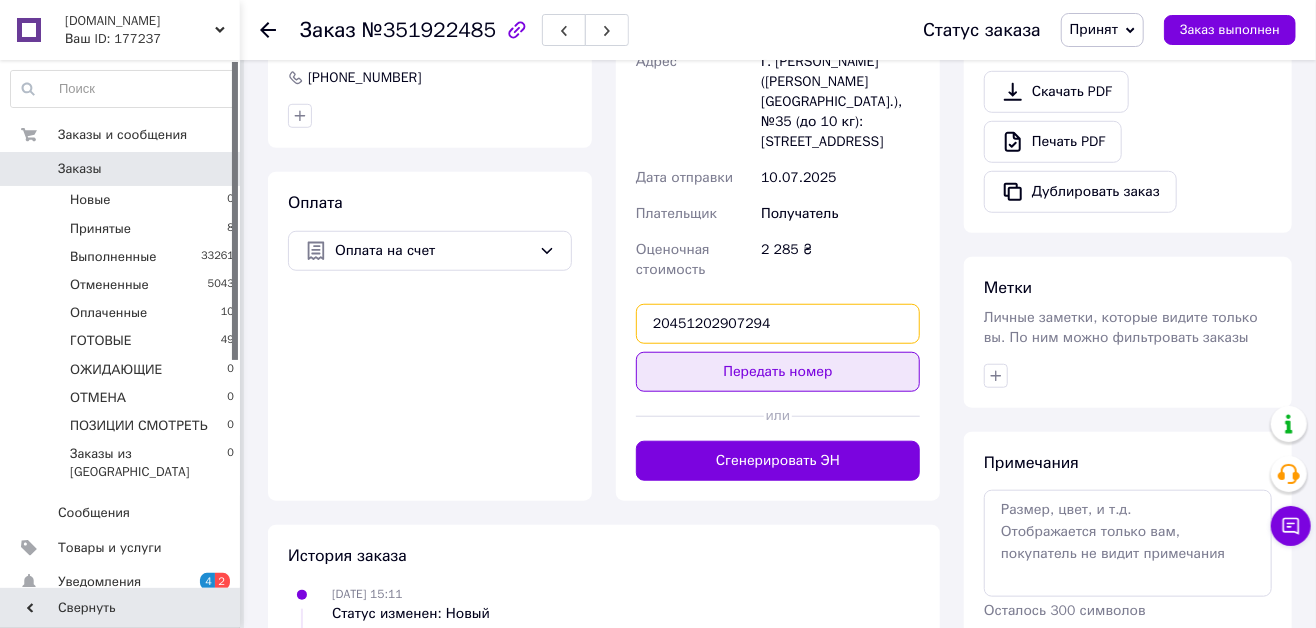 type on "20451202907294" 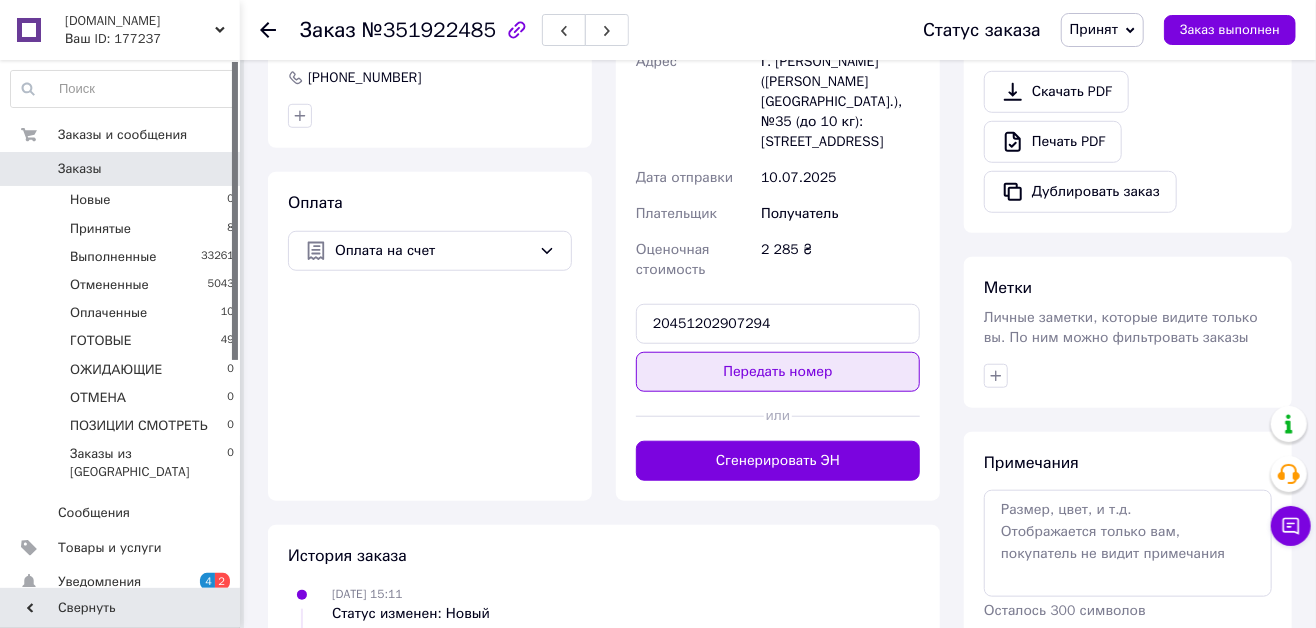 click on "Передать номер" at bounding box center (778, 372) 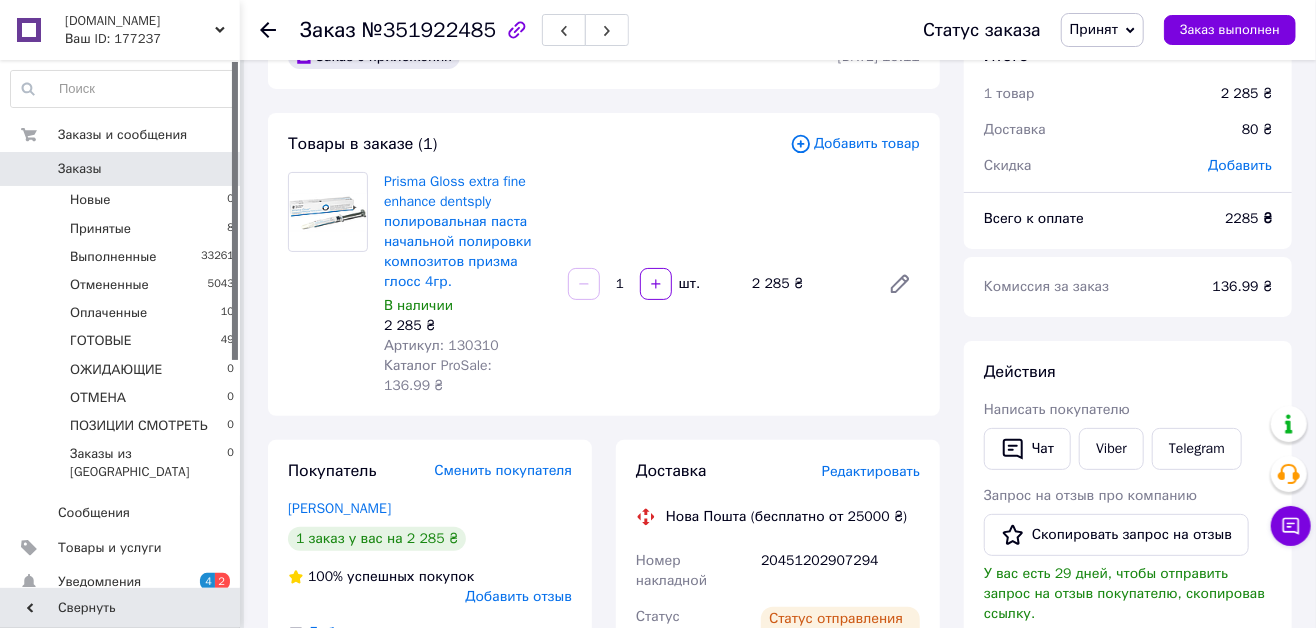 scroll, scrollTop: 90, scrollLeft: 0, axis: vertical 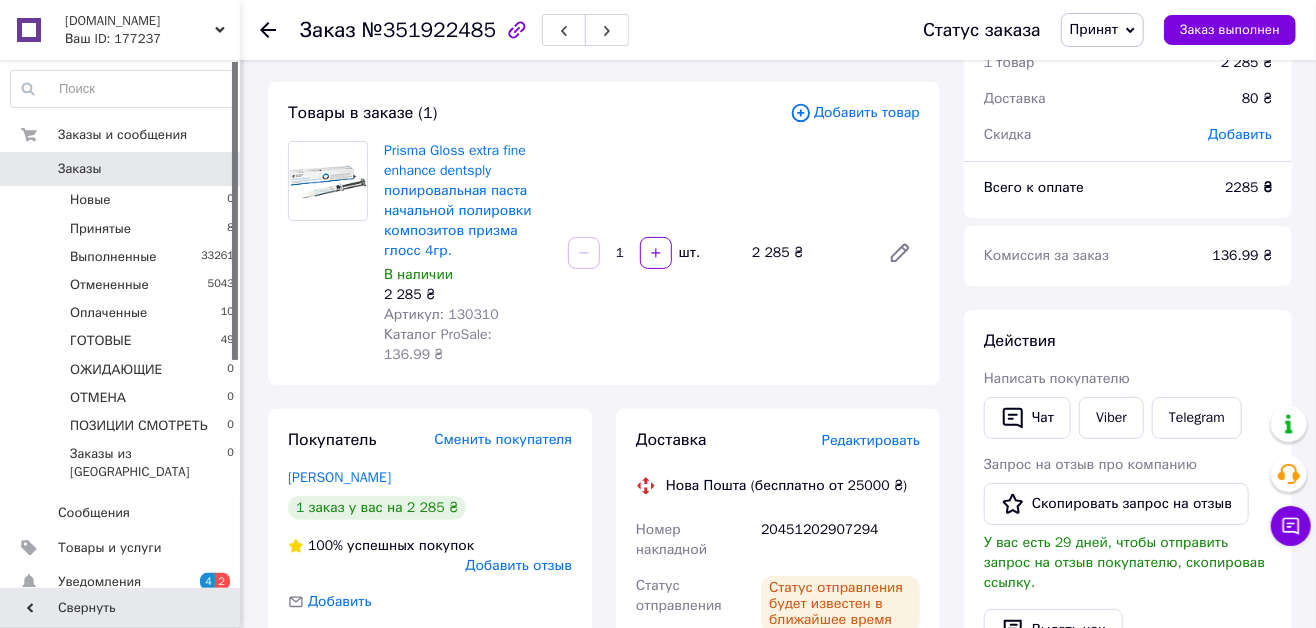 click 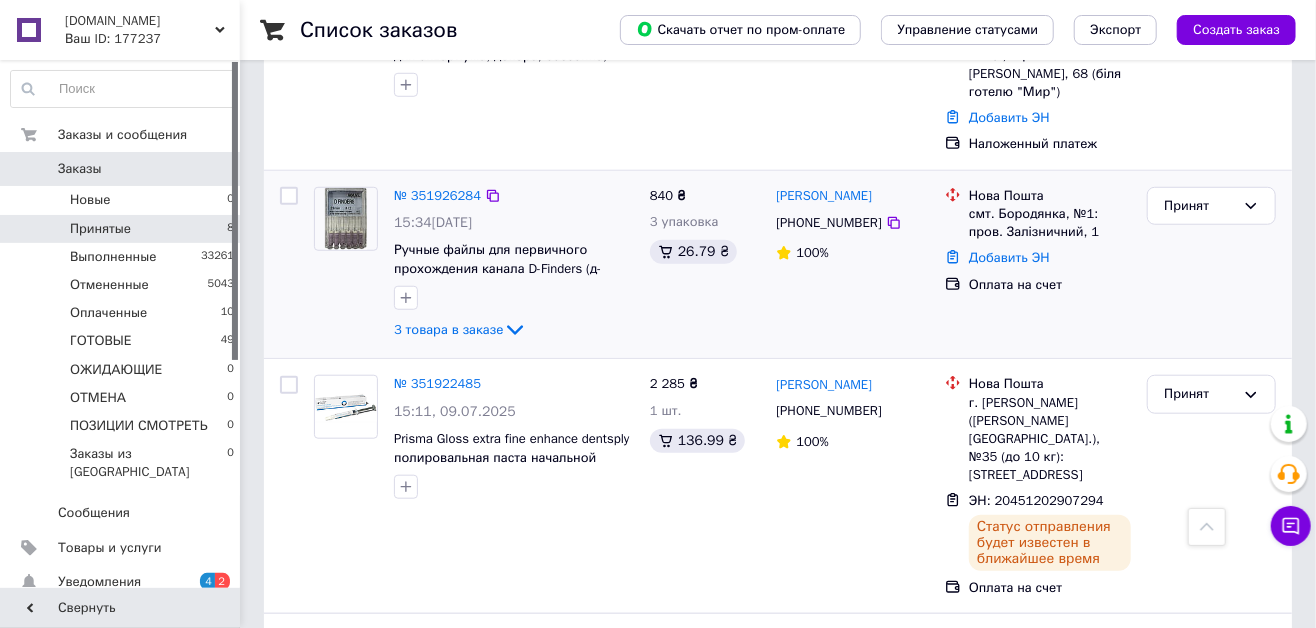 scroll, scrollTop: 727, scrollLeft: 0, axis: vertical 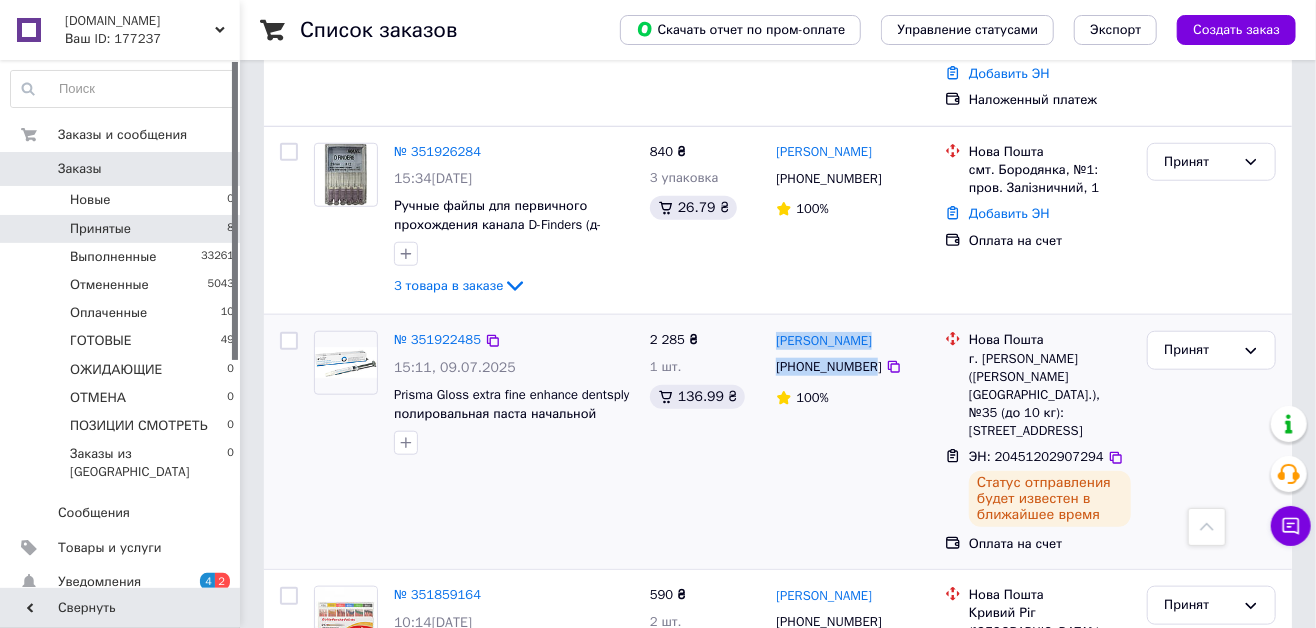 drag, startPoint x: 860, startPoint y: 327, endPoint x: 775, endPoint y: 299, distance: 89.49302 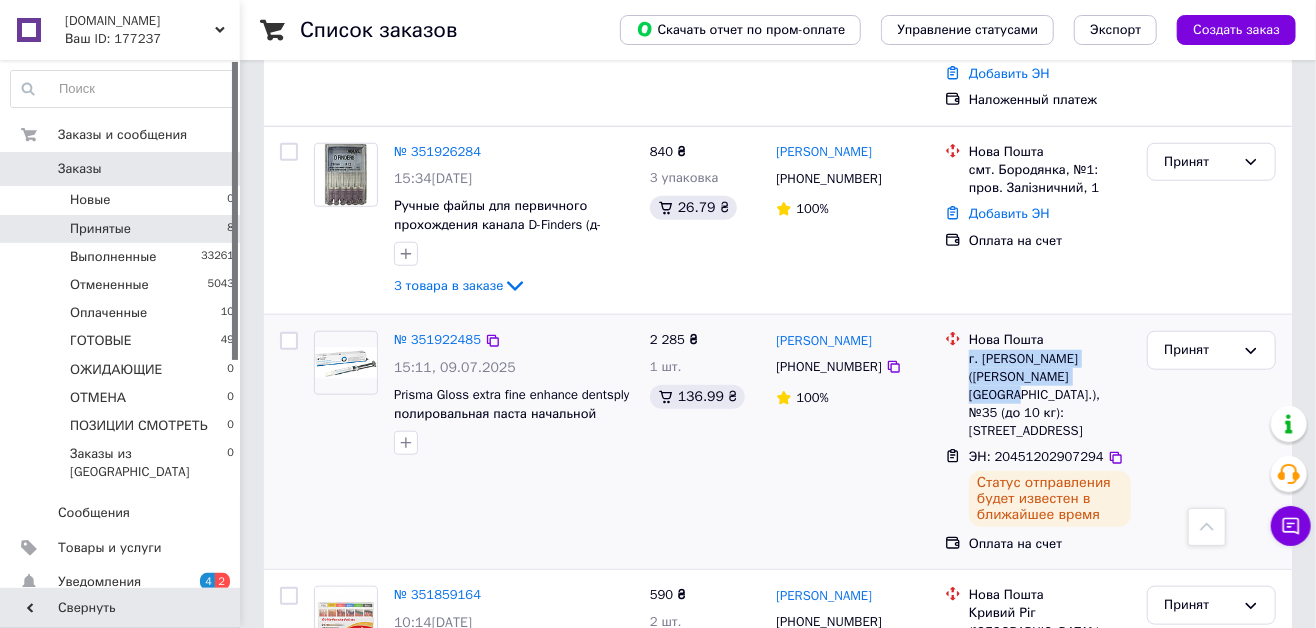 drag, startPoint x: 968, startPoint y: 318, endPoint x: 1128, endPoint y: 337, distance: 161.12418 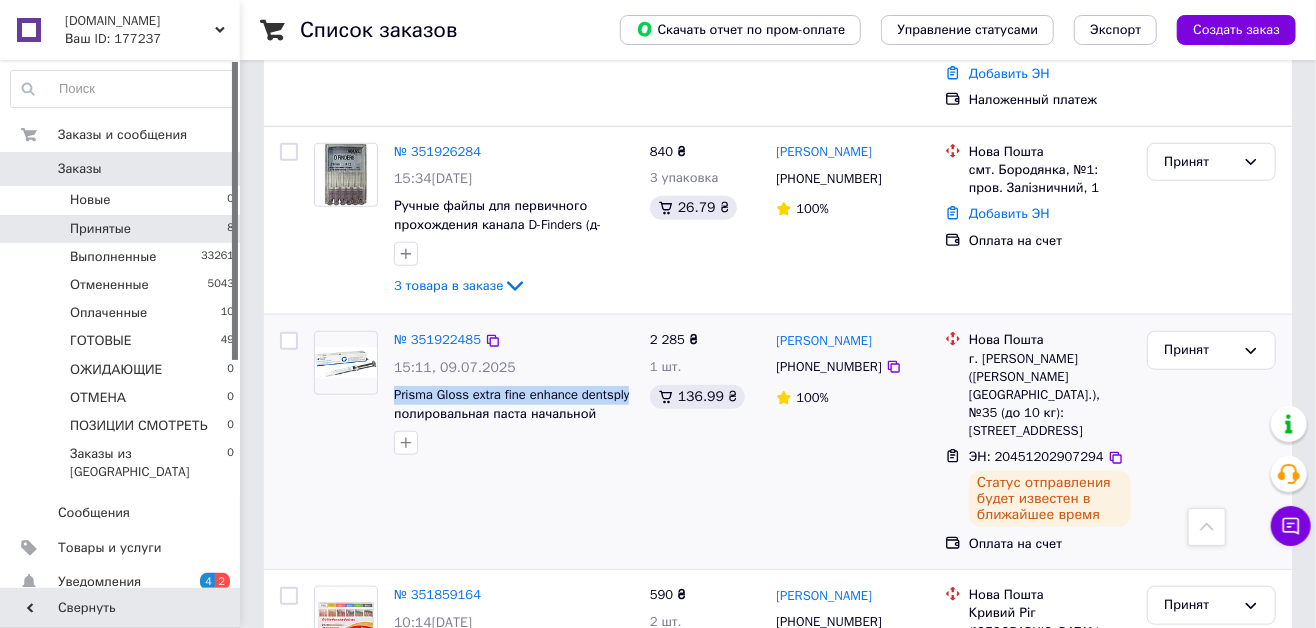 drag, startPoint x: 388, startPoint y: 354, endPoint x: 633, endPoint y: 355, distance: 245.00204 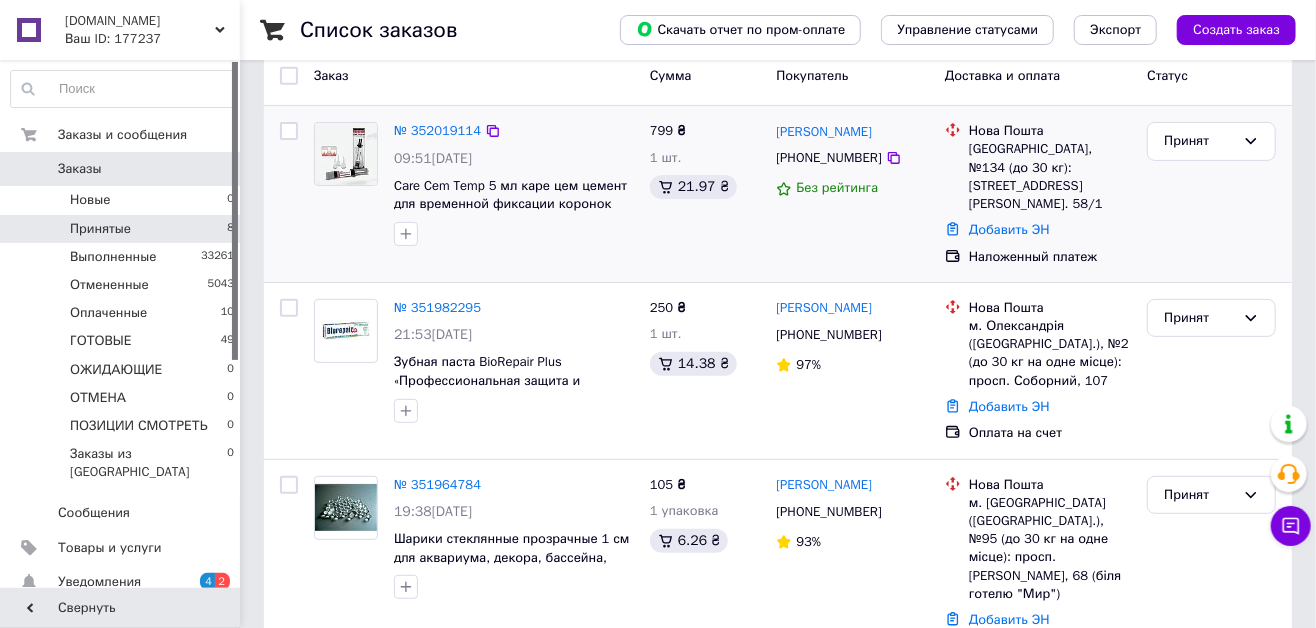 scroll, scrollTop: 363, scrollLeft: 0, axis: vertical 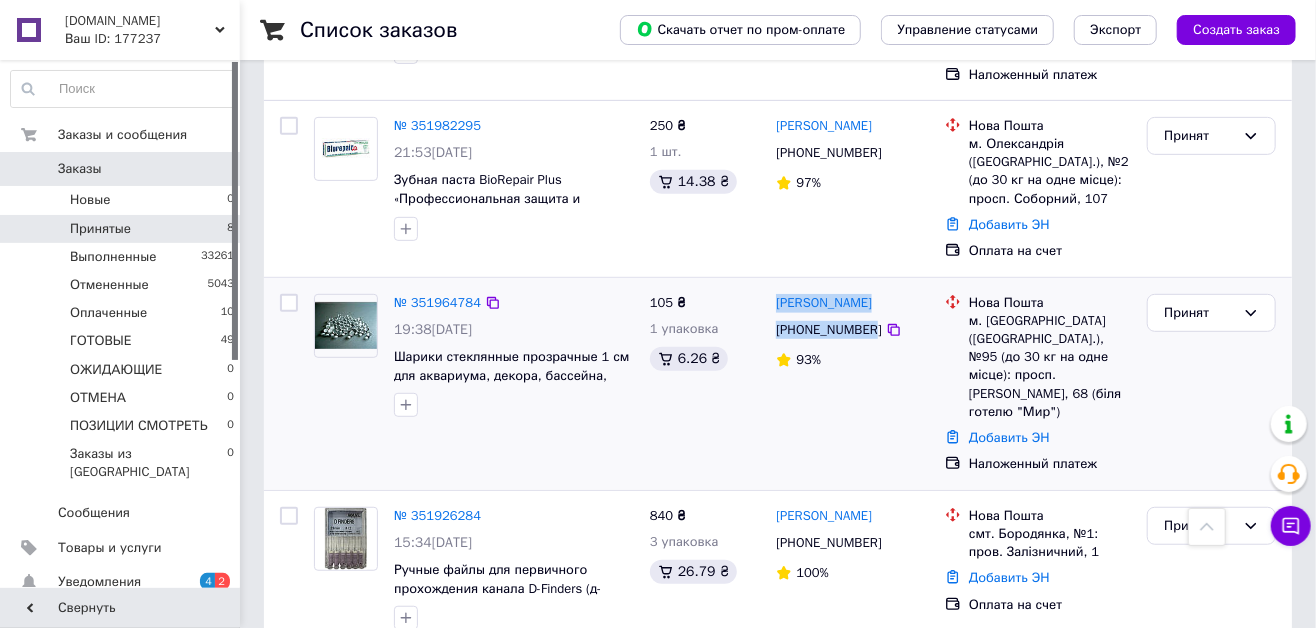 drag, startPoint x: 869, startPoint y: 305, endPoint x: 773, endPoint y: 271, distance: 101.84302 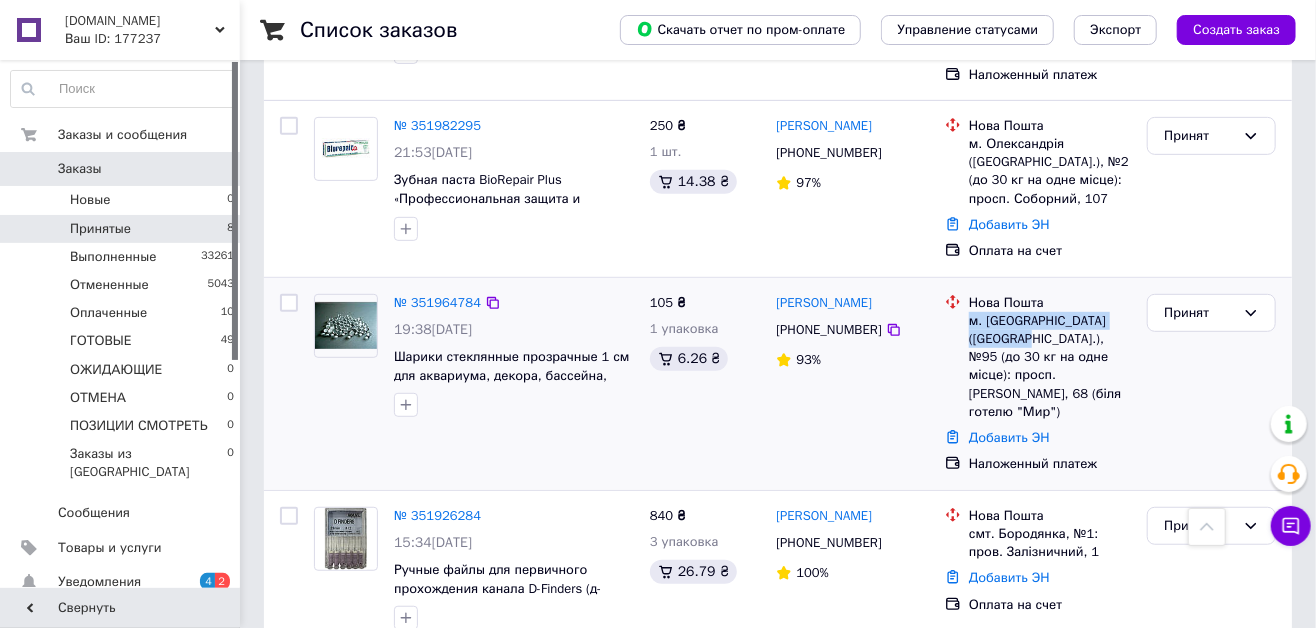 drag, startPoint x: 970, startPoint y: 300, endPoint x: 1003, endPoint y: 321, distance: 39.115215 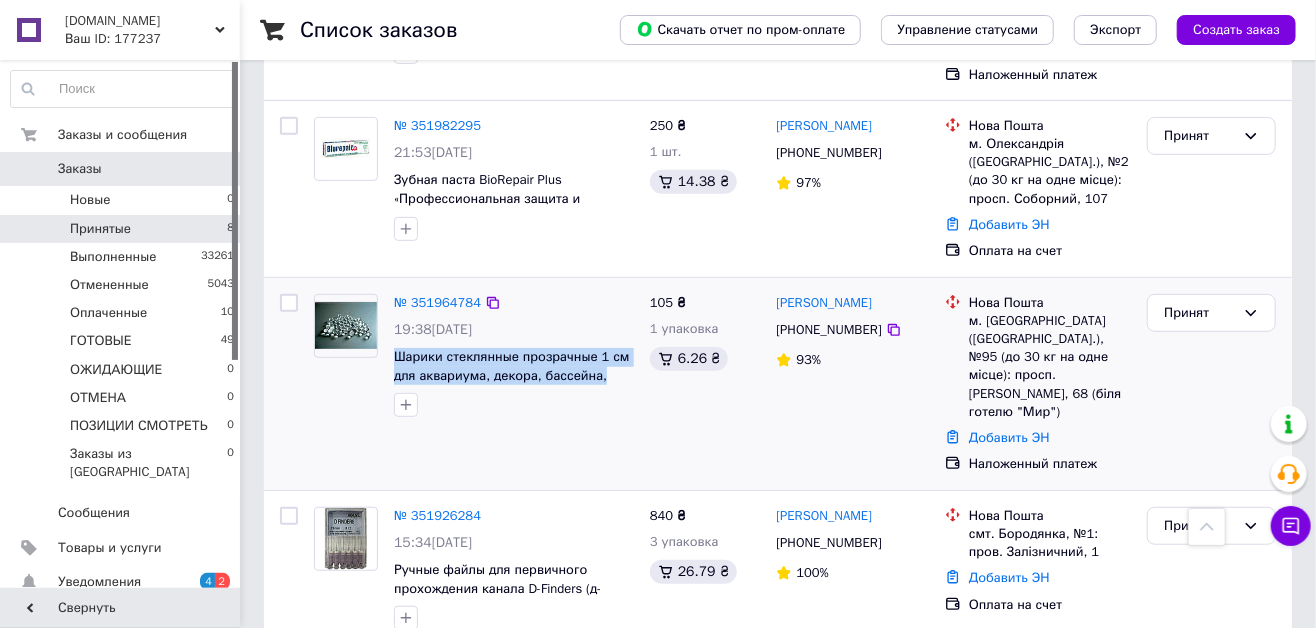 drag, startPoint x: 389, startPoint y: 337, endPoint x: 604, endPoint y: 356, distance: 215.8379 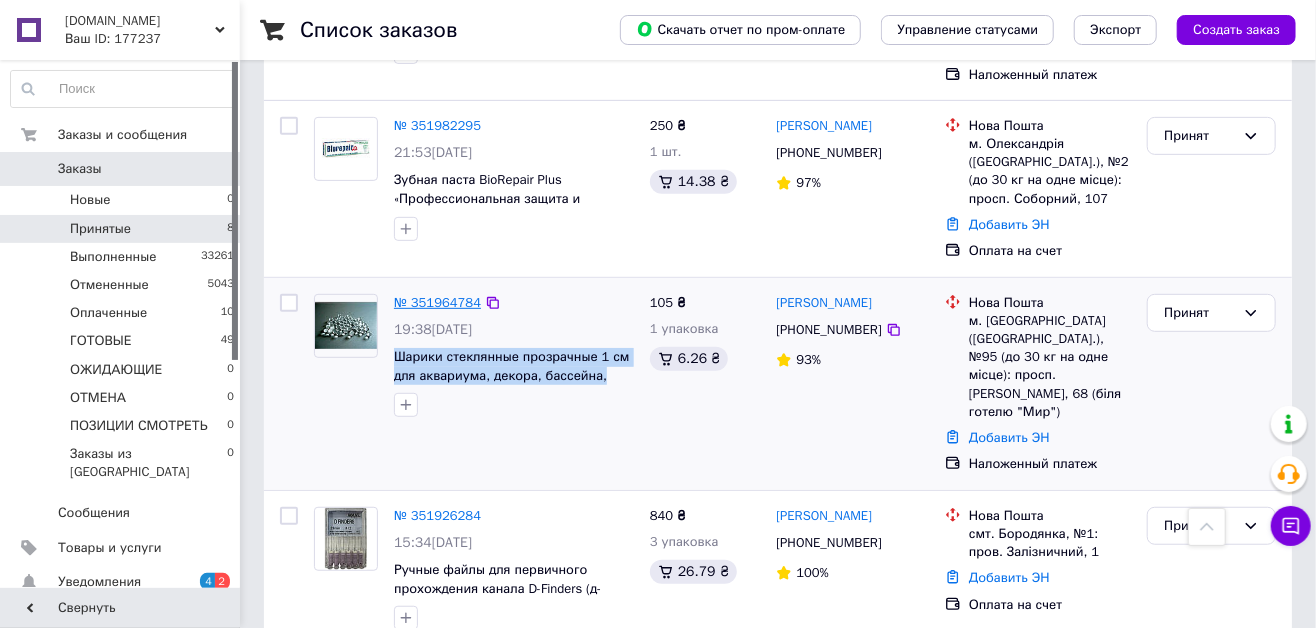 click on "№ 351964784" at bounding box center [437, 302] 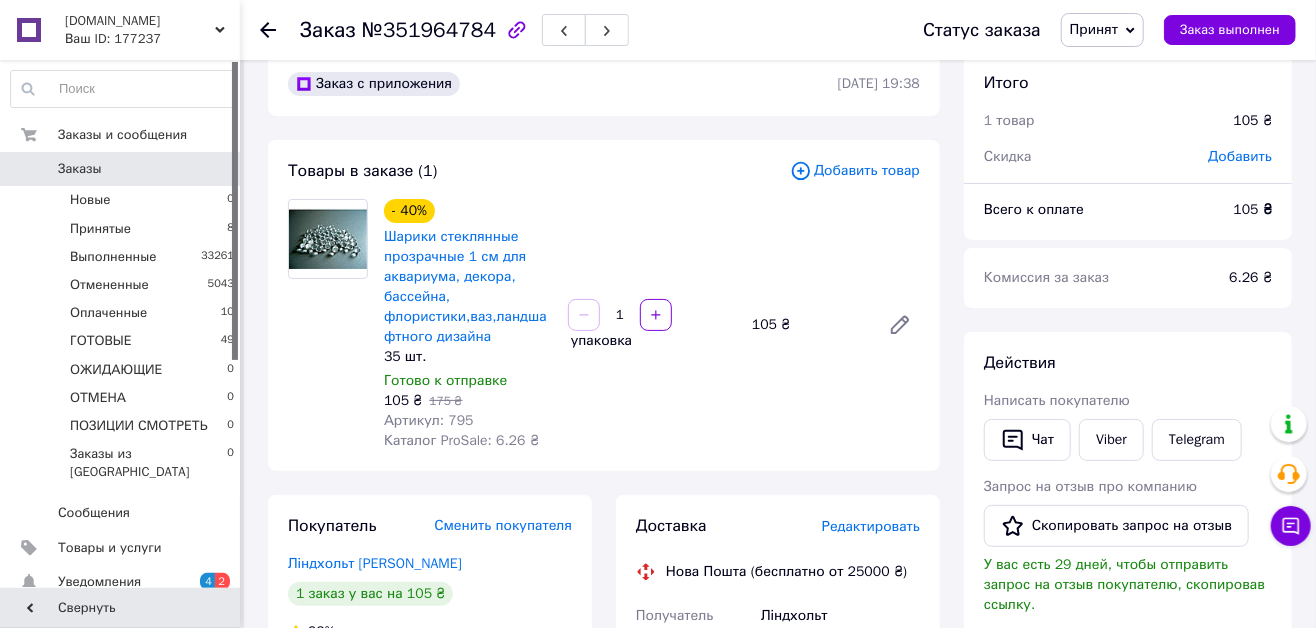 scroll, scrollTop: 0, scrollLeft: 0, axis: both 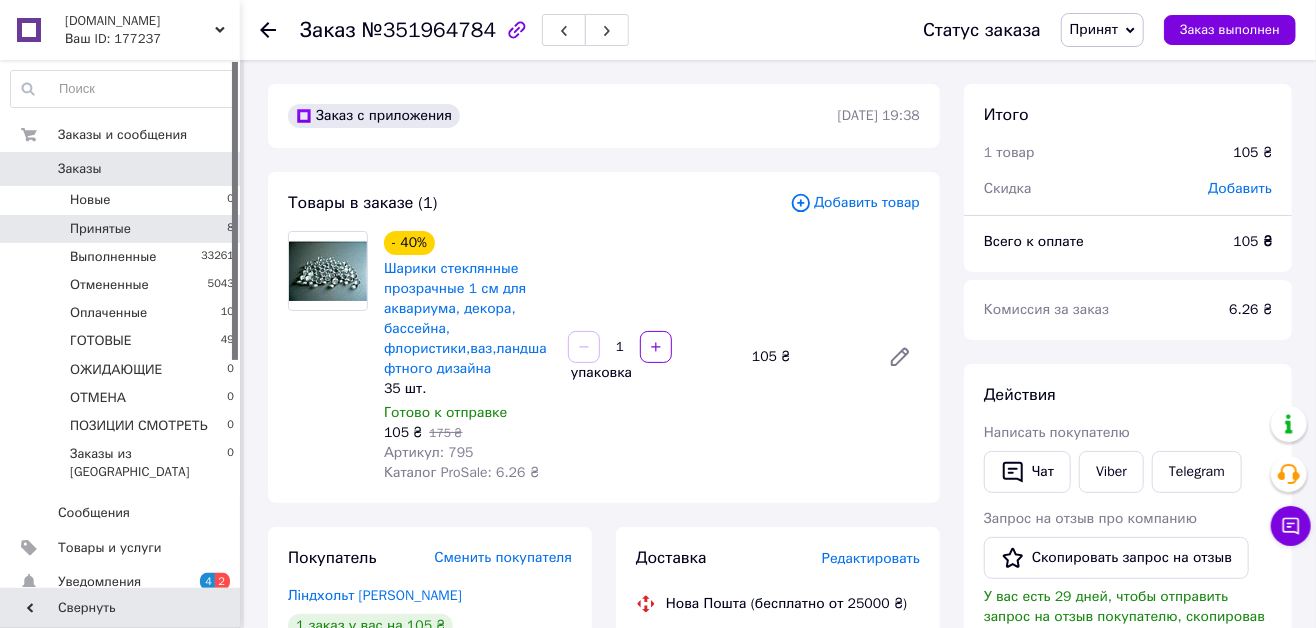 click on "Принятые 8" at bounding box center (123, 229) 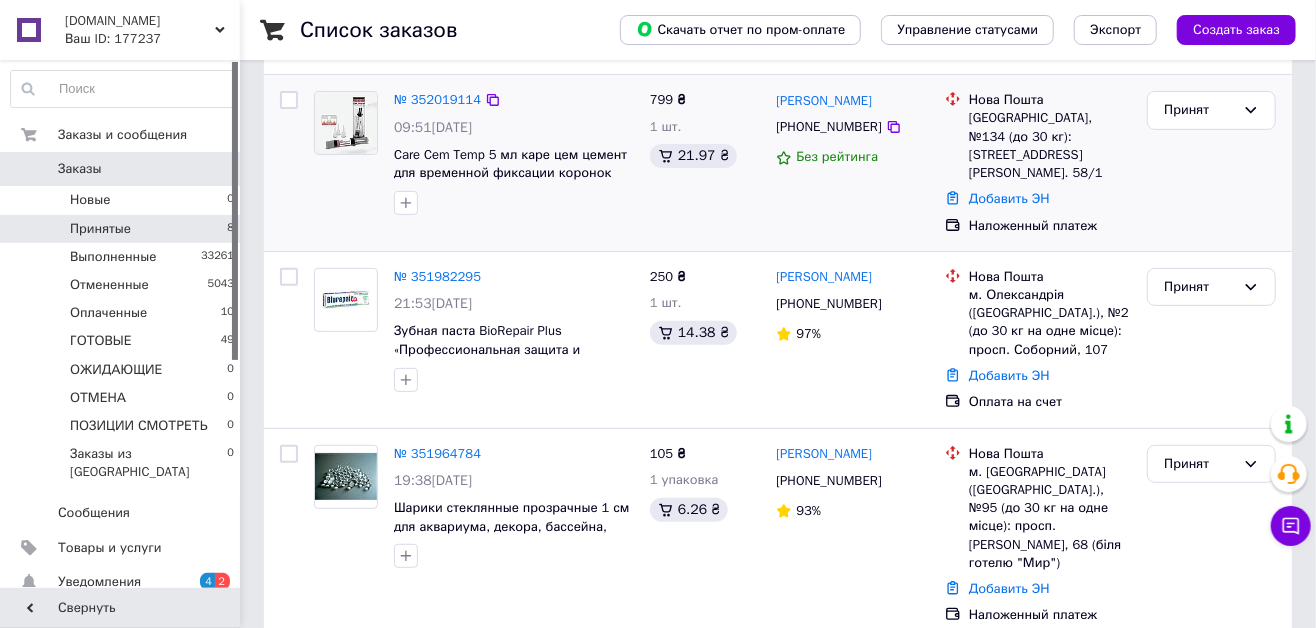 scroll, scrollTop: 545, scrollLeft: 0, axis: vertical 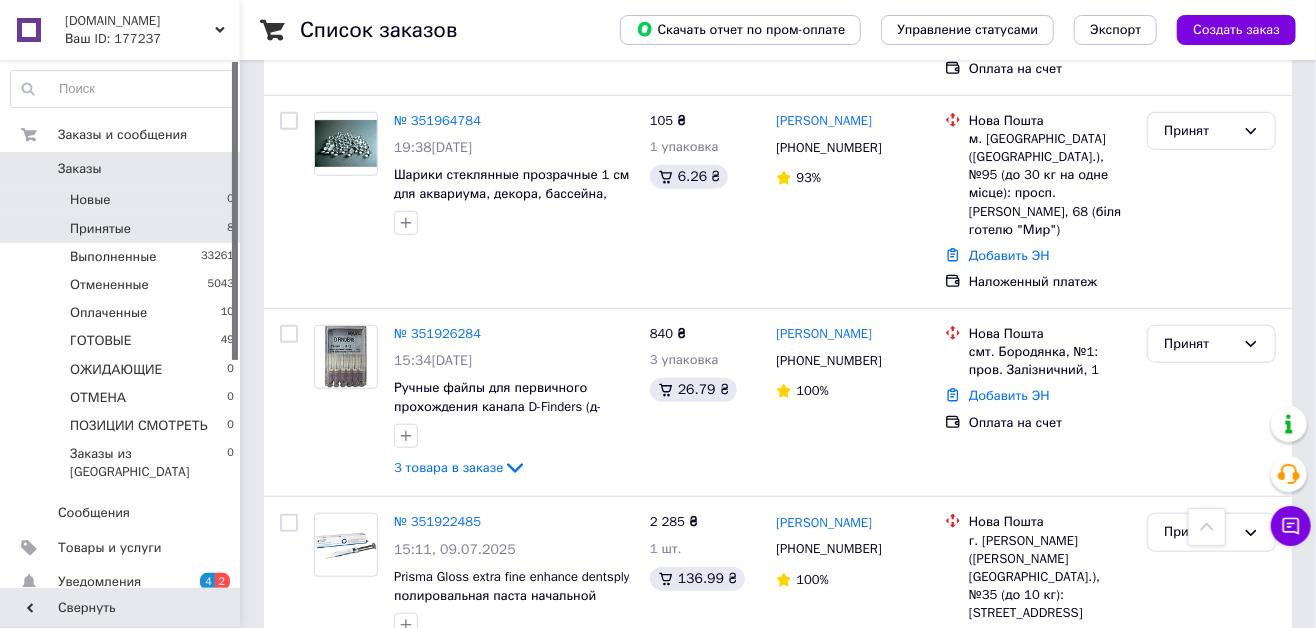click on "Новые 0" at bounding box center (123, 200) 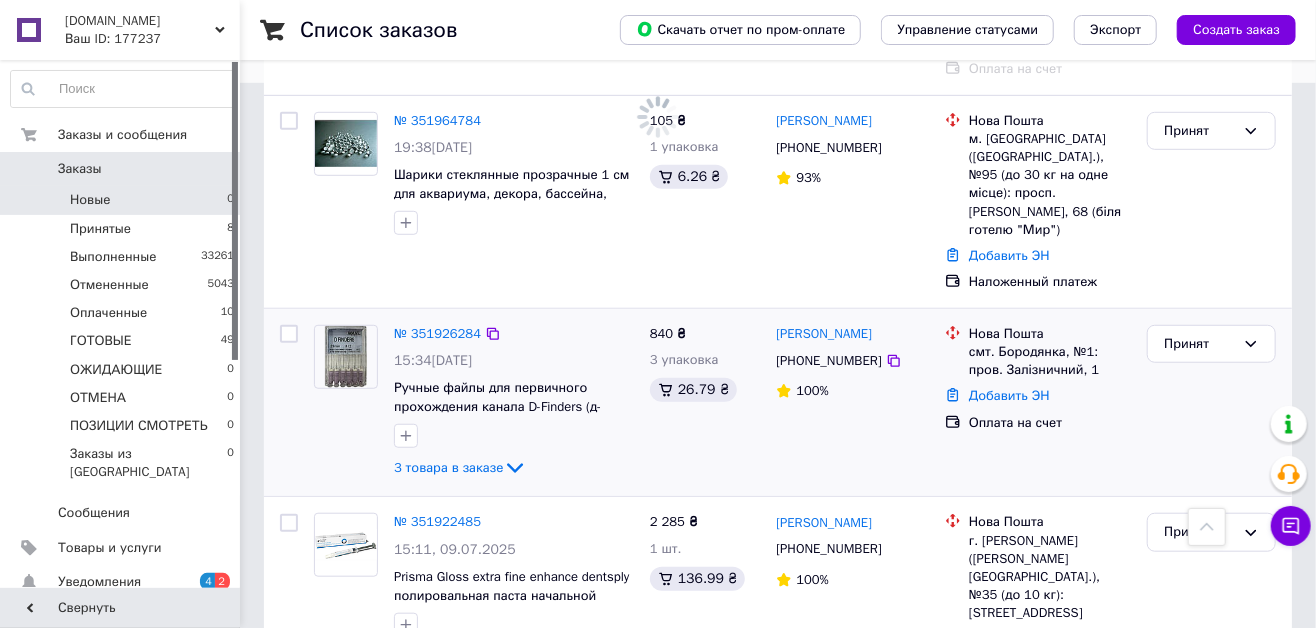 scroll, scrollTop: 0, scrollLeft: 0, axis: both 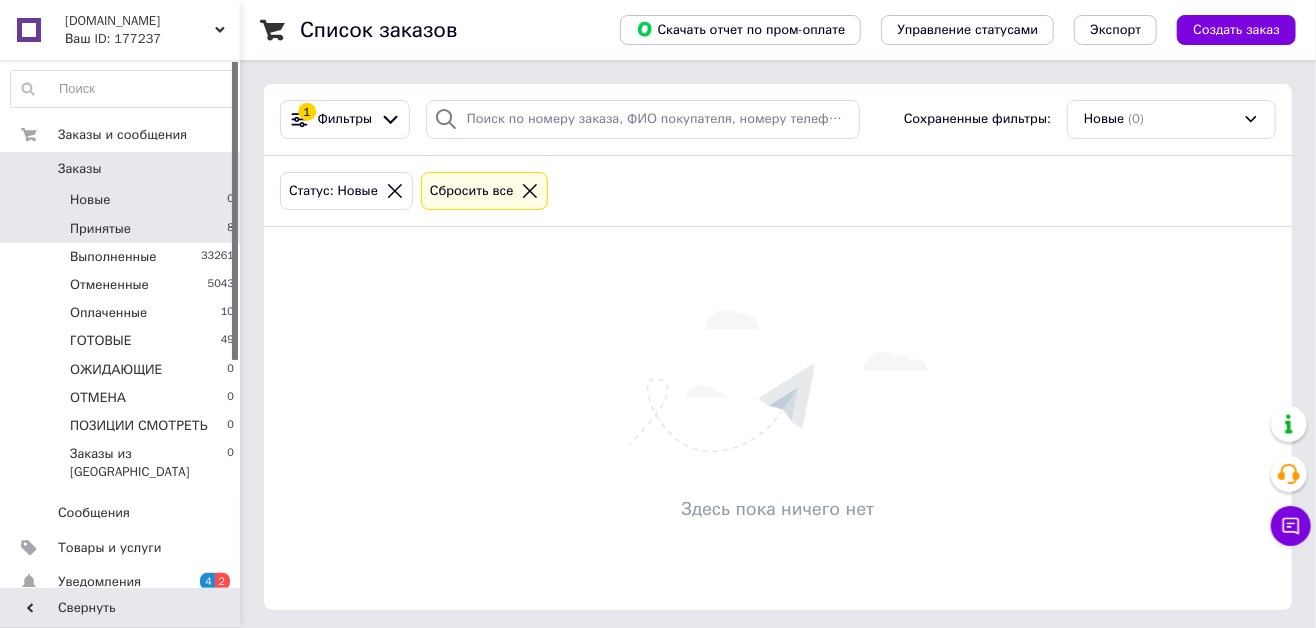 click on "Принятые" at bounding box center (100, 229) 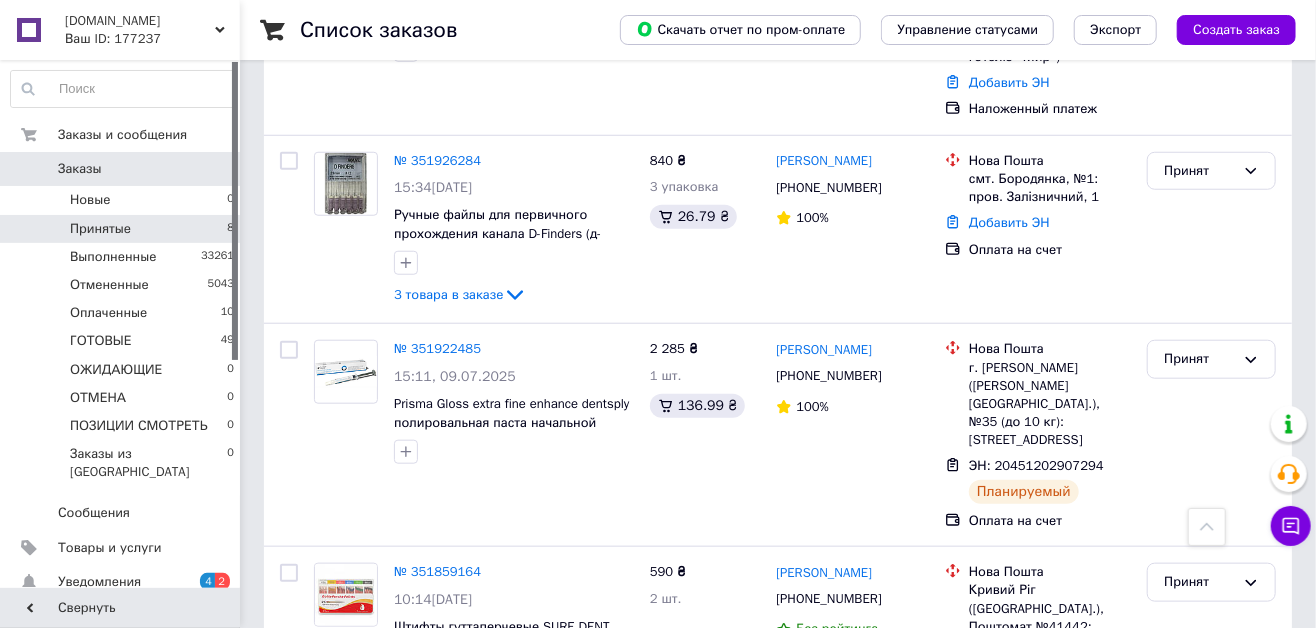 scroll, scrollTop: 363, scrollLeft: 0, axis: vertical 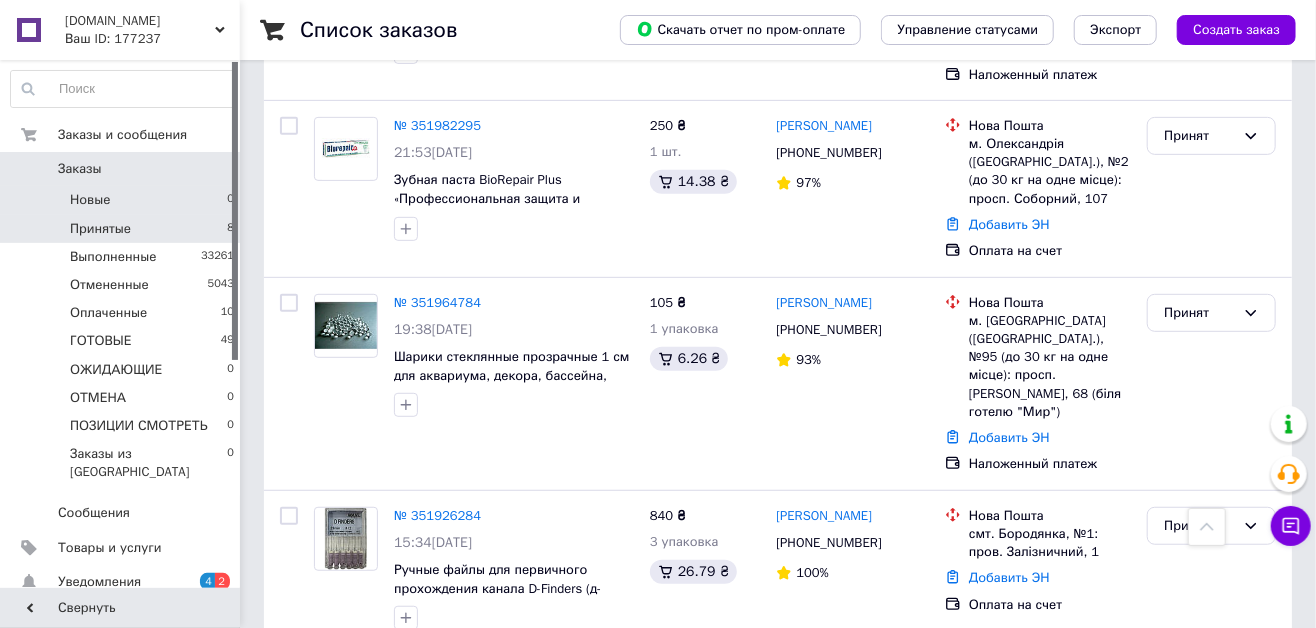 click on "Новые 0" at bounding box center [123, 200] 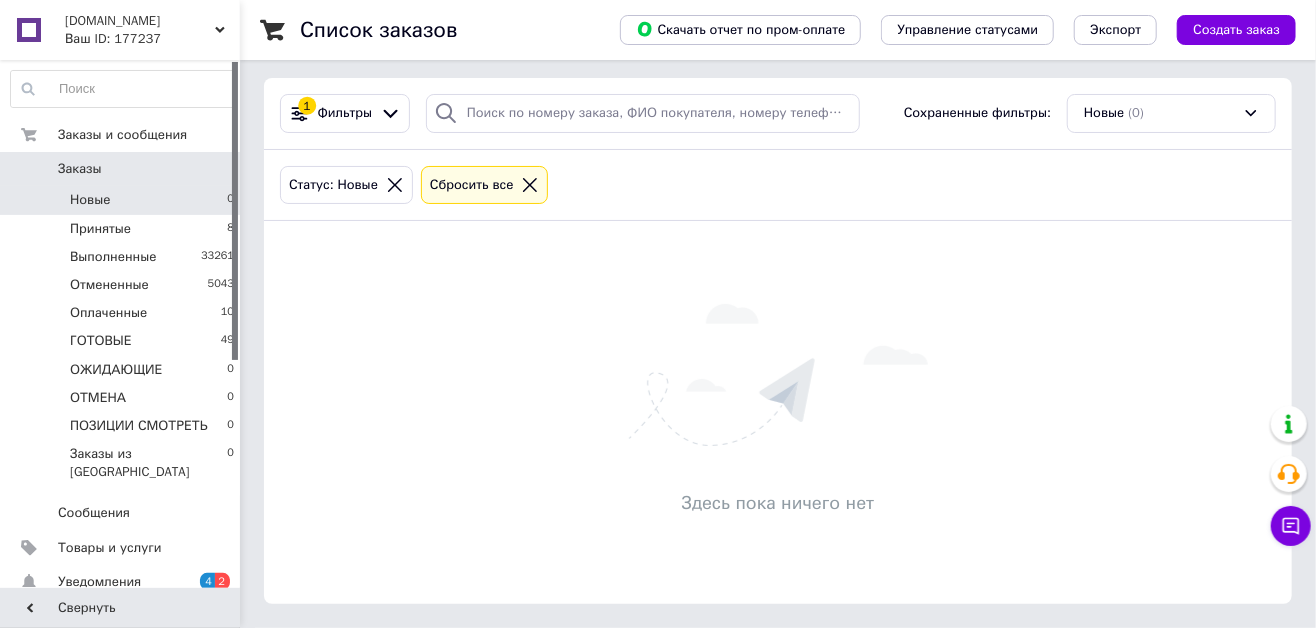 scroll, scrollTop: 0, scrollLeft: 0, axis: both 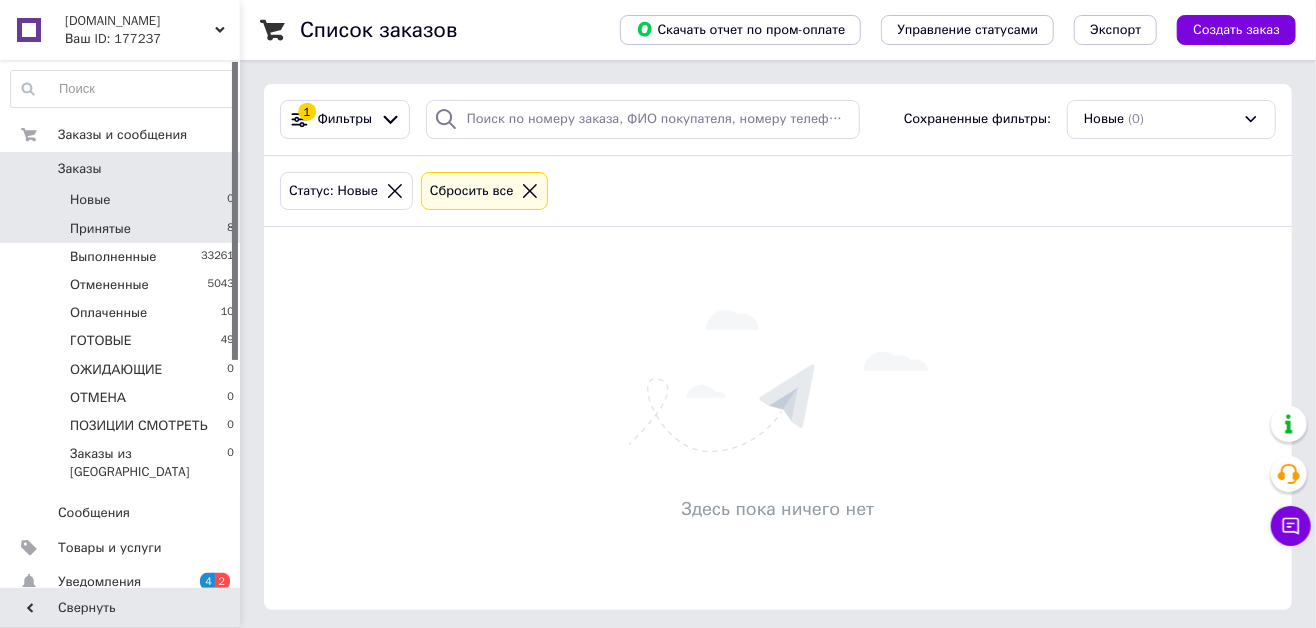 click on "Принятые 8" at bounding box center [123, 229] 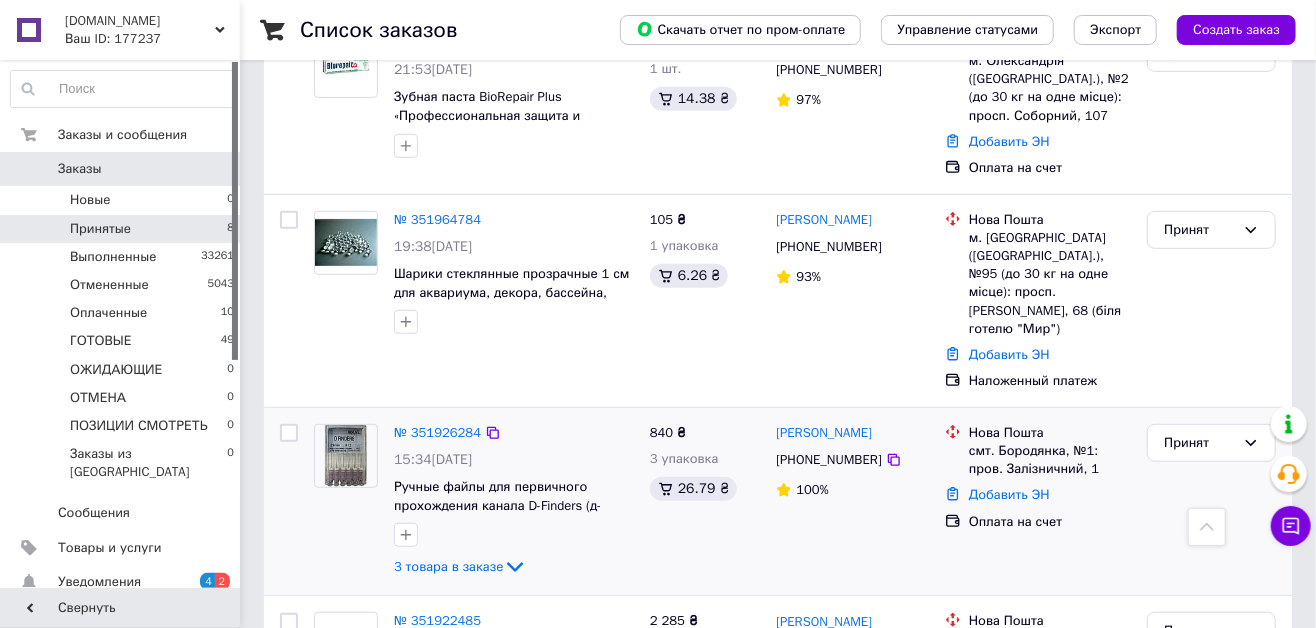 scroll, scrollTop: 272, scrollLeft: 0, axis: vertical 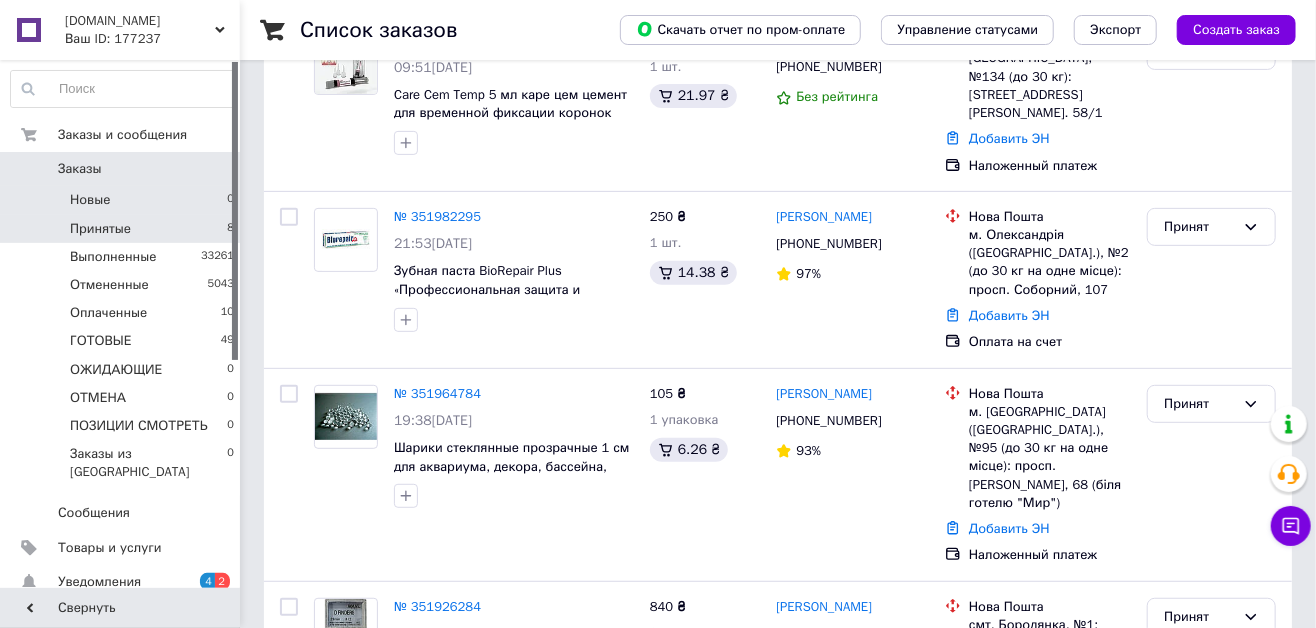 click on "Новые 0" at bounding box center (123, 200) 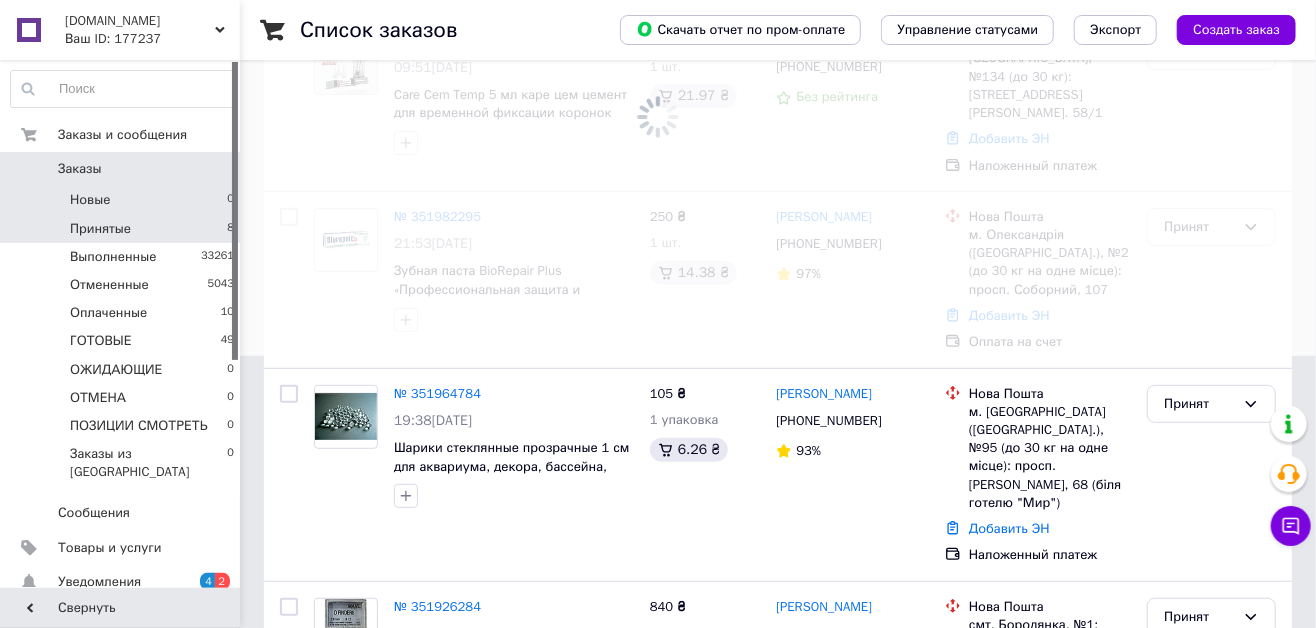 scroll, scrollTop: 0, scrollLeft: 0, axis: both 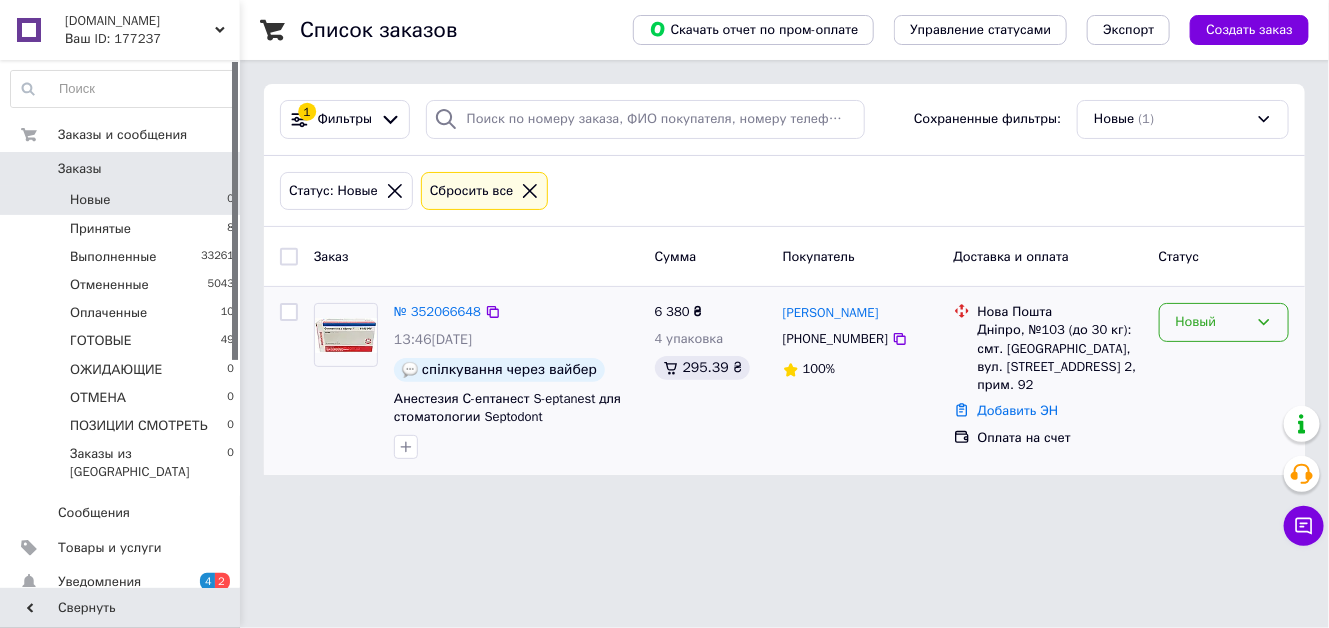 click on "Новый" at bounding box center [1212, 322] 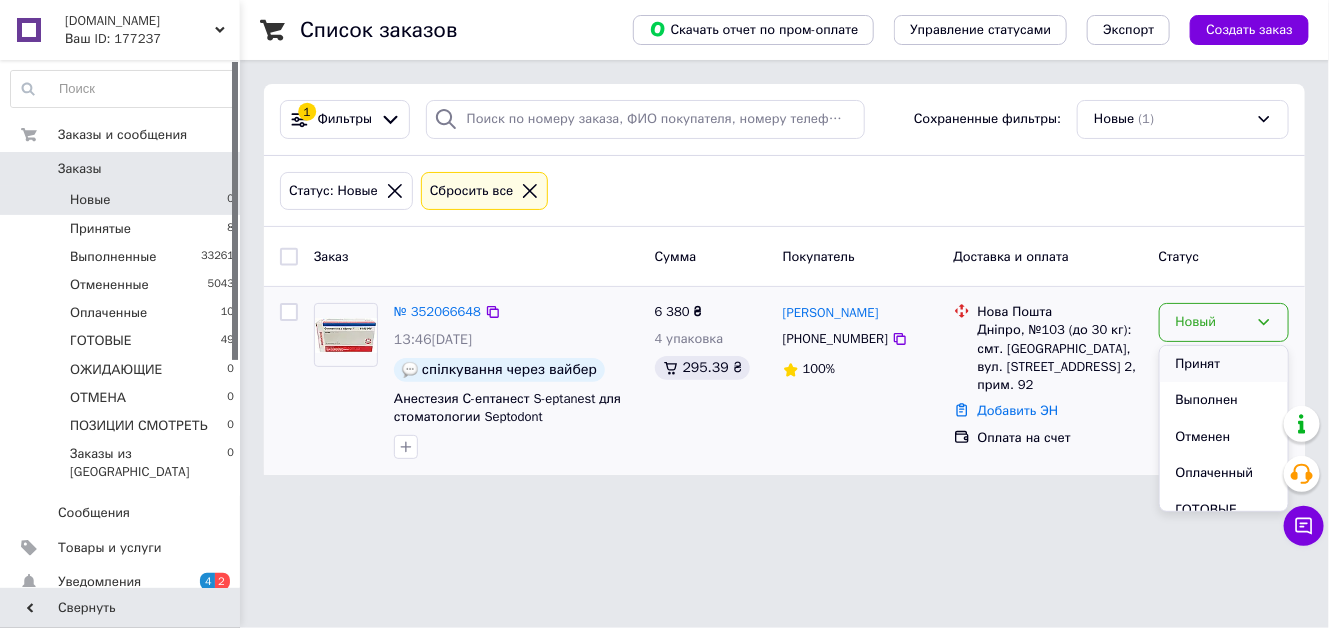 click on "Принят" at bounding box center [1224, 364] 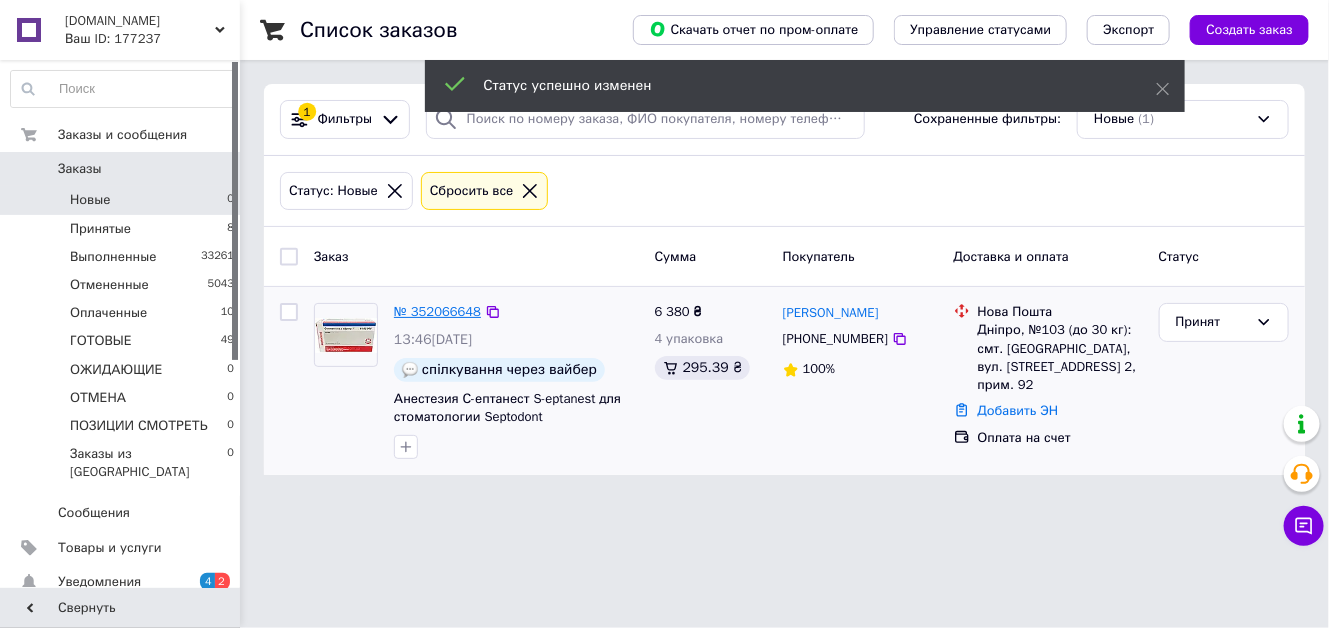 click on "№ 352066648" at bounding box center [437, 311] 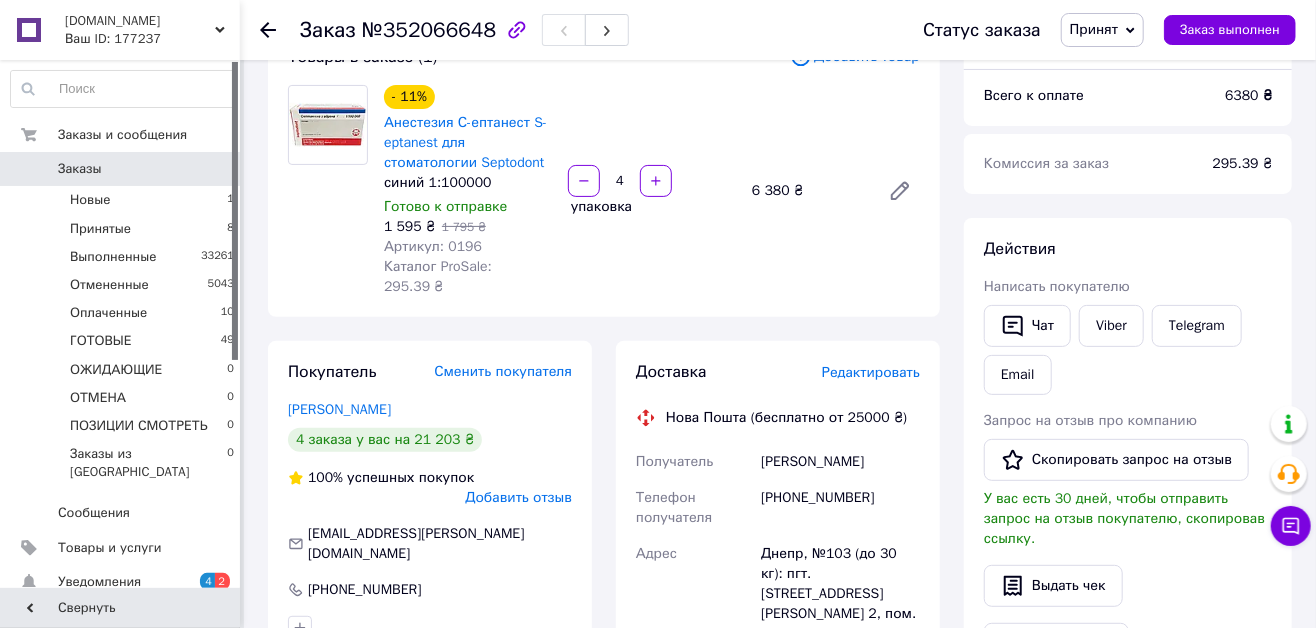 scroll, scrollTop: 130, scrollLeft: 0, axis: vertical 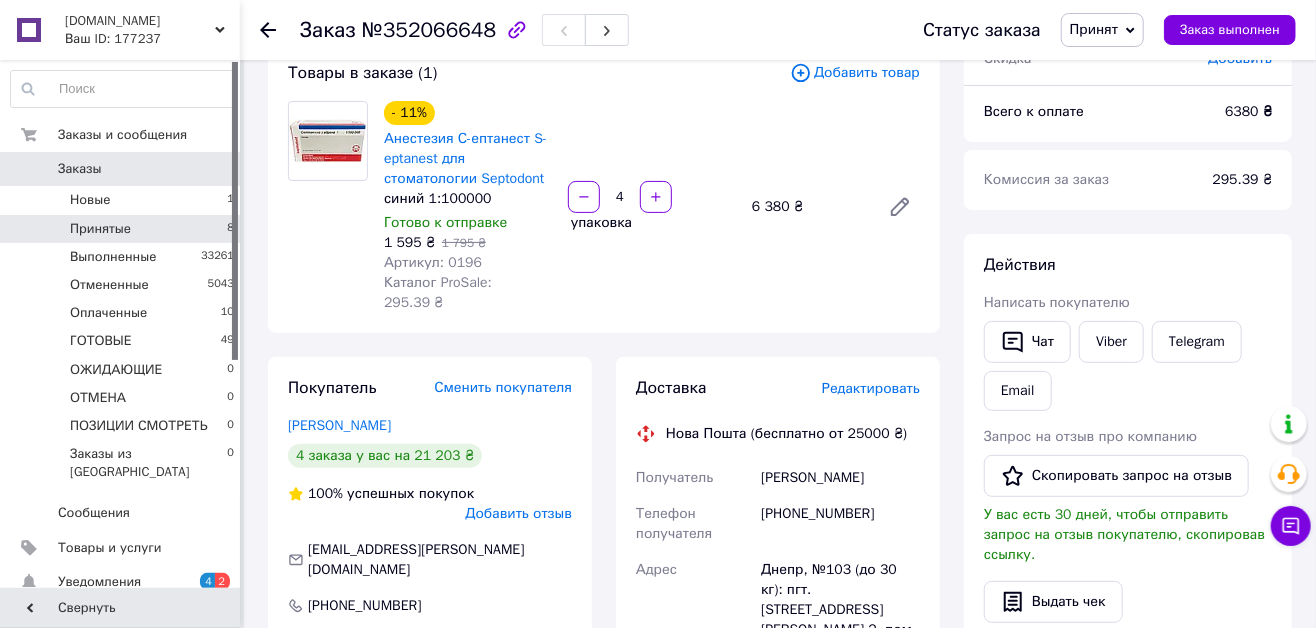 click on "Принятые 8" at bounding box center (123, 229) 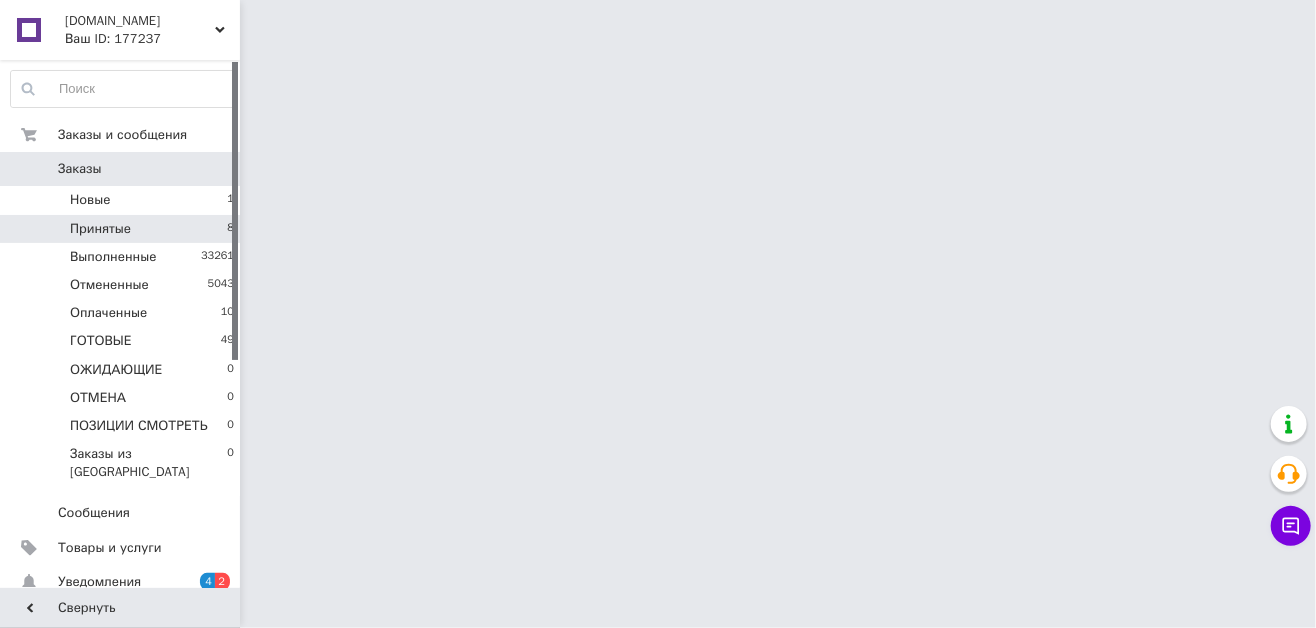 scroll, scrollTop: 0, scrollLeft: 0, axis: both 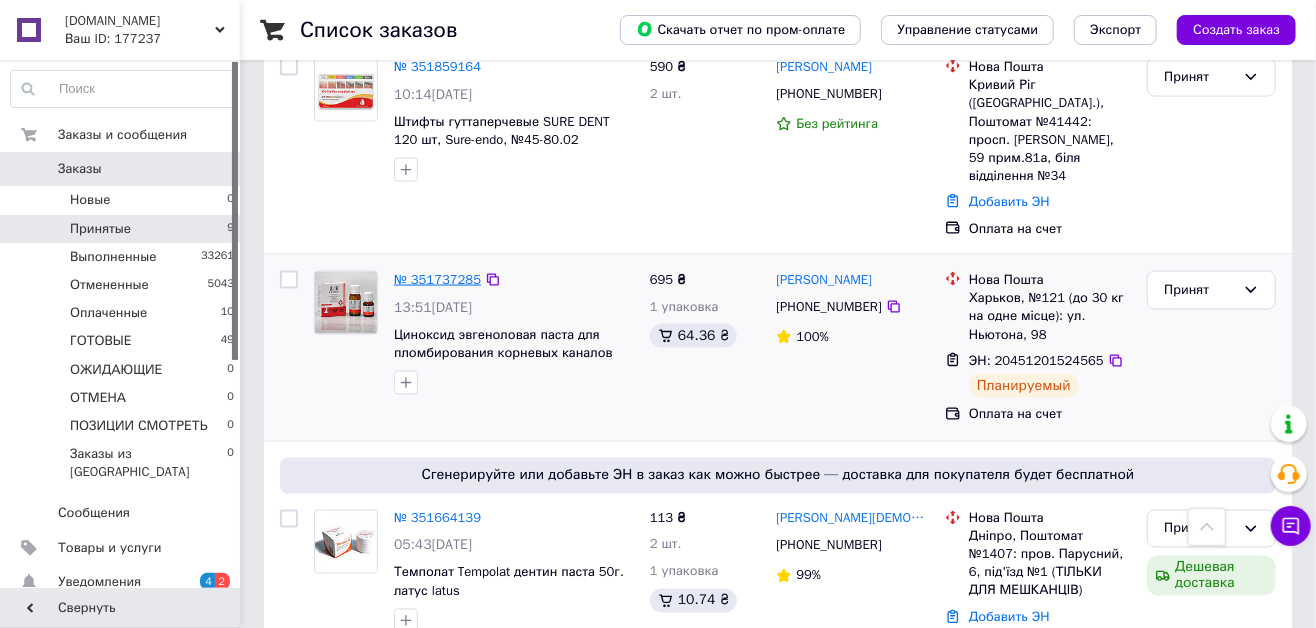 click on "№ 351737285" at bounding box center (437, 279) 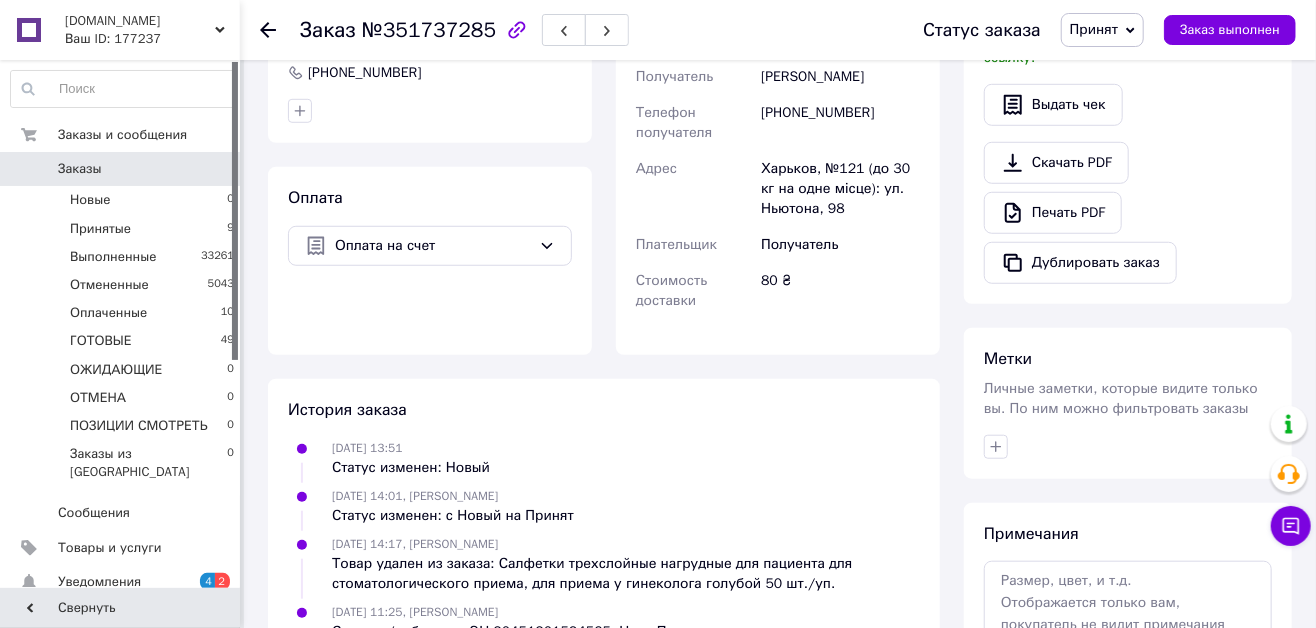 scroll, scrollTop: 391, scrollLeft: 0, axis: vertical 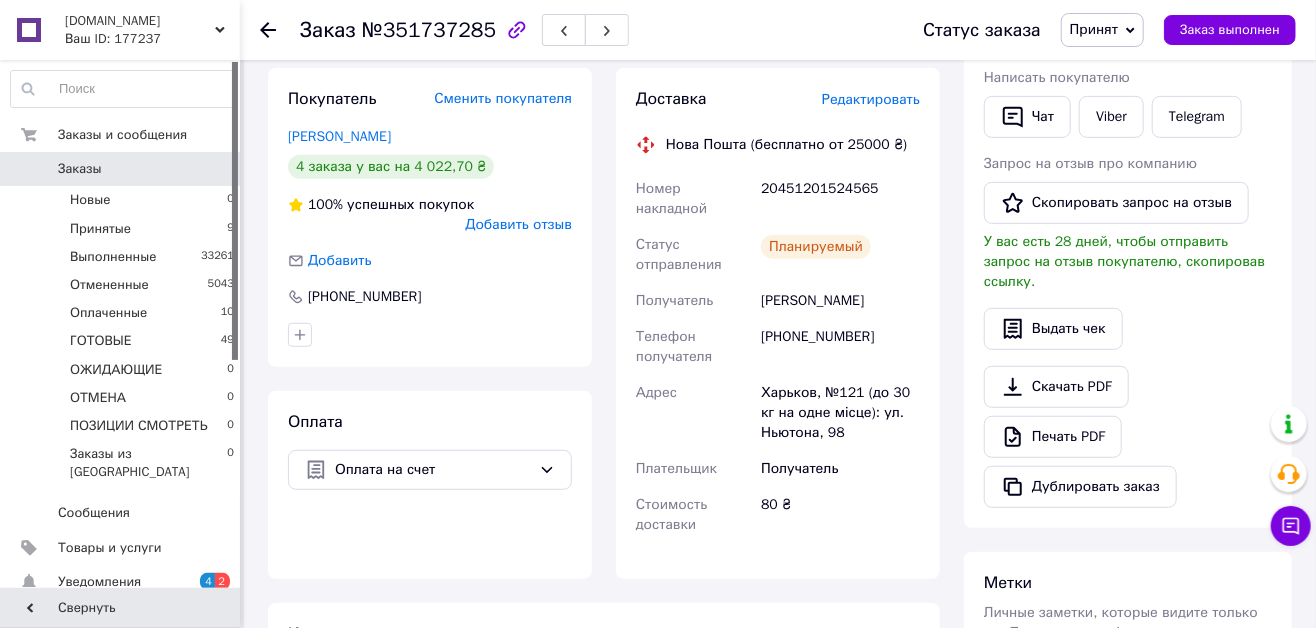 click 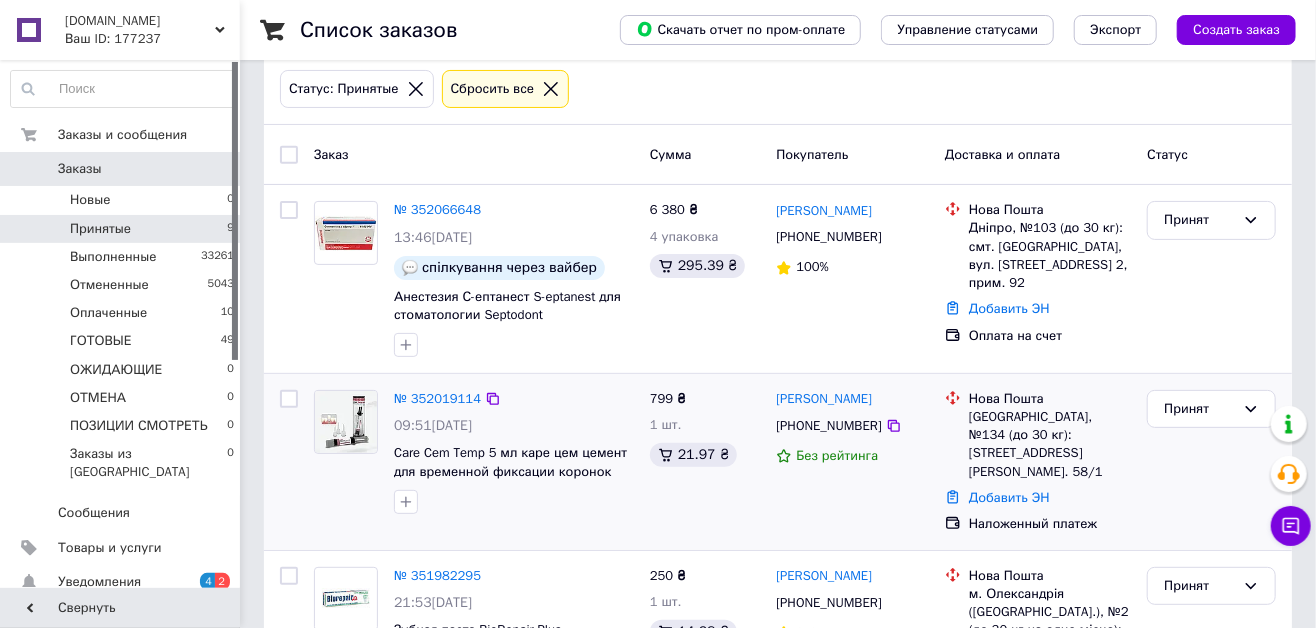 scroll, scrollTop: 0, scrollLeft: 0, axis: both 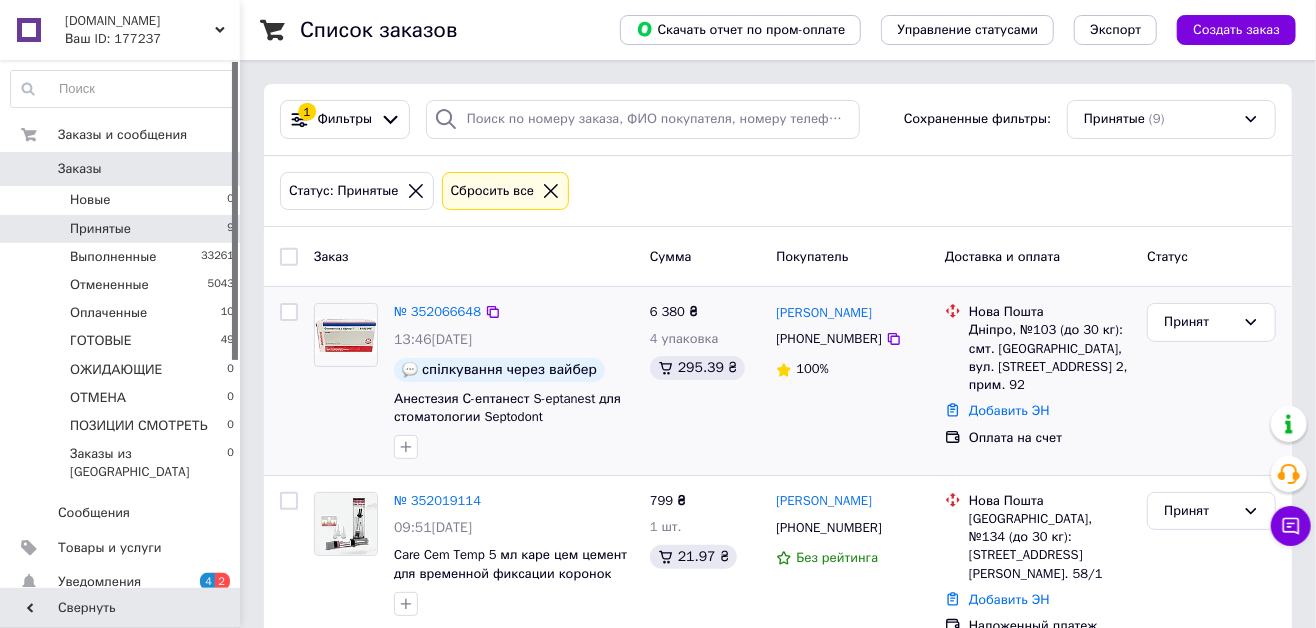 click on "[PERSON_NAME] [PHONE_NUMBER] 100%" at bounding box center (852, 381) 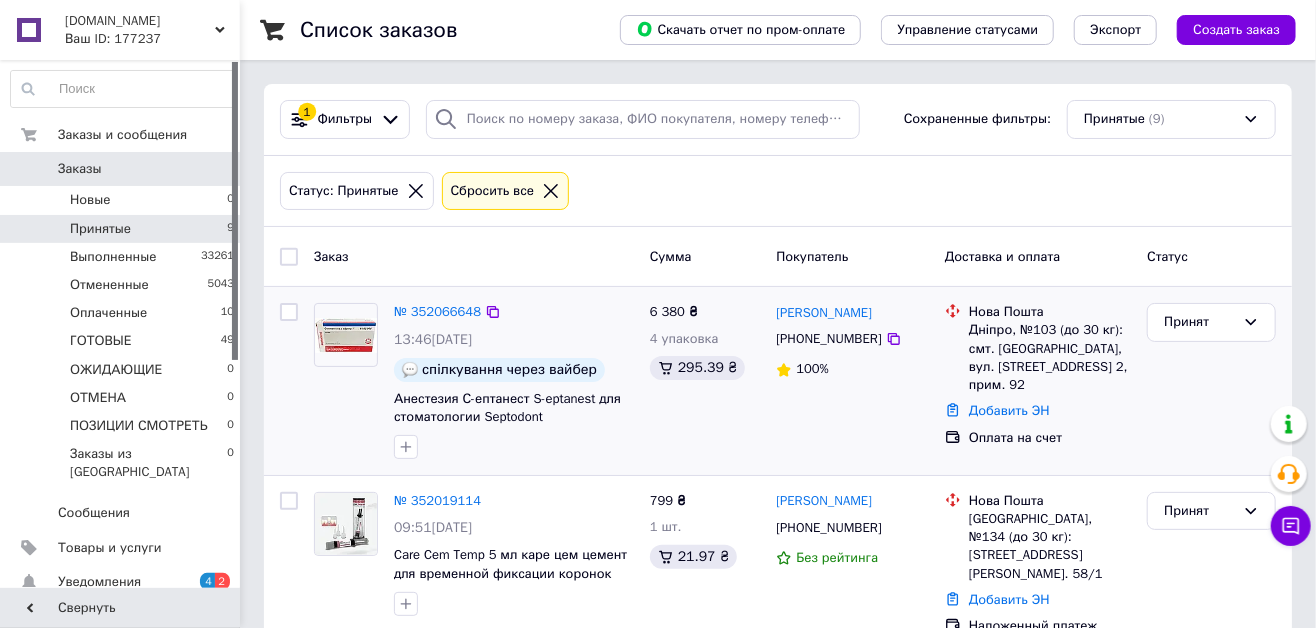 click on "[PERSON_NAME] [PHONE_NUMBER] 100%" at bounding box center (852, 381) 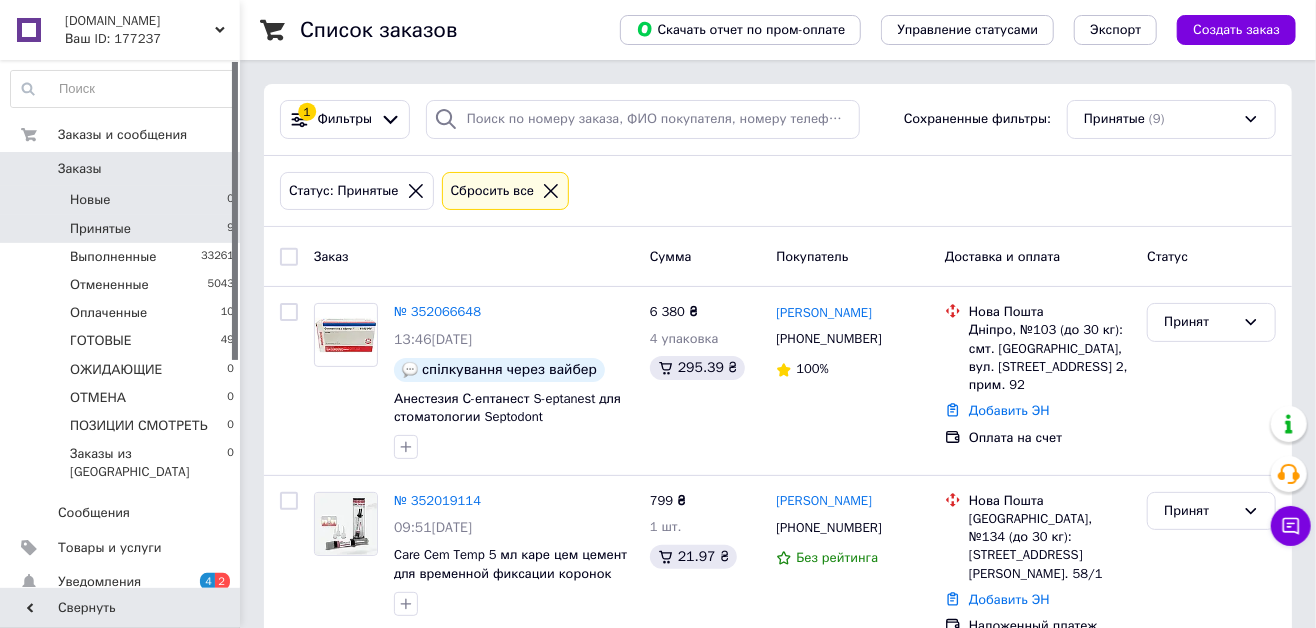 click on "Новые 0" at bounding box center [123, 200] 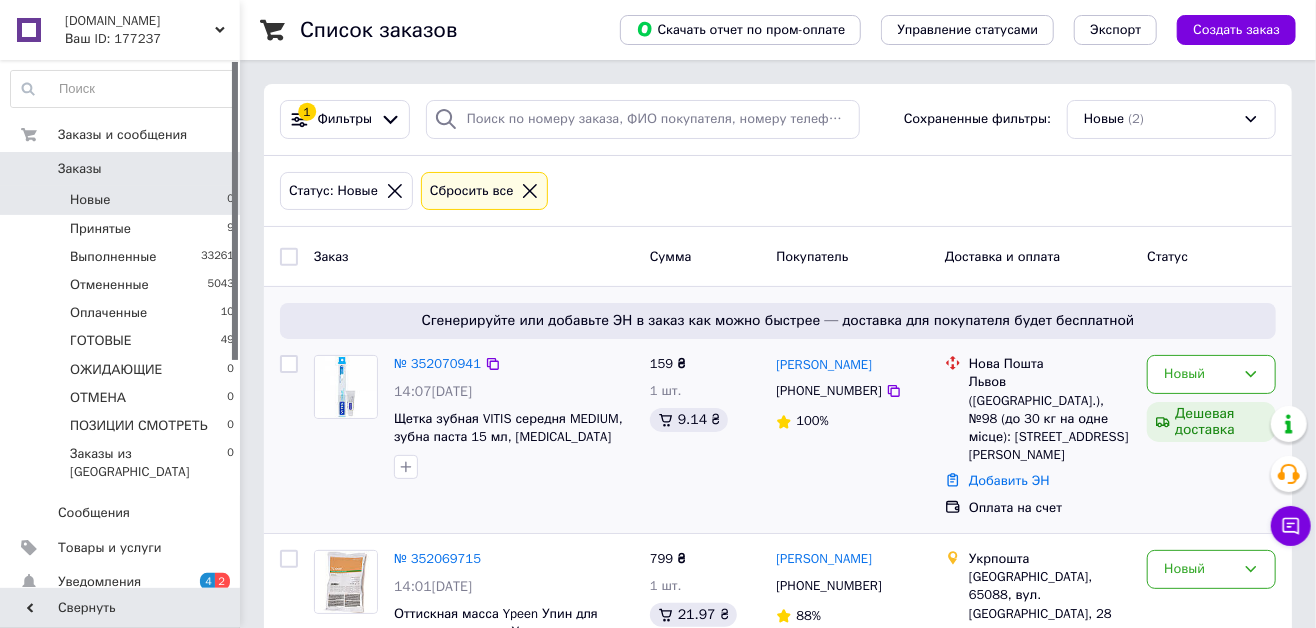 scroll, scrollTop: 47, scrollLeft: 0, axis: vertical 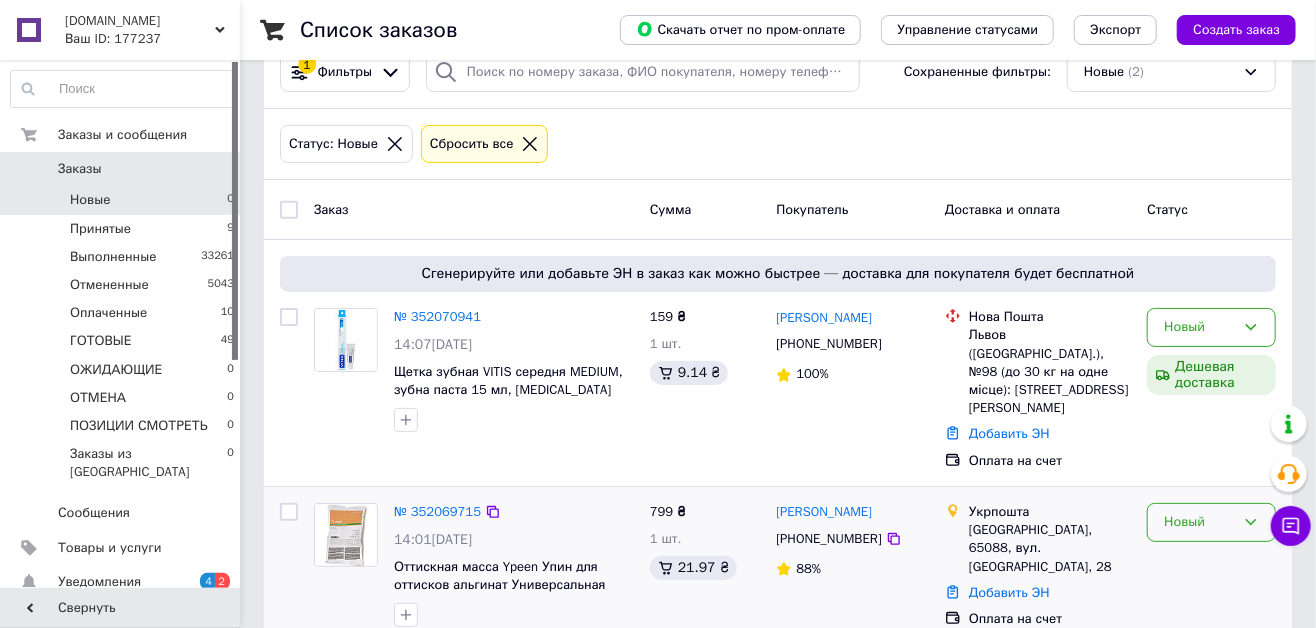 click on "Новый" at bounding box center (1199, 522) 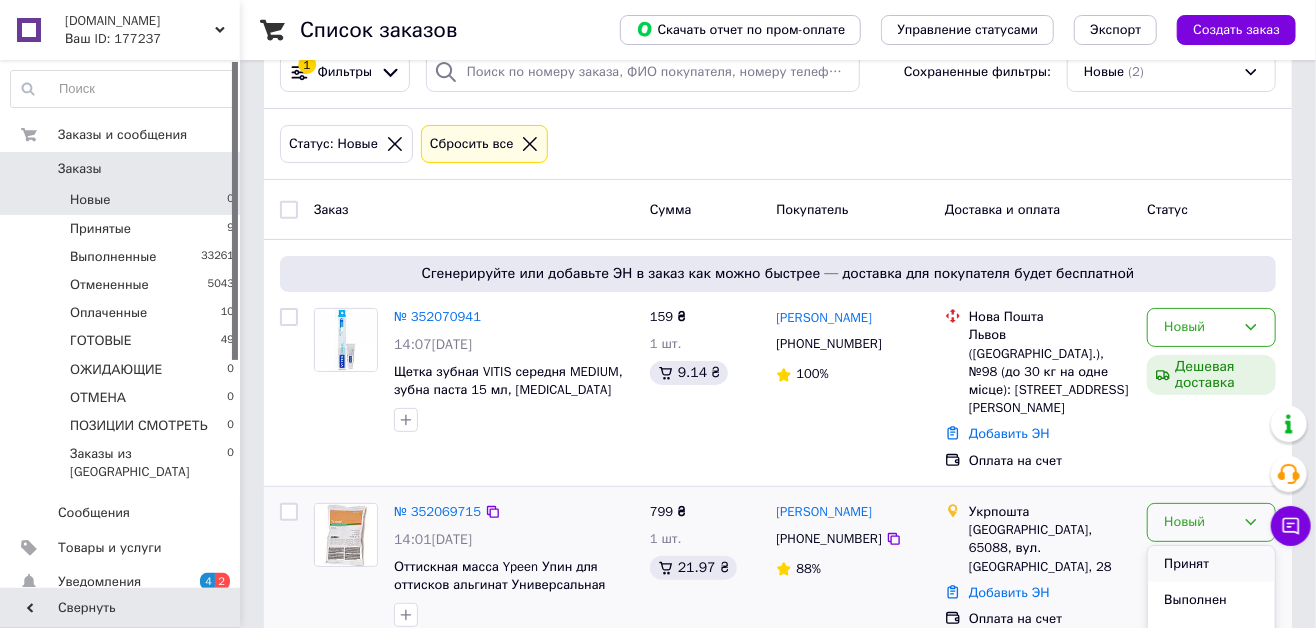 click on "Принят" at bounding box center (1211, 564) 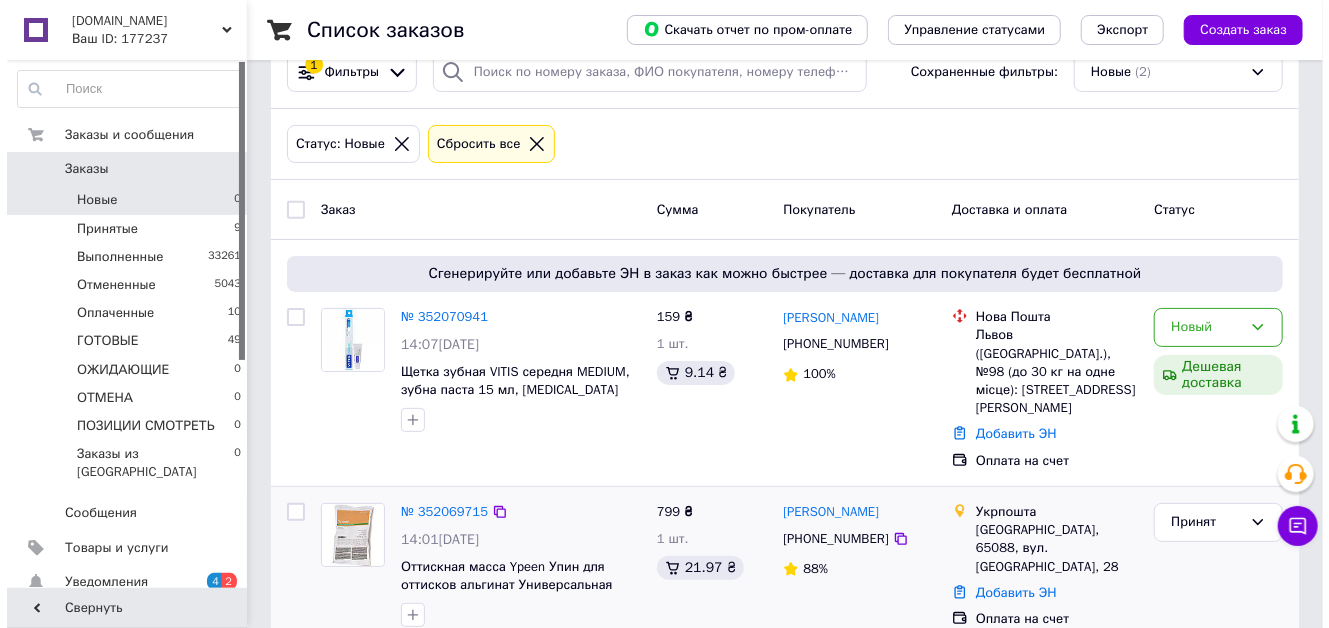 scroll, scrollTop: 0, scrollLeft: 0, axis: both 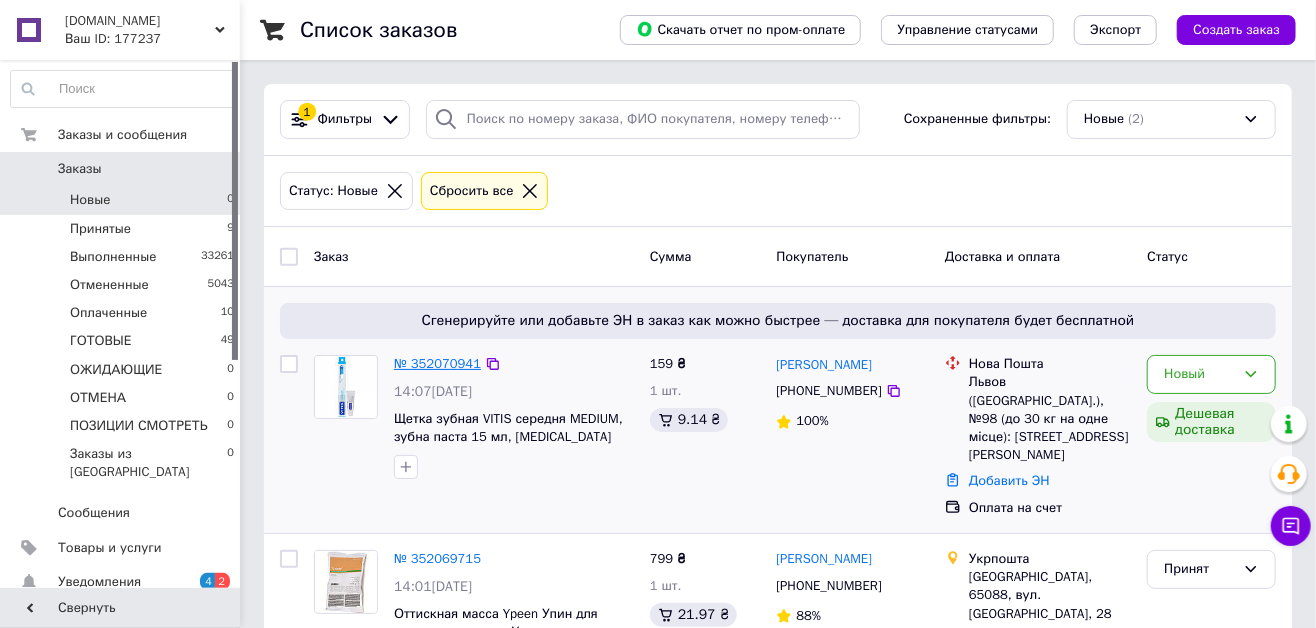 click on "№ 352070941" at bounding box center (437, 363) 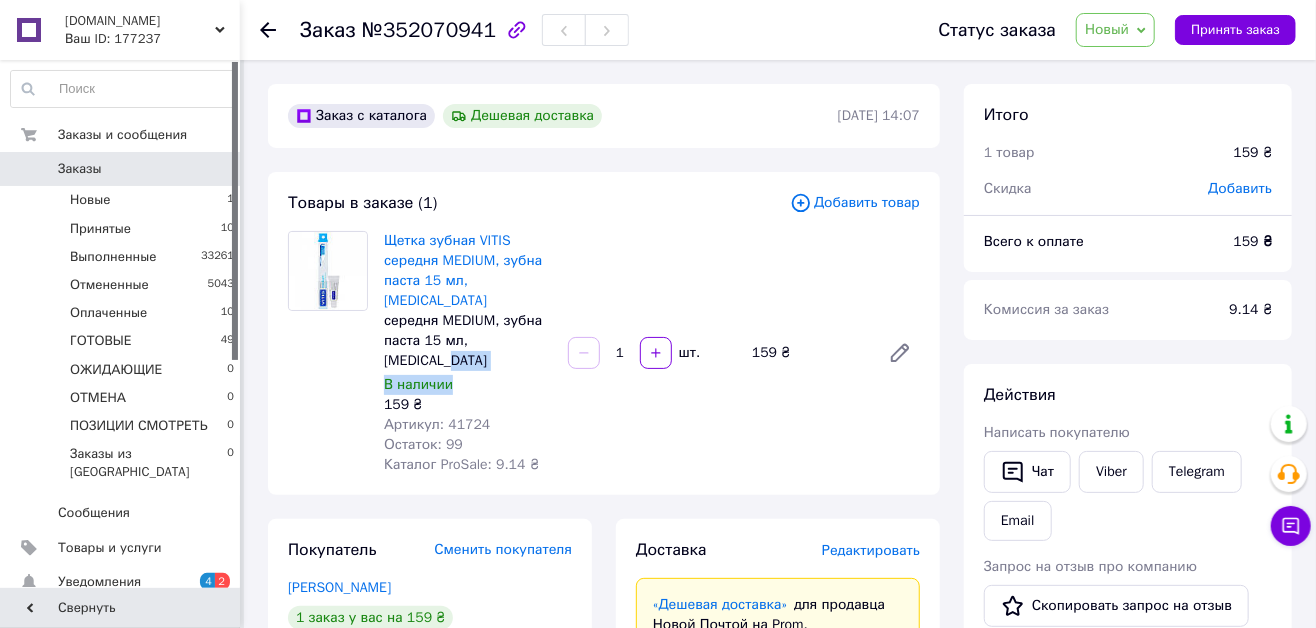 drag, startPoint x: 544, startPoint y: 321, endPoint x: 549, endPoint y: 336, distance: 15.811388 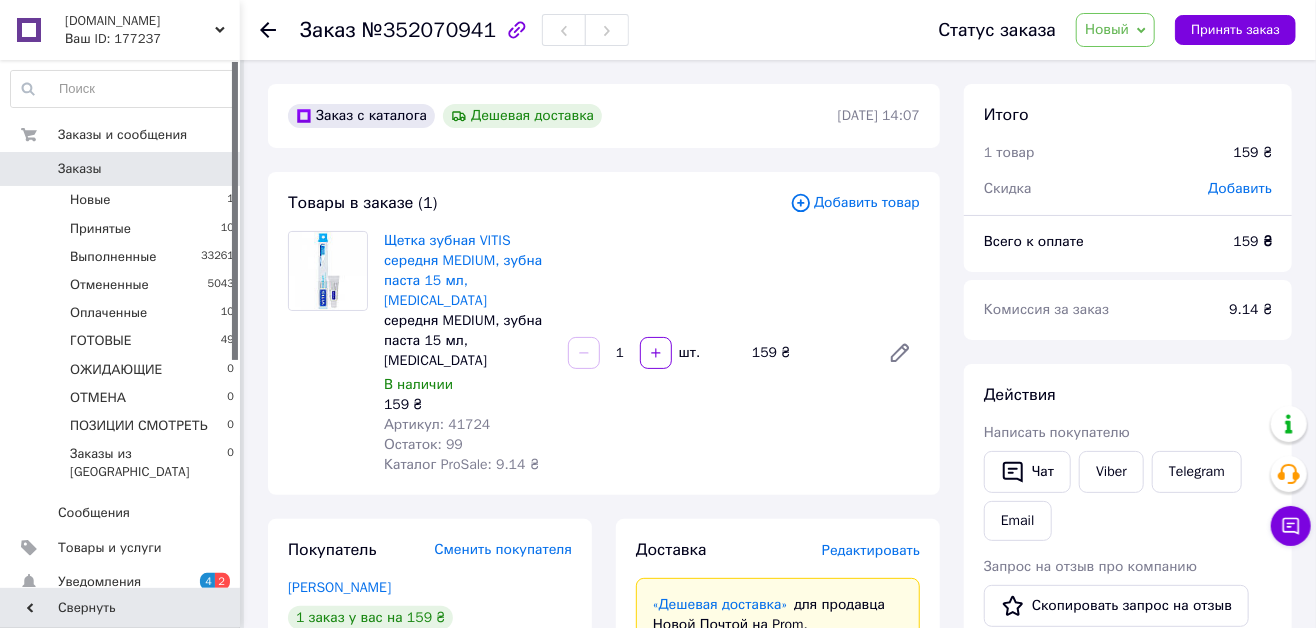 click on "Щетка зубная VITIS середня MEDIUM, зубна паста 15 мл, WHITENING середня MEDIUM, зубна паста 15 мл, WHITENING В наличии 159 ₴ Артикул: 41724 Остаток: 99 Каталог ProSale: 9.14 ₴  1   шт. 159 ₴" at bounding box center [652, 353] 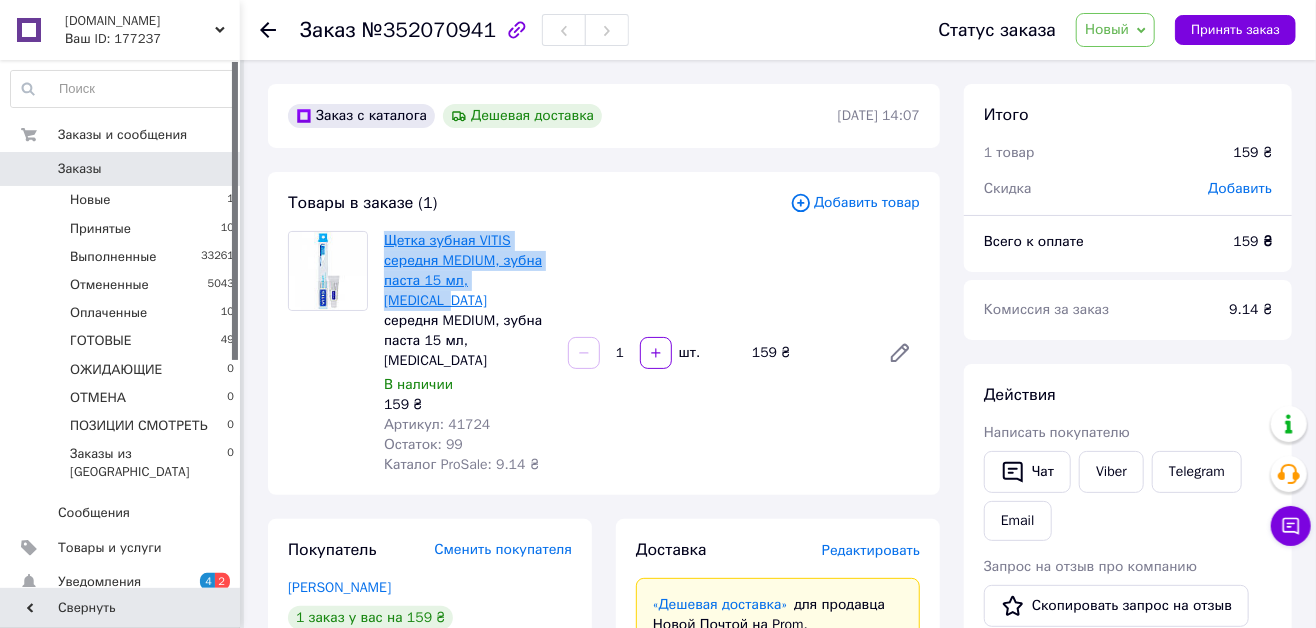 drag, startPoint x: 541, startPoint y: 278, endPoint x: 388, endPoint y: 244, distance: 156.73225 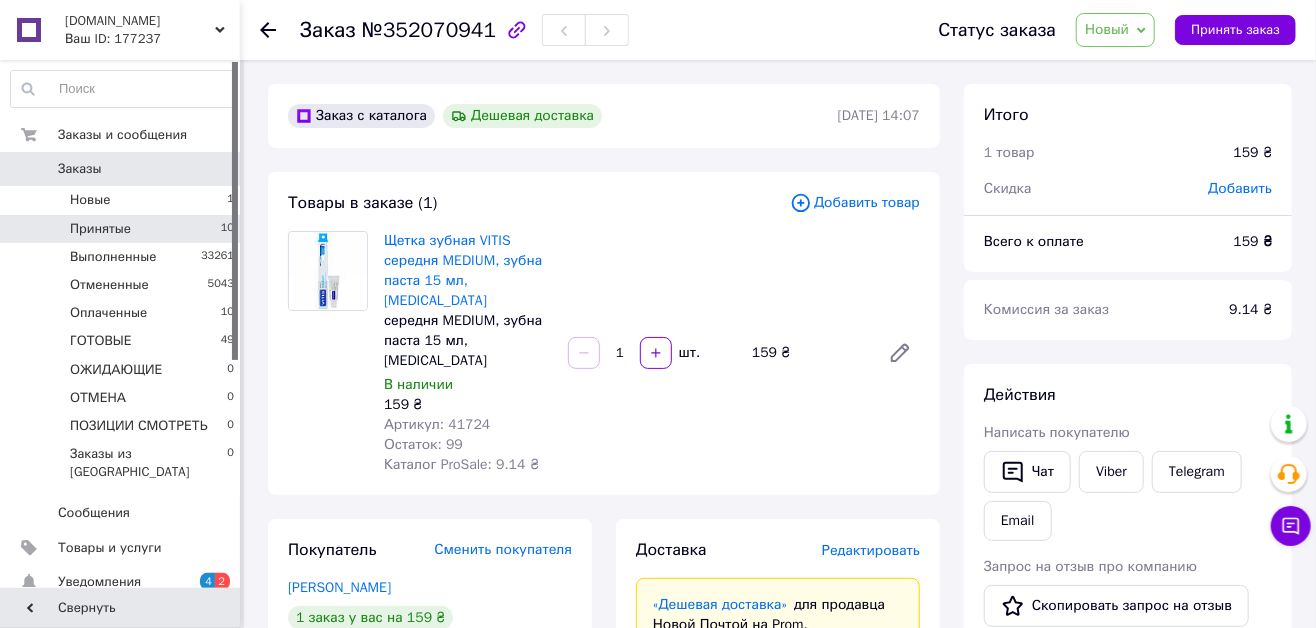 click on "Принятые 10" at bounding box center (123, 229) 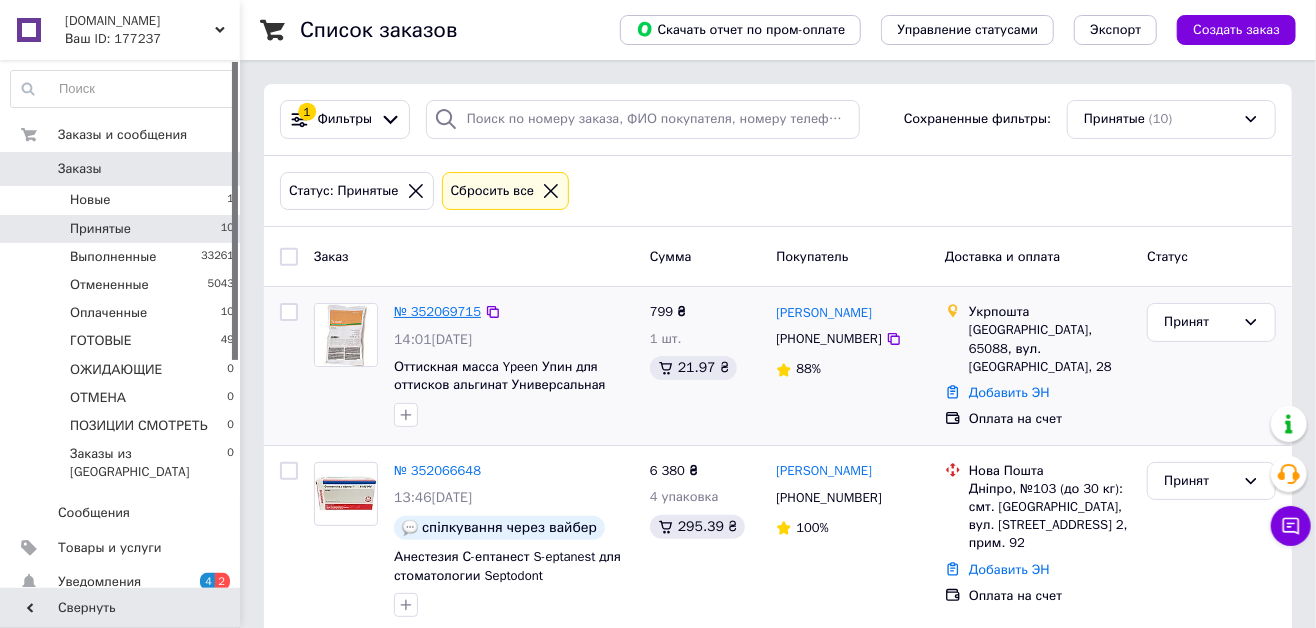 click on "№ 352069715" at bounding box center (437, 311) 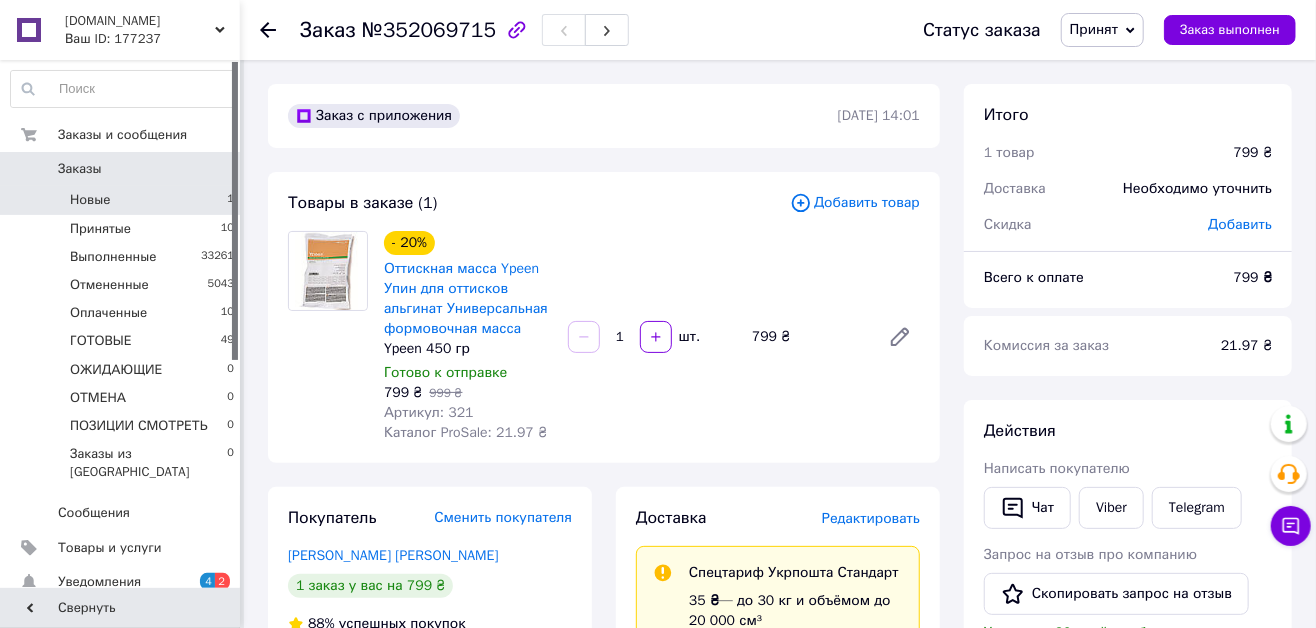 click on "Новые 1" at bounding box center [123, 200] 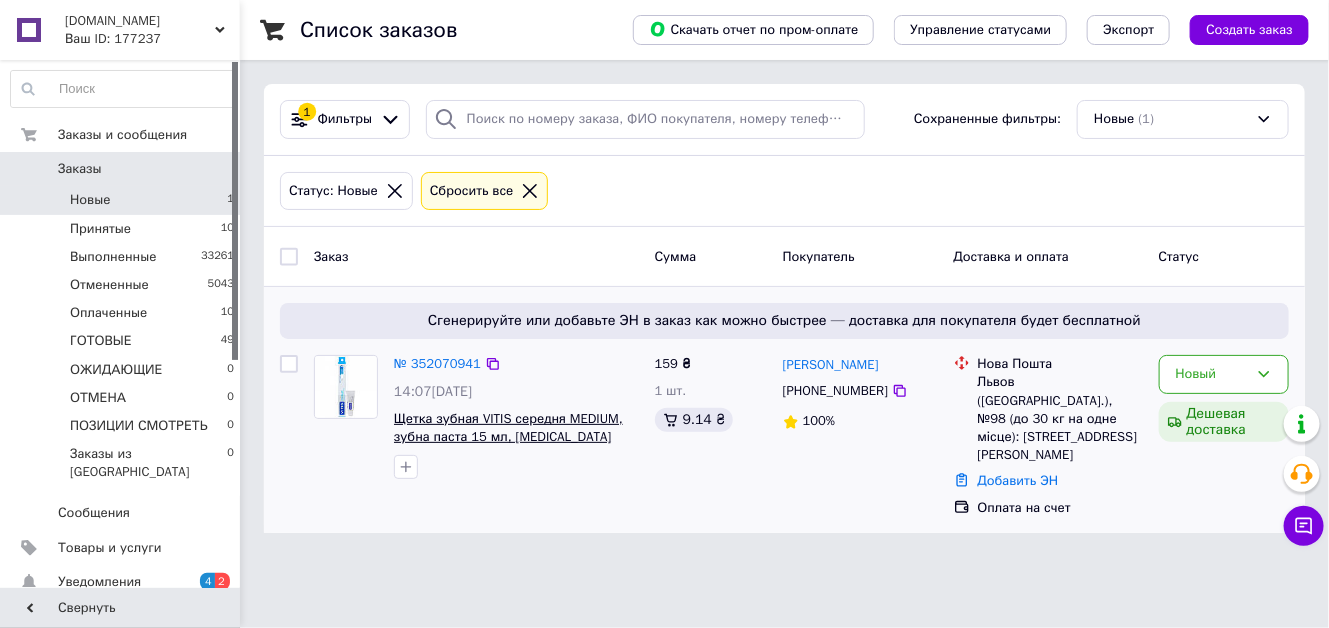 click on "Щетка зубная VITIS середня MEDIUM, зубна паста 15 мл, [MEDICAL_DATA]" at bounding box center [508, 428] 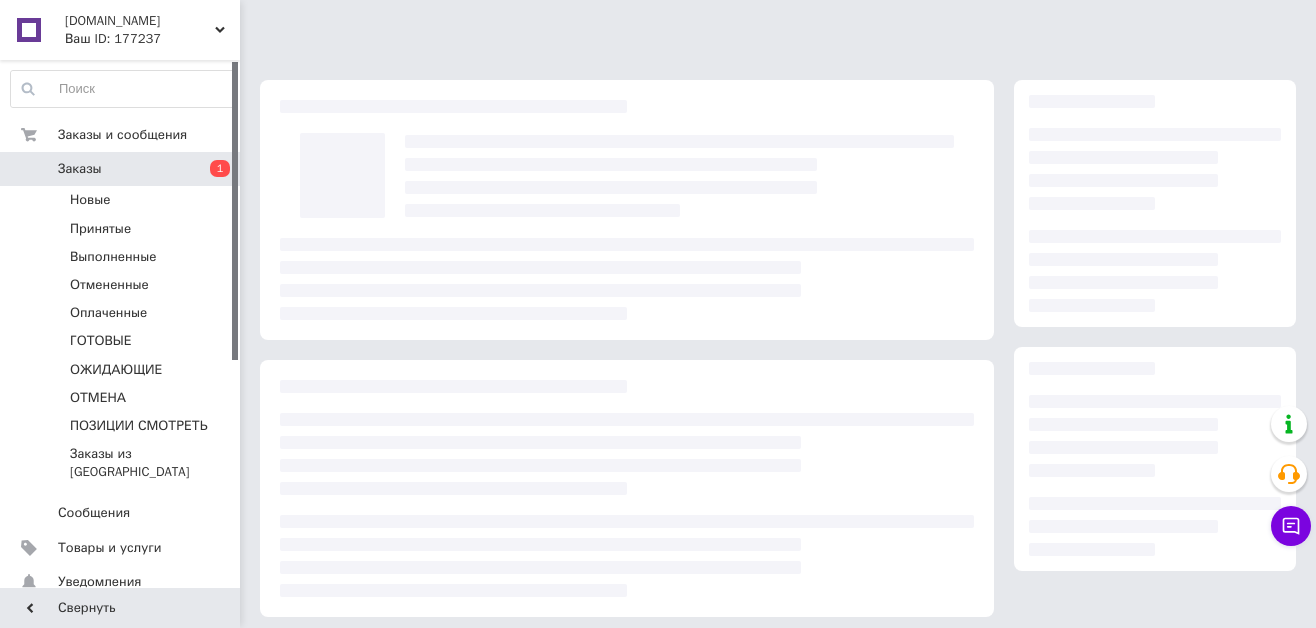 scroll, scrollTop: 0, scrollLeft: 0, axis: both 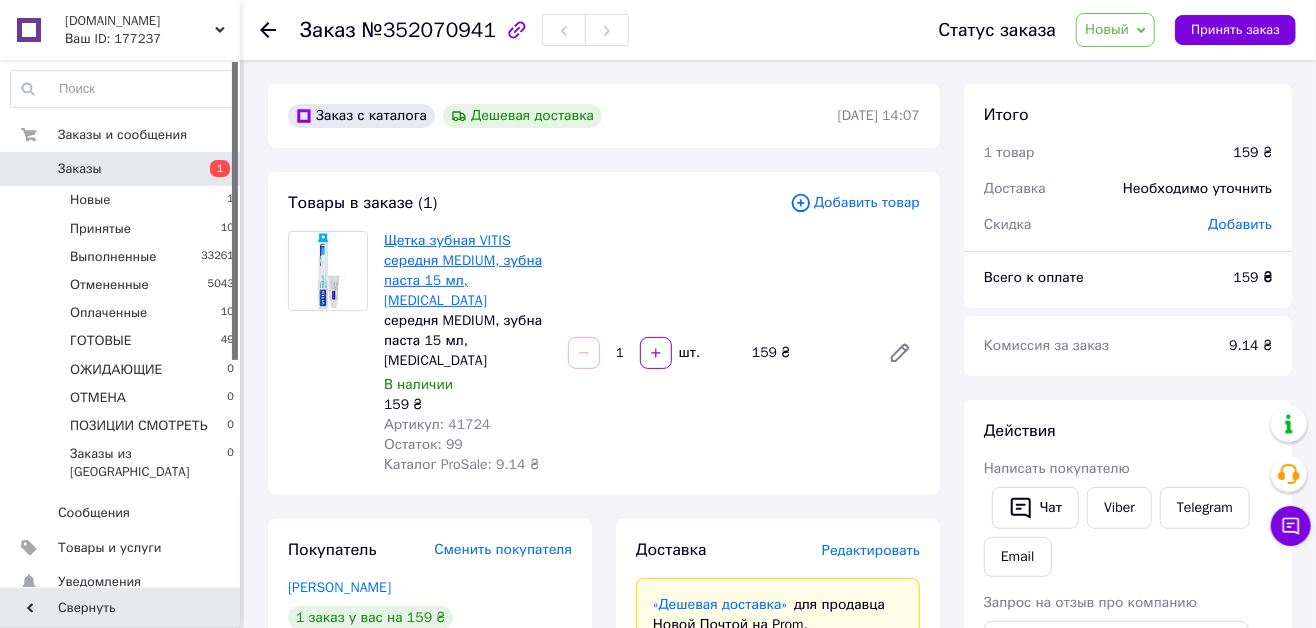 click on "Щетка зубная VITIS середня MEDIUM, зубна паста 15 мл, [MEDICAL_DATA]" at bounding box center (463, 270) 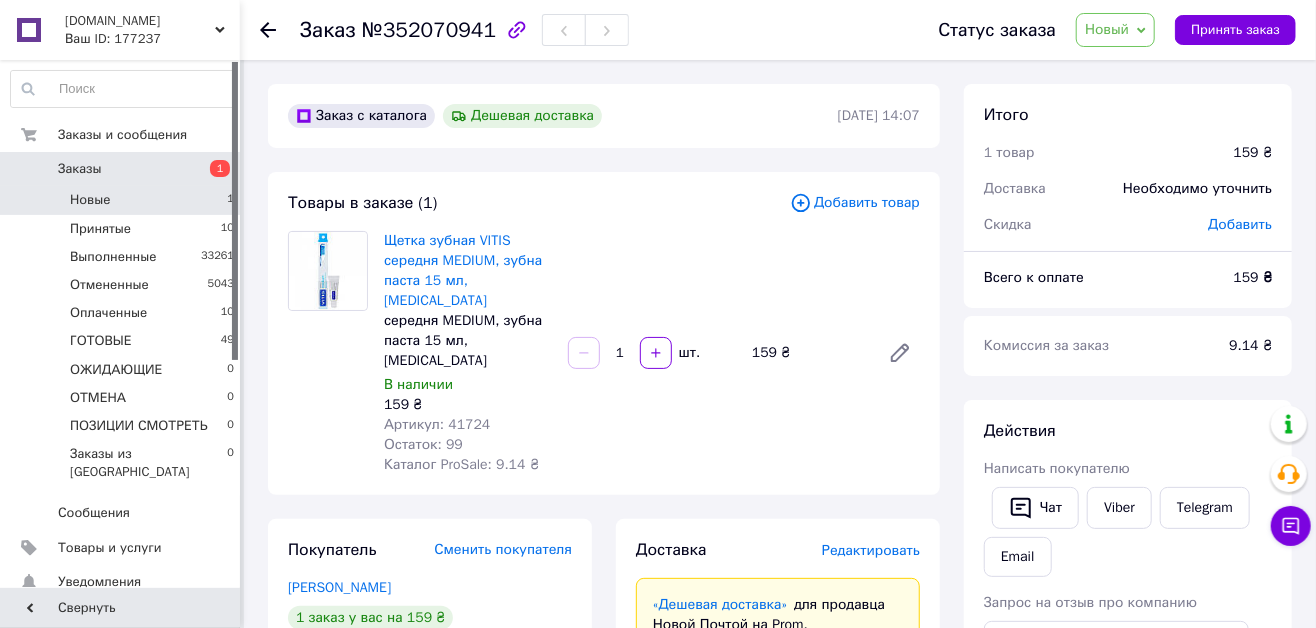 click on "Новые 1" at bounding box center [123, 200] 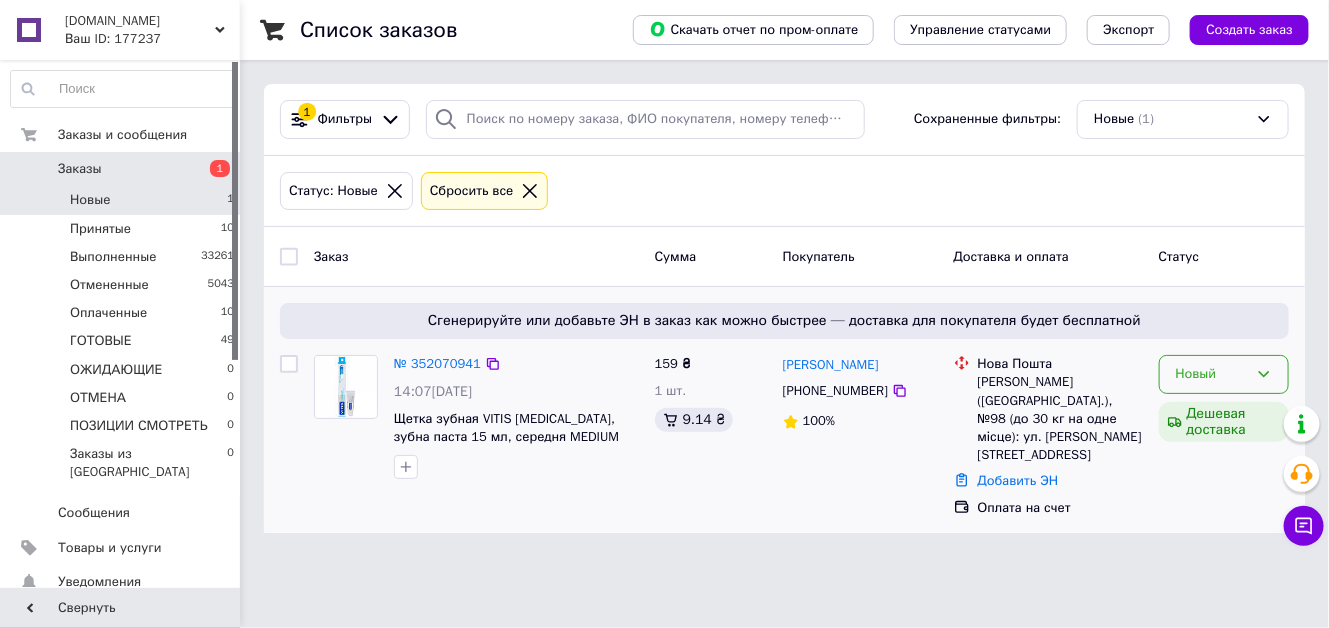 click on "Новый" at bounding box center (1212, 374) 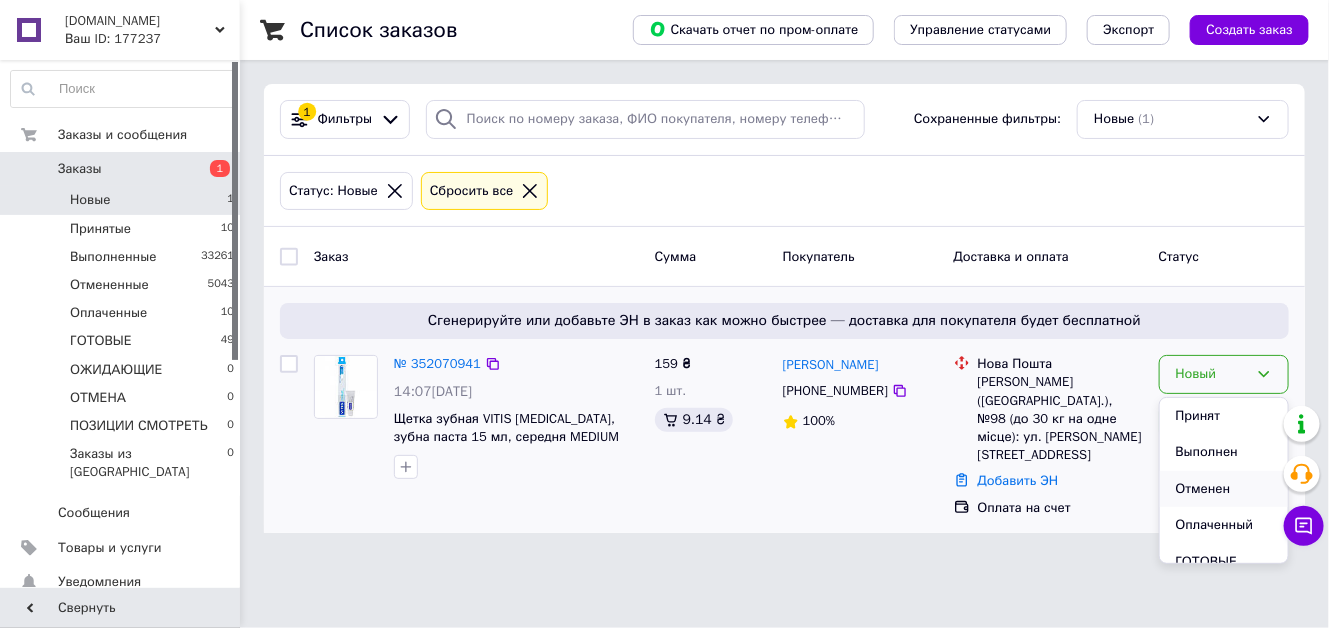 click on "Отменен" at bounding box center [1224, 489] 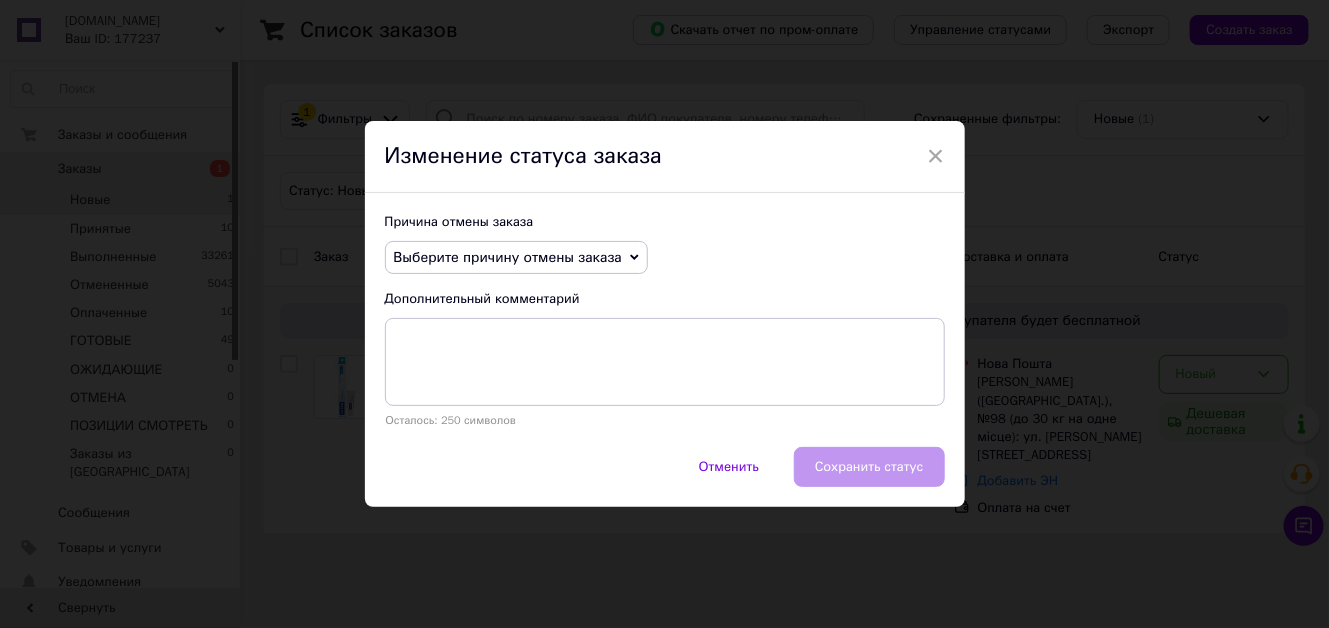 click on "Выберите причину отмены заказа" at bounding box center [508, 257] 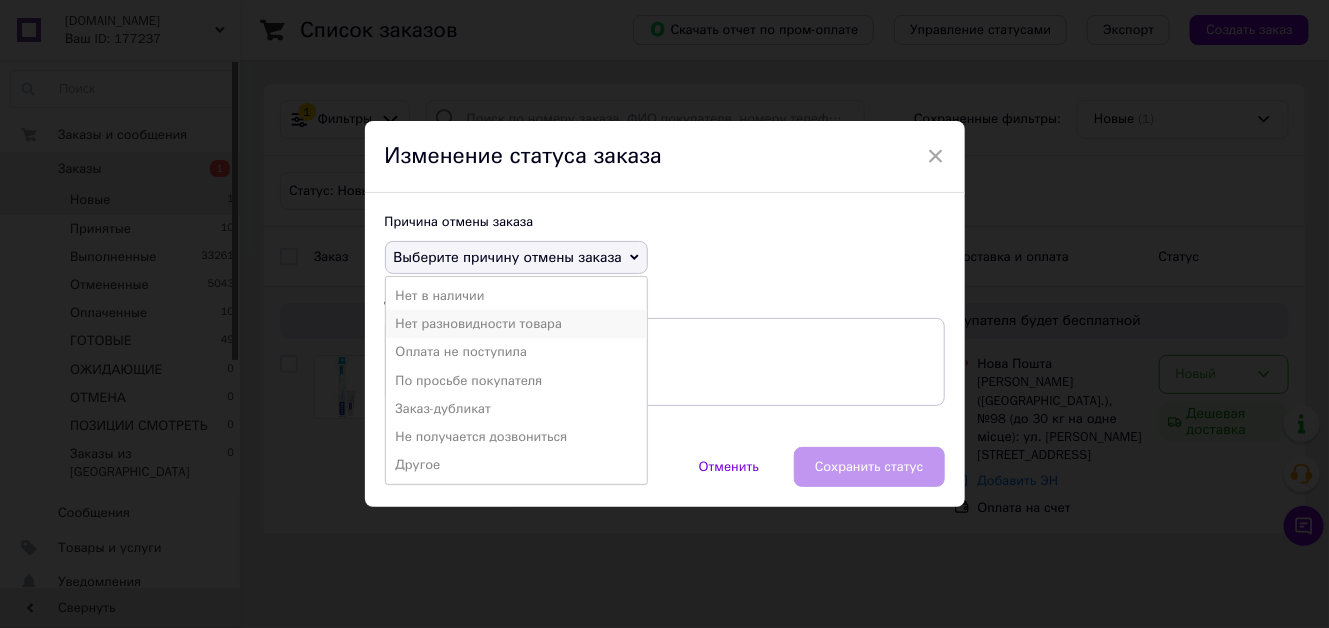 click on "Нет разновидности товара" at bounding box center (516, 324) 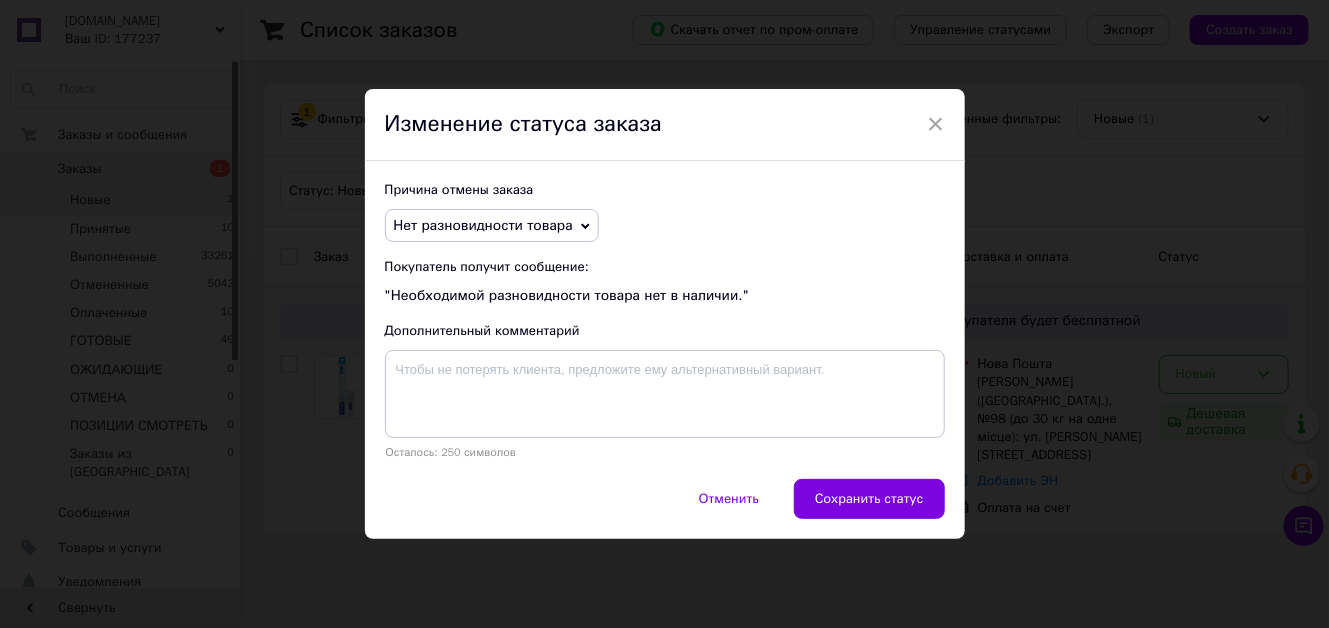 click on "Сохранить статус" at bounding box center (869, 499) 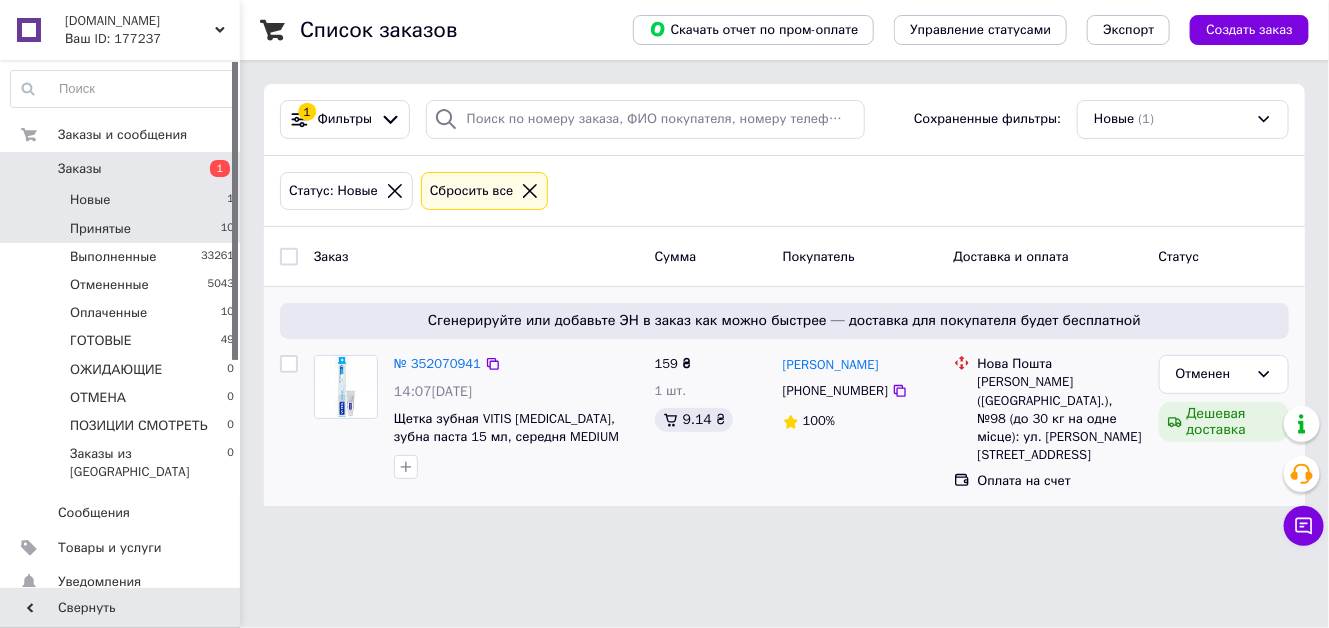 click on "Принятые" at bounding box center [100, 229] 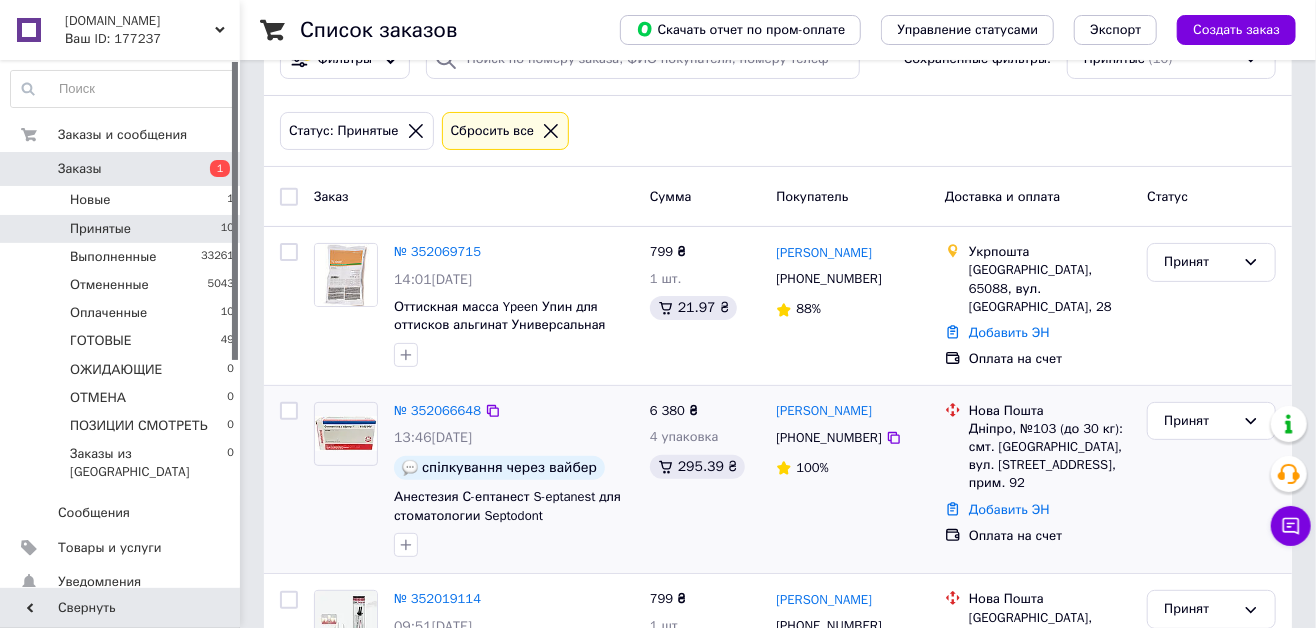 scroll, scrollTop: 90, scrollLeft: 0, axis: vertical 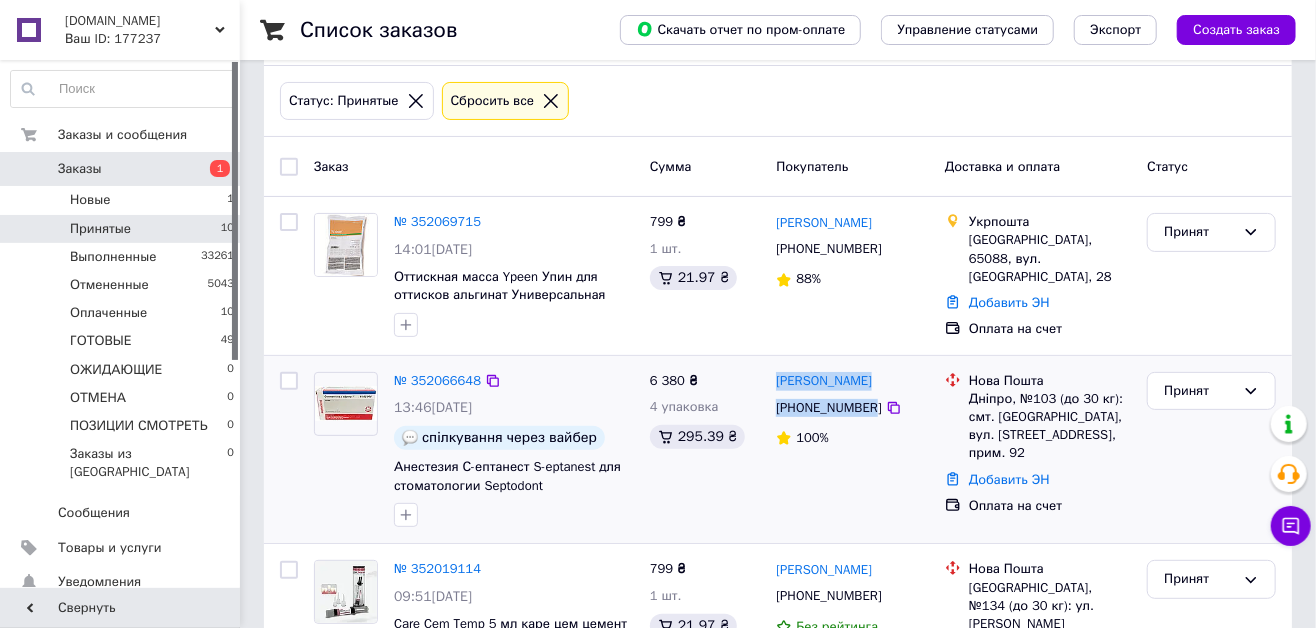 drag, startPoint x: 869, startPoint y: 406, endPoint x: 773, endPoint y: 372, distance: 101.84302 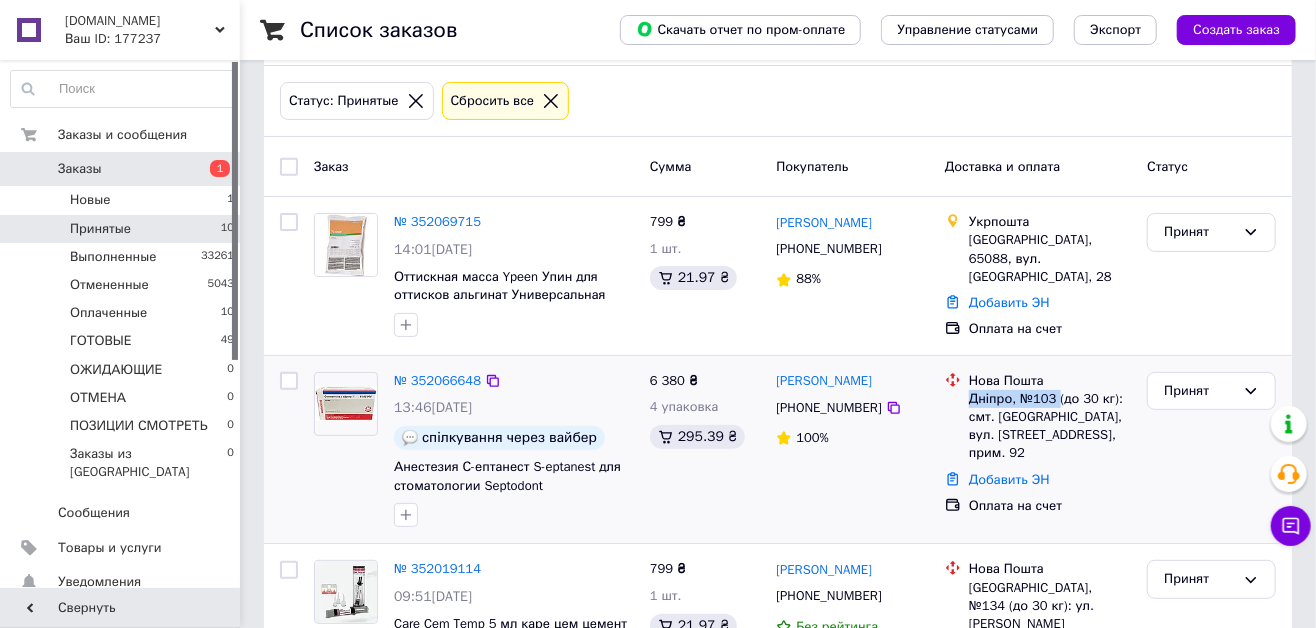 drag, startPoint x: 970, startPoint y: 393, endPoint x: 1054, endPoint y: 390, distance: 84.05355 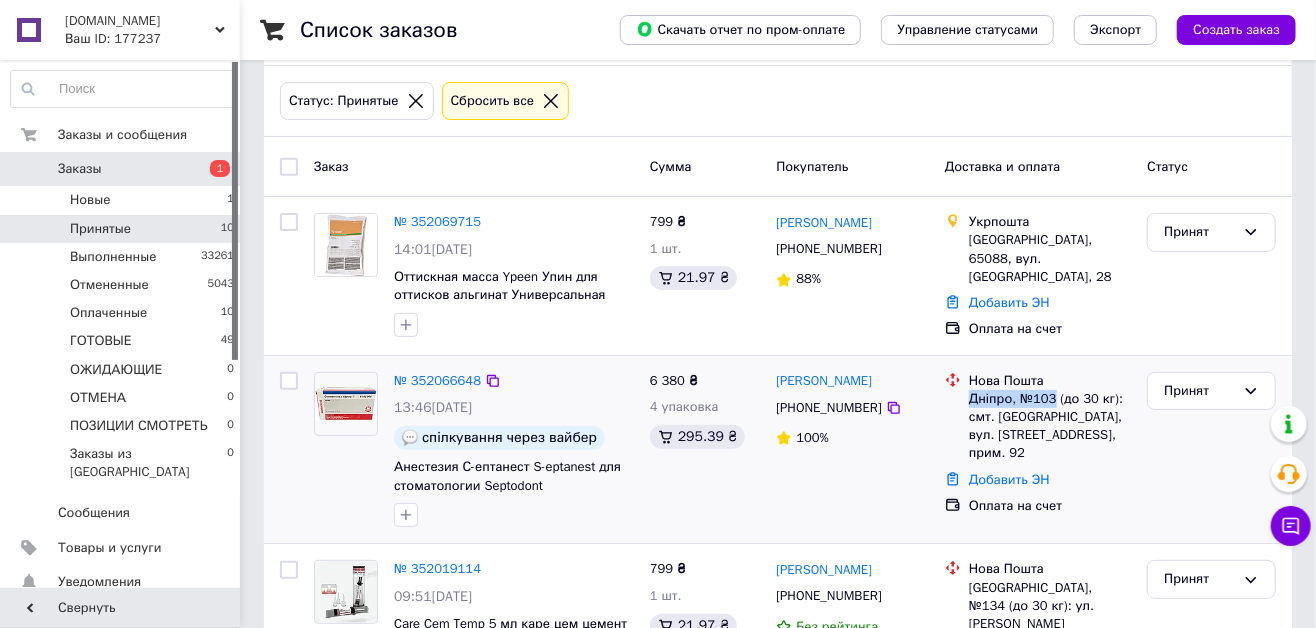 copy on "Дніпро, №103" 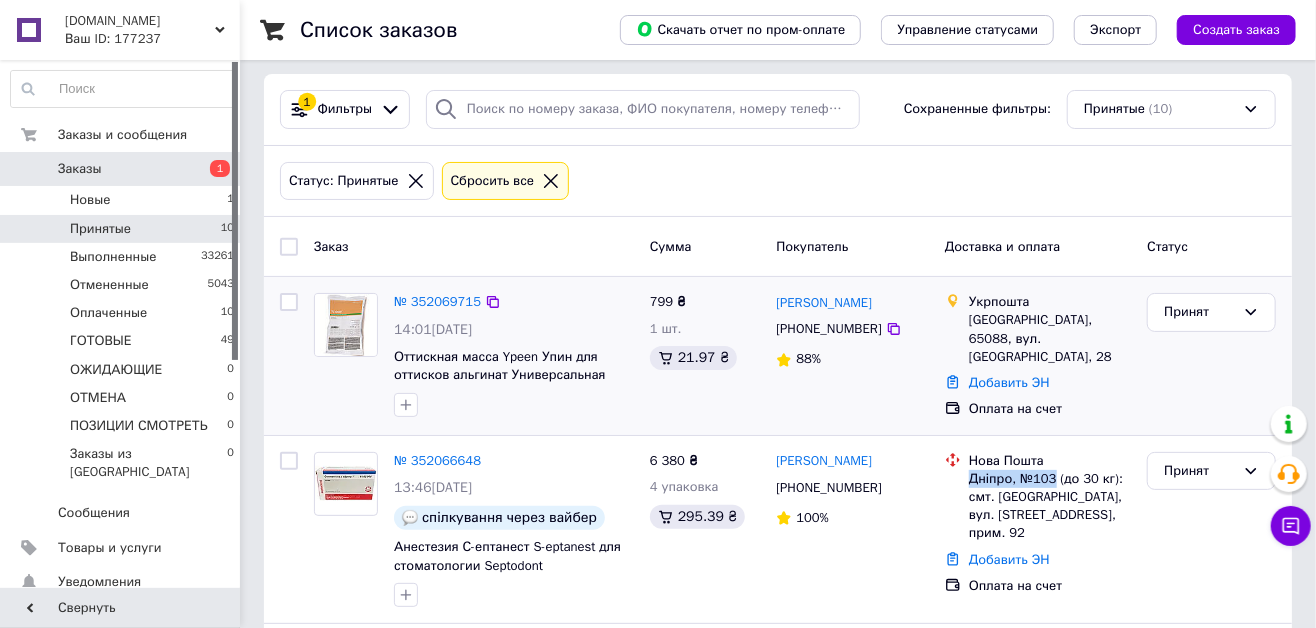 scroll, scrollTop: 0, scrollLeft: 0, axis: both 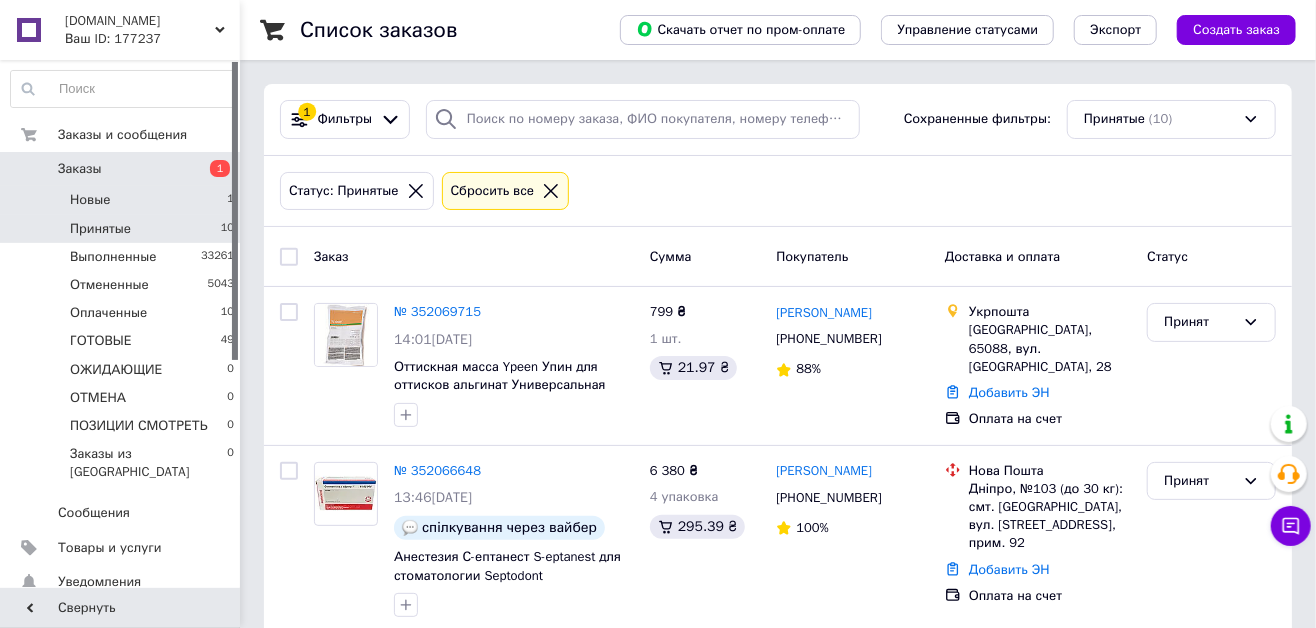 click on "Новые 1" at bounding box center [123, 200] 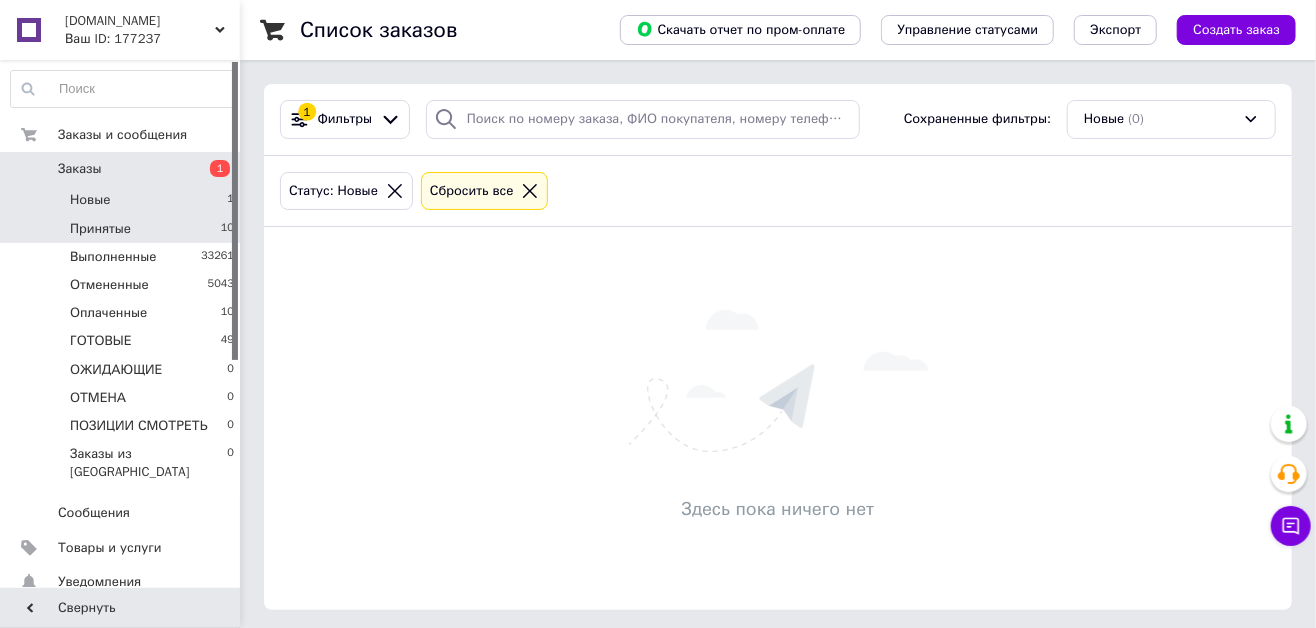 click on "Принятые" at bounding box center (100, 229) 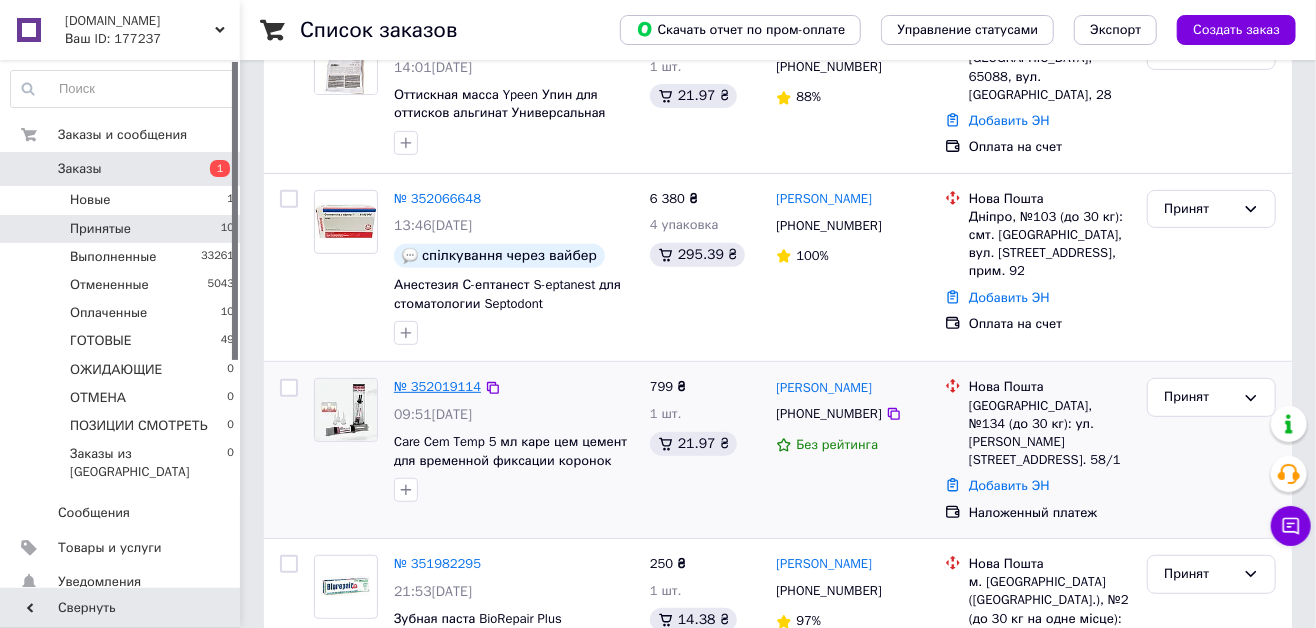 scroll, scrollTop: 363, scrollLeft: 0, axis: vertical 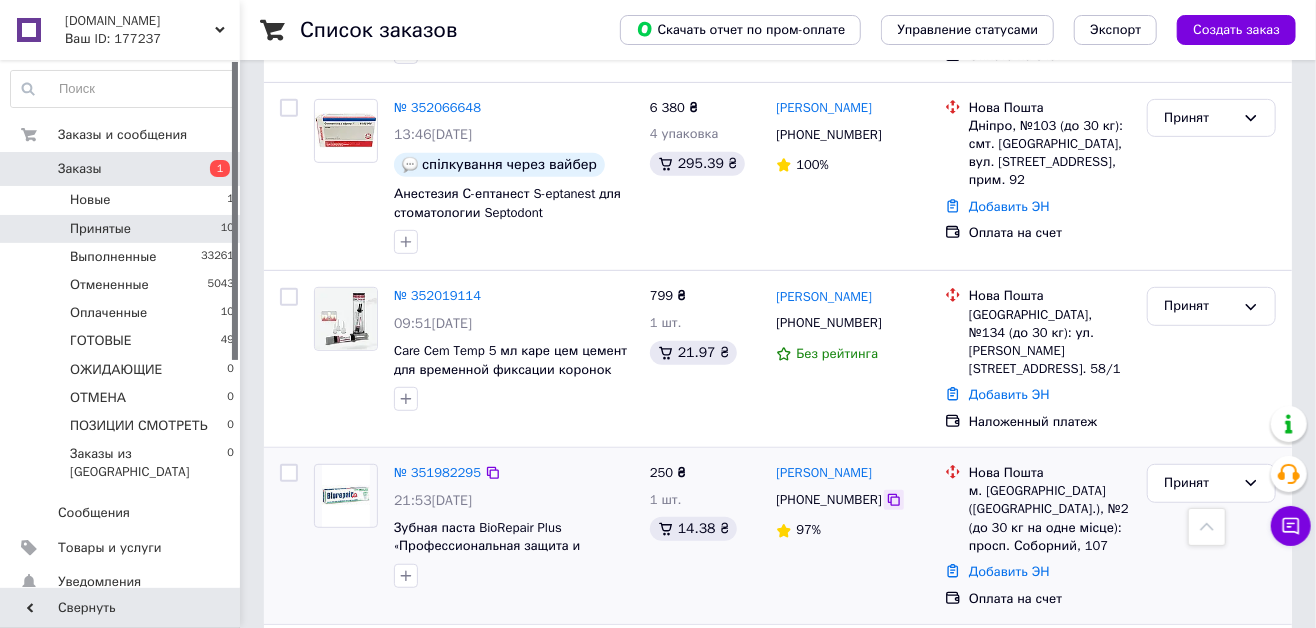 click 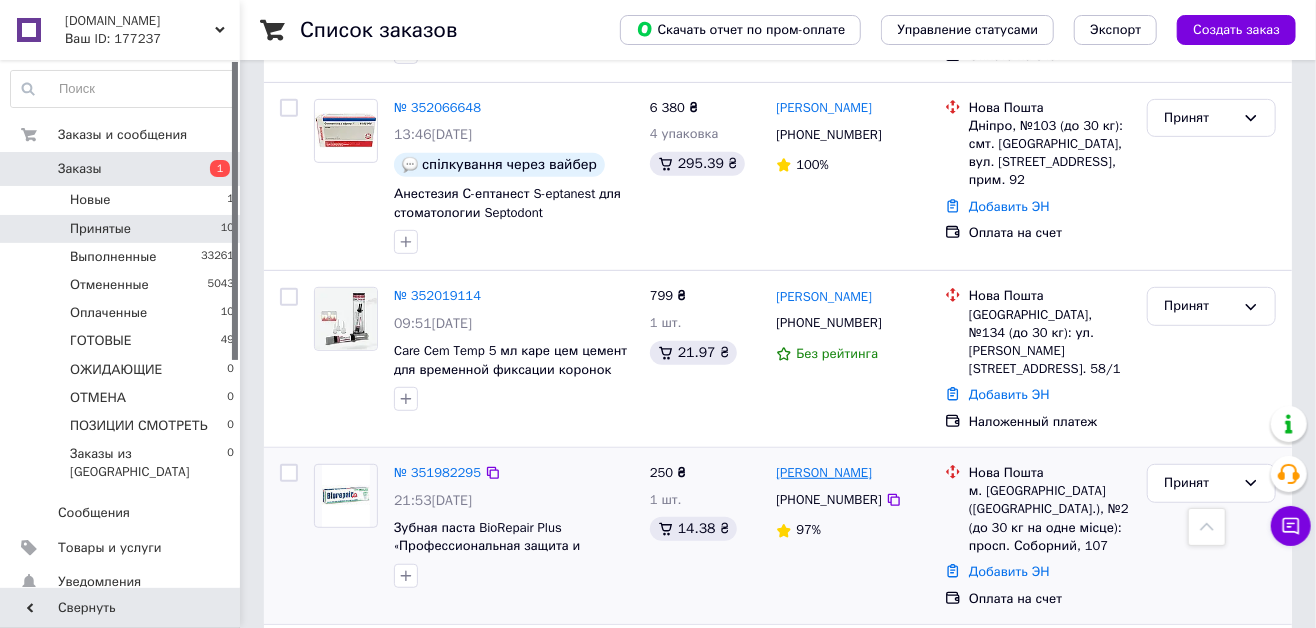 drag, startPoint x: 914, startPoint y: 451, endPoint x: 847, endPoint y: 457, distance: 67.26812 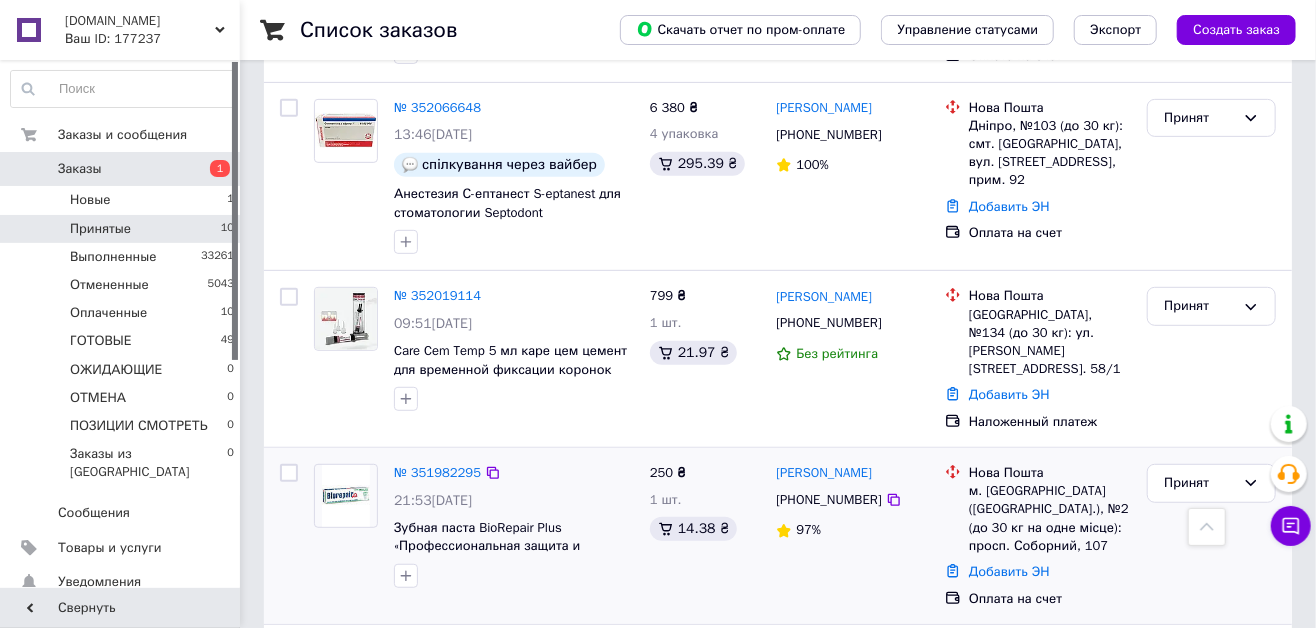 copy on "[PERSON_NAME]" 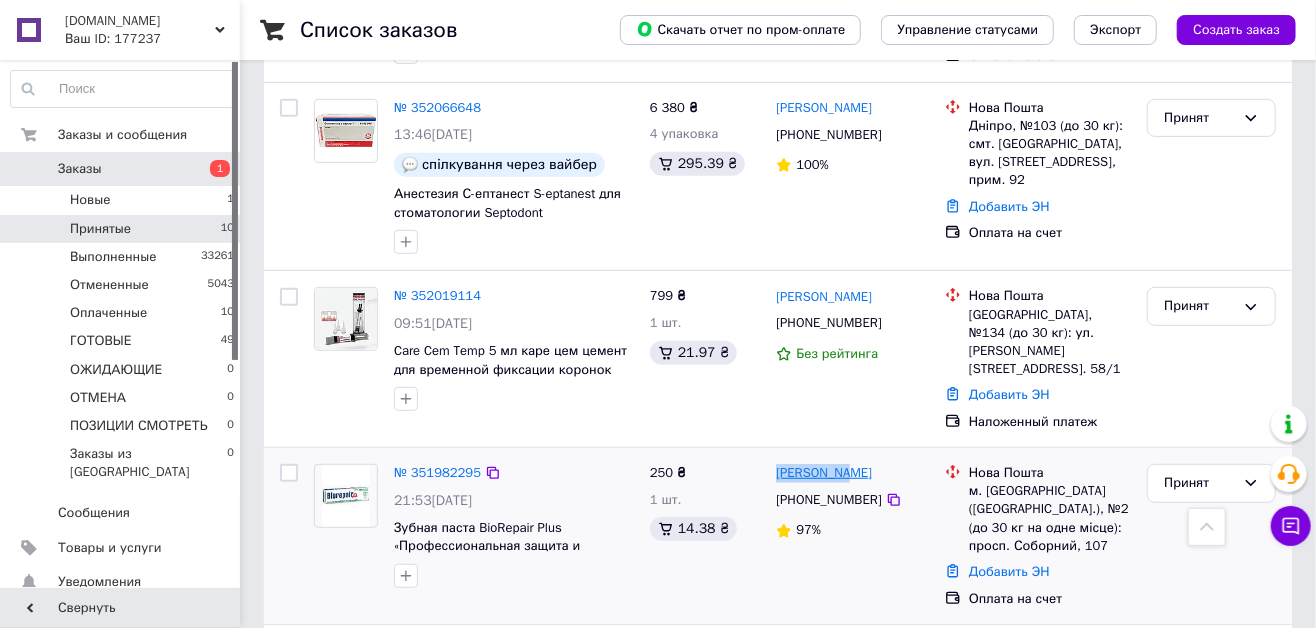 drag, startPoint x: 774, startPoint y: 450, endPoint x: 847, endPoint y: 455, distance: 73.171036 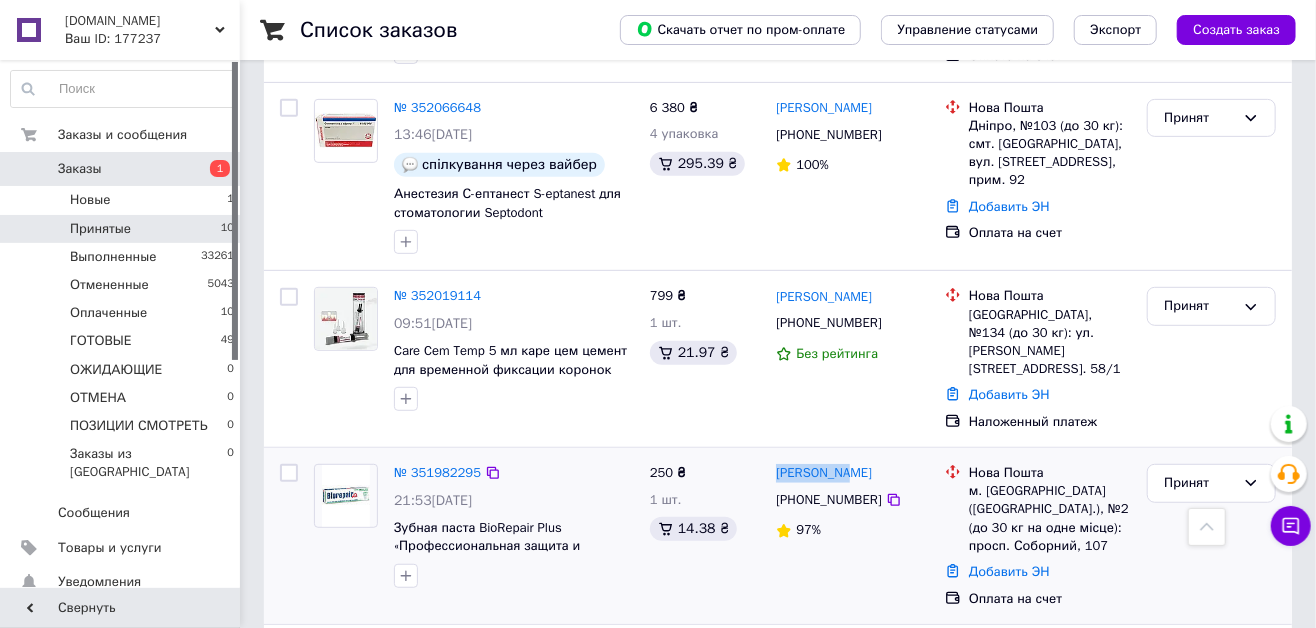 copy on "[PERSON_NAME]" 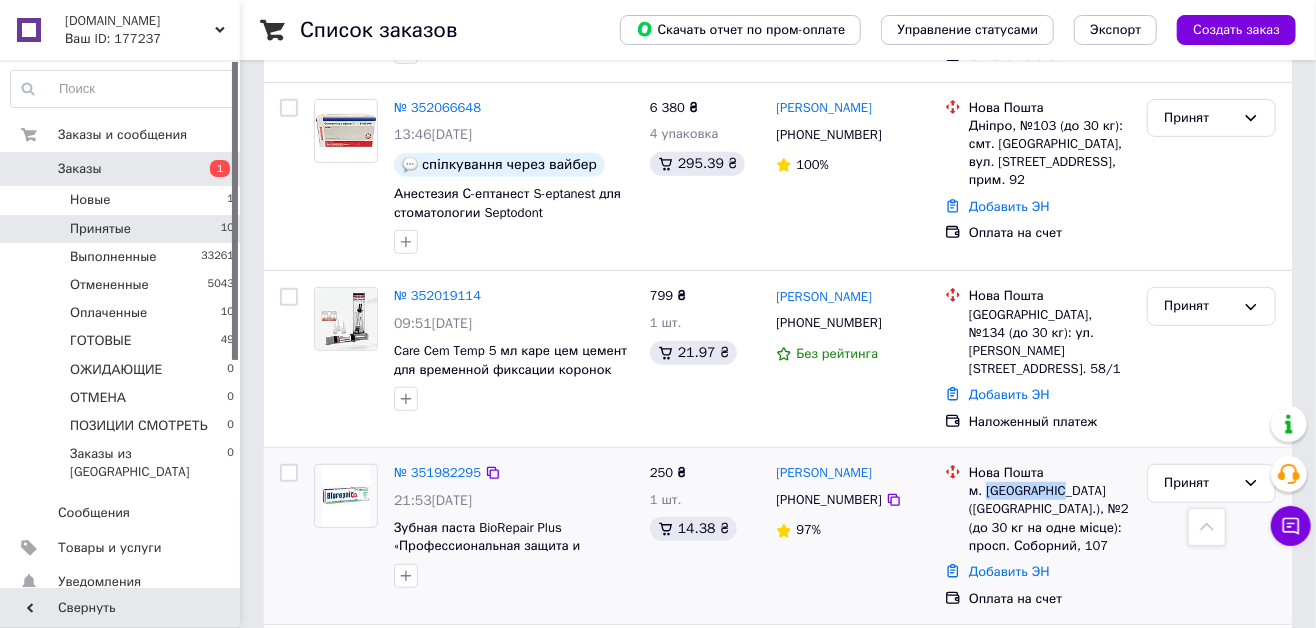 drag, startPoint x: 989, startPoint y: 467, endPoint x: 1065, endPoint y: 468, distance: 76.00658 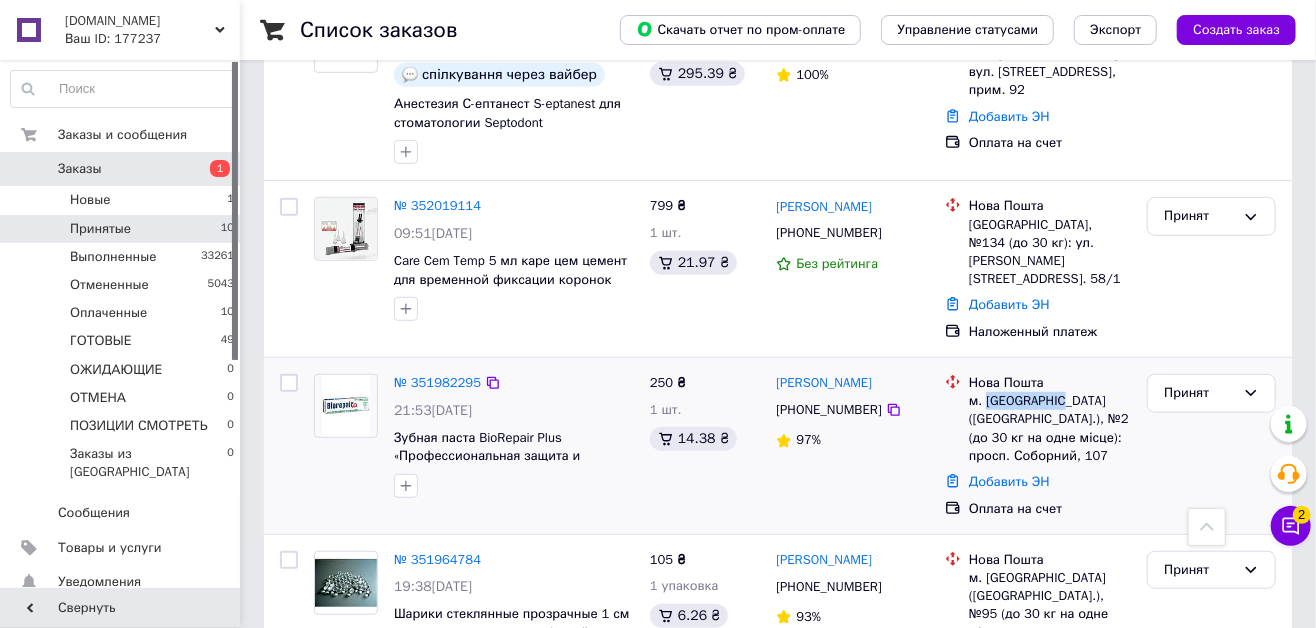 scroll, scrollTop: 454, scrollLeft: 0, axis: vertical 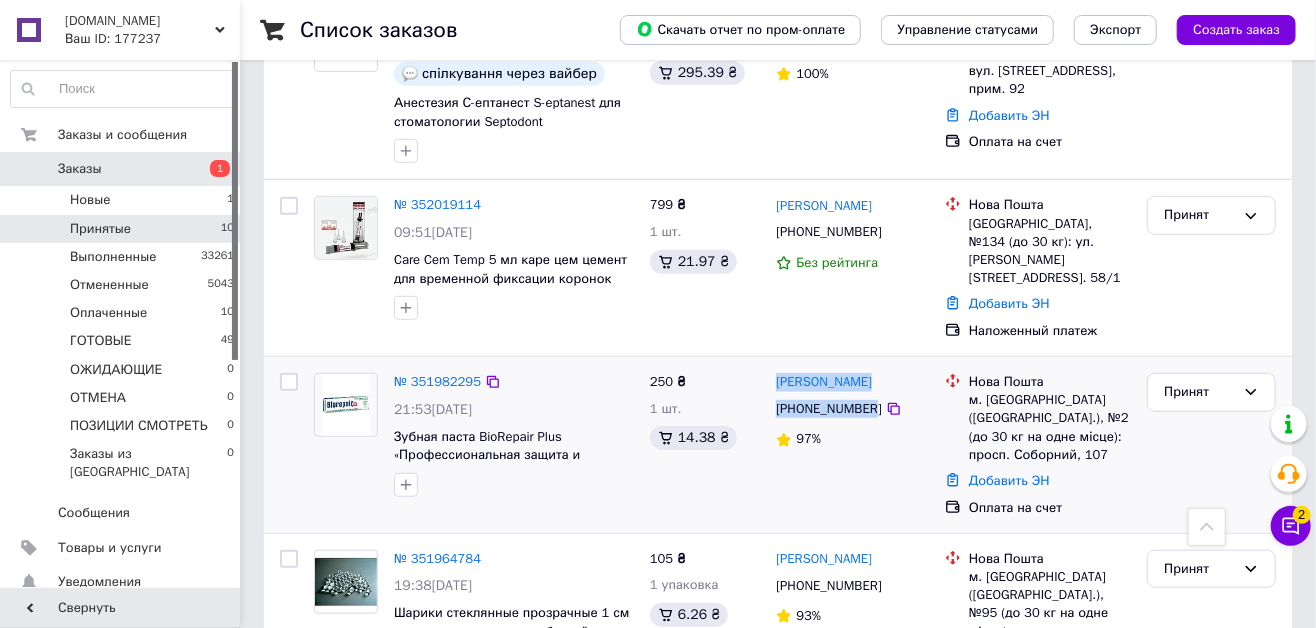 drag, startPoint x: 865, startPoint y: 384, endPoint x: 770, endPoint y: 360, distance: 97.984695 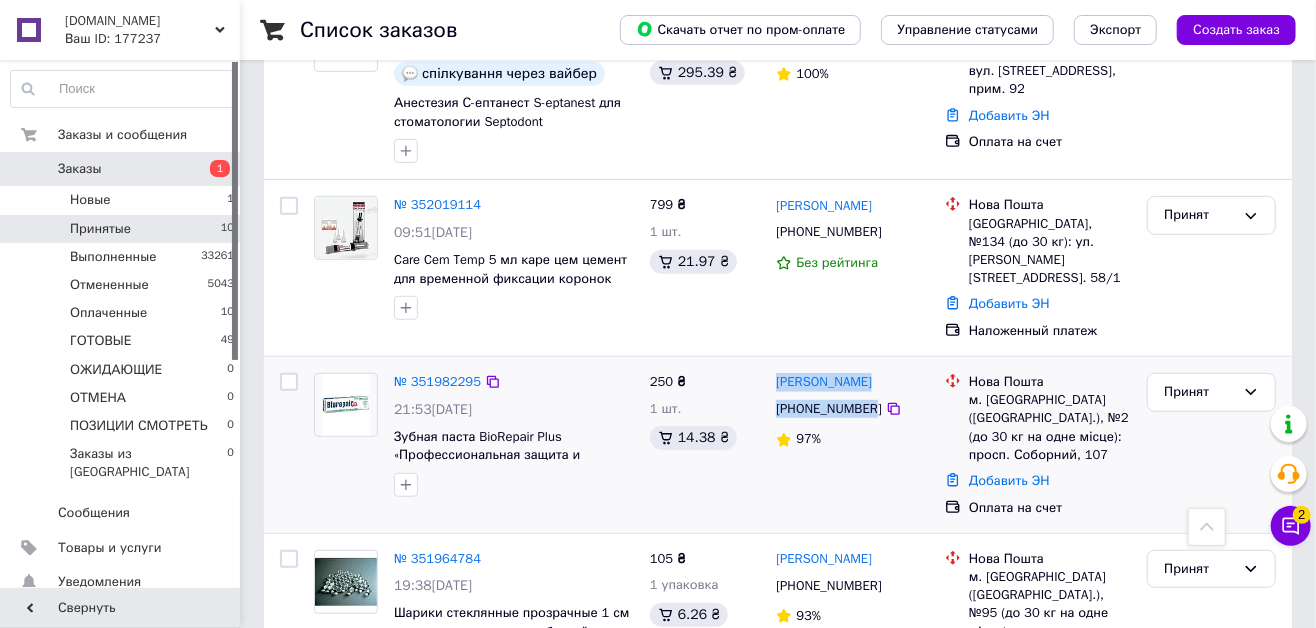 click on "[PERSON_NAME] [PHONE_NUMBER] 97%" at bounding box center (852, 445) 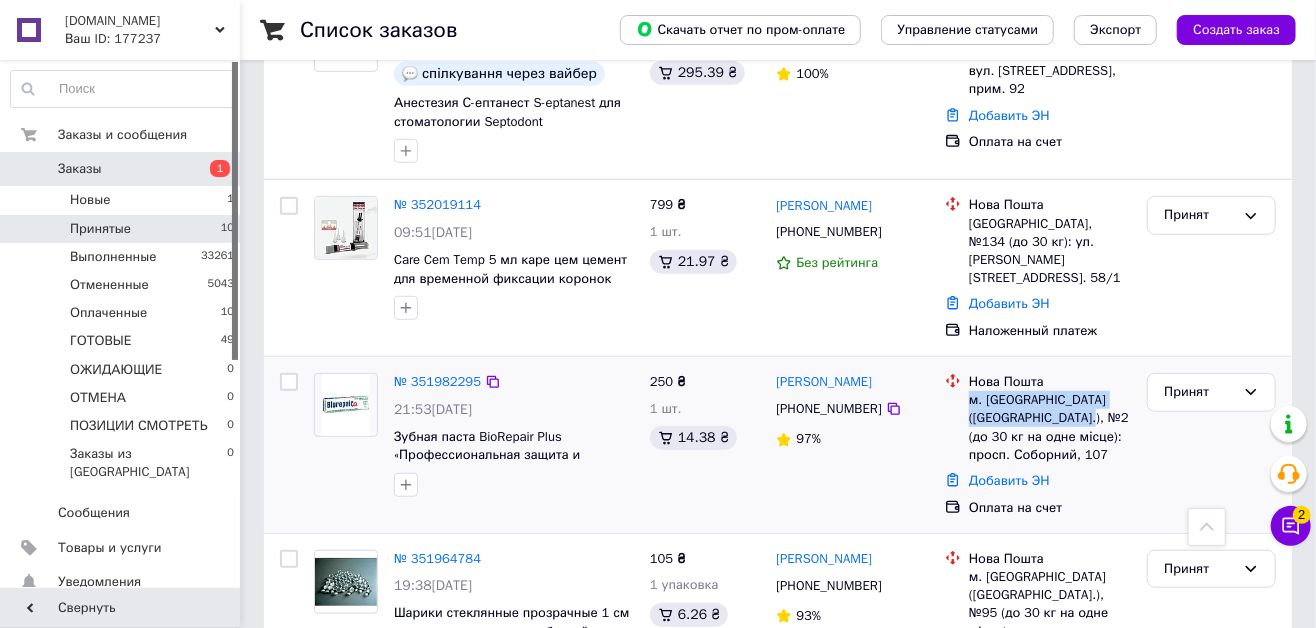 drag, startPoint x: 970, startPoint y: 380, endPoint x: 1129, endPoint y: 394, distance: 159.61516 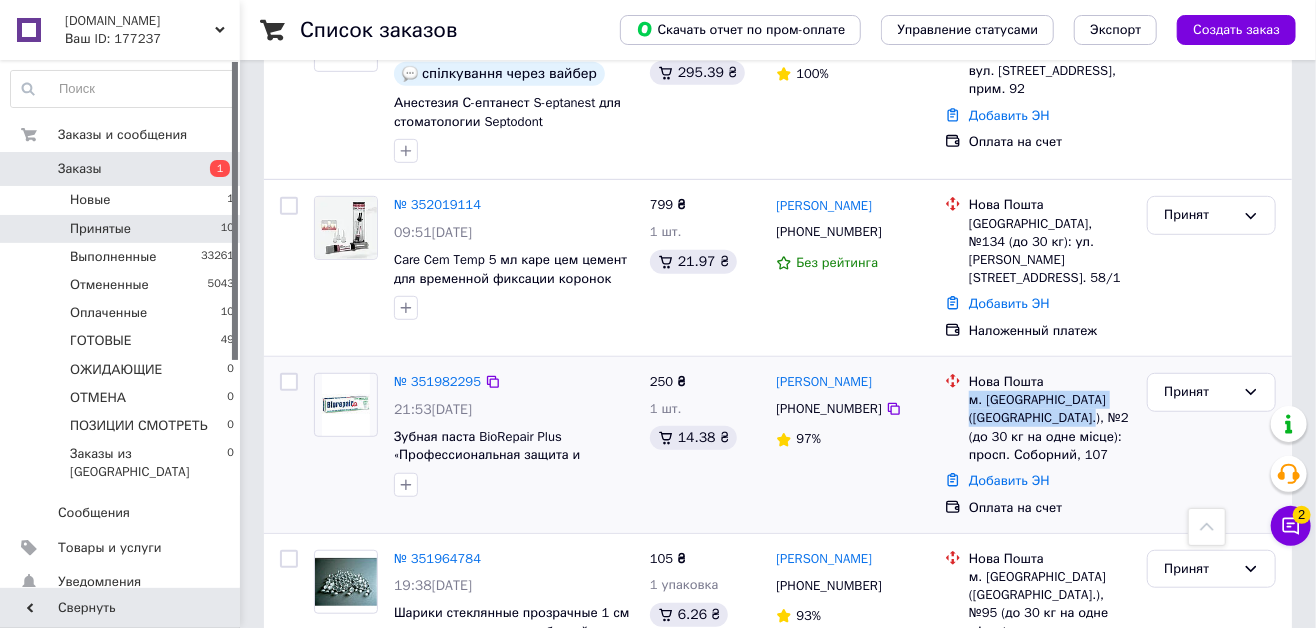 click on "м. [GEOGRAPHIC_DATA] ([GEOGRAPHIC_DATA].), №2 (до 30 кг на одне місце): просп. Соборний, 107" at bounding box center [1050, 427] 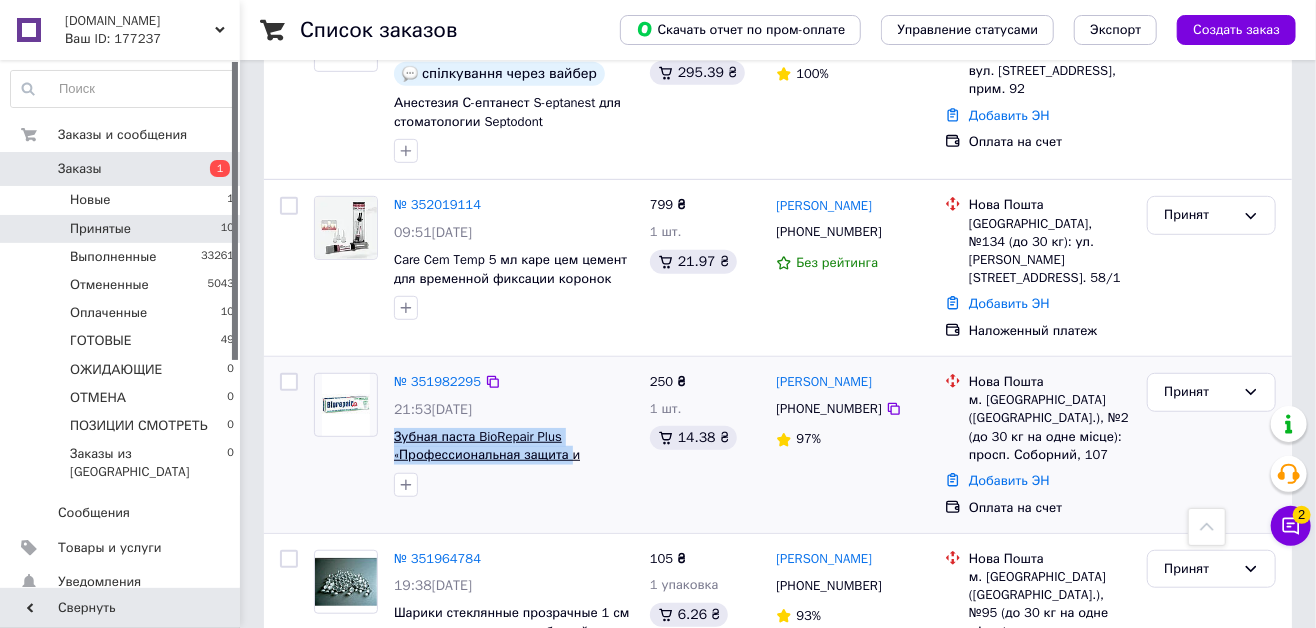 drag, startPoint x: 392, startPoint y: 407, endPoint x: 565, endPoint y: 433, distance: 174.94284 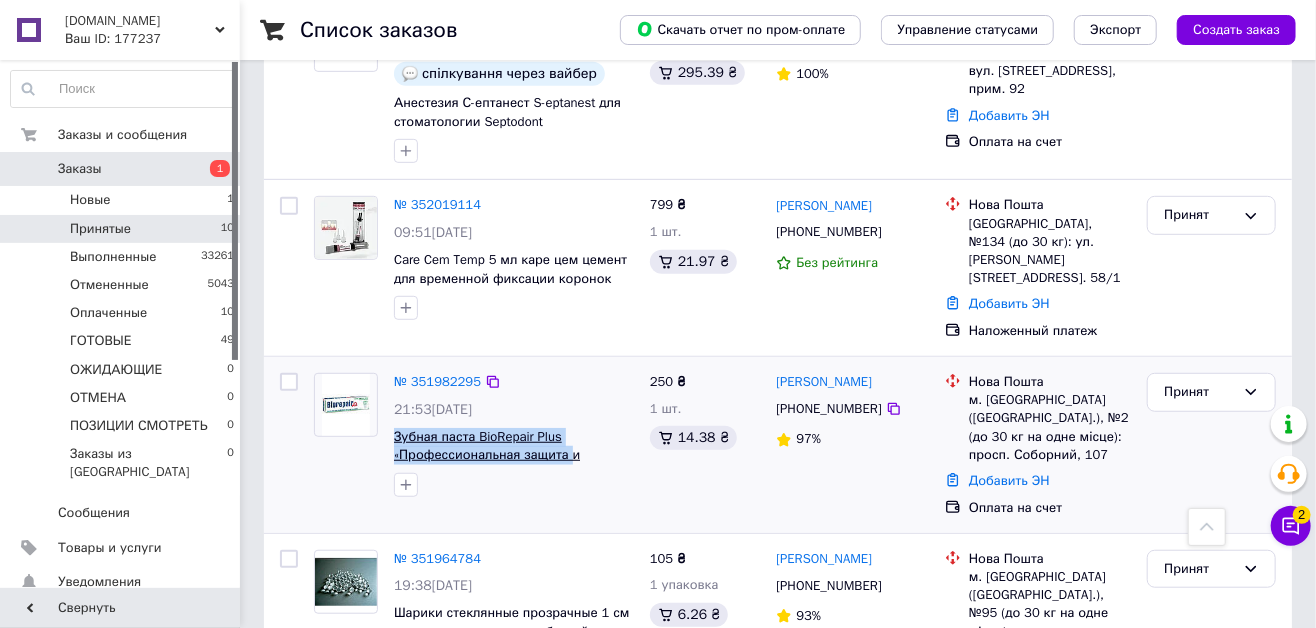 click on "№ 351982295 21:53[DATE] Зубная паста BioRepair Plus «Профессиональная защита и восстановление»75мл" at bounding box center (514, 435) 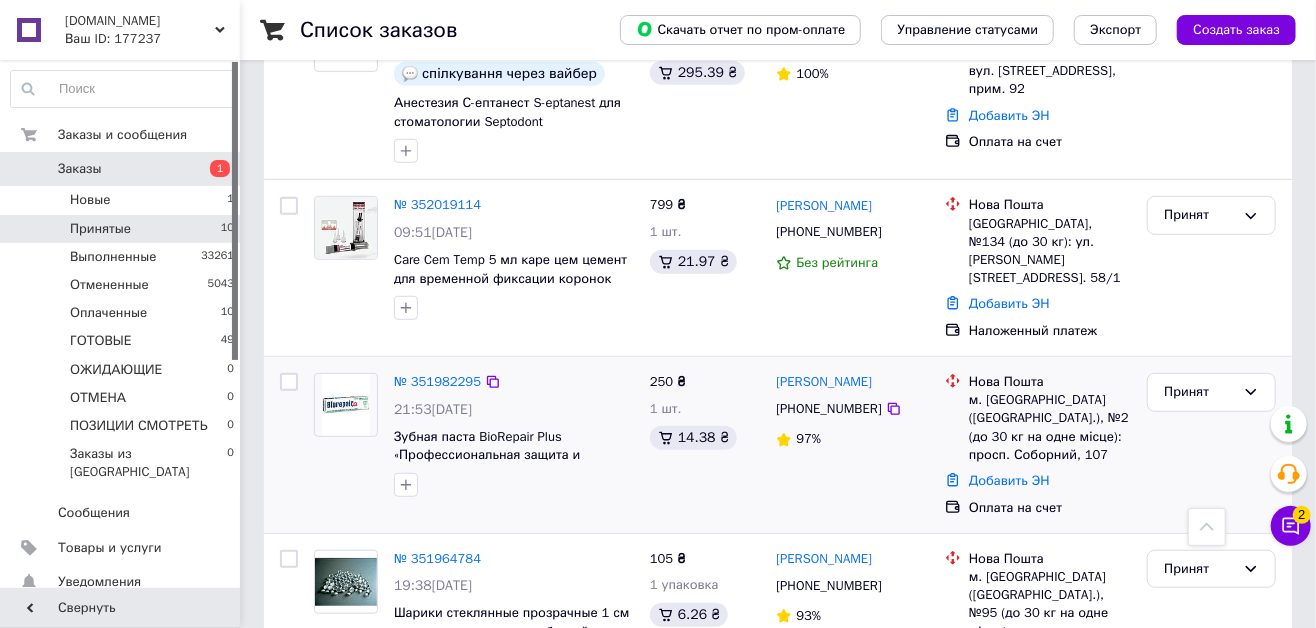 click at bounding box center [514, 485] 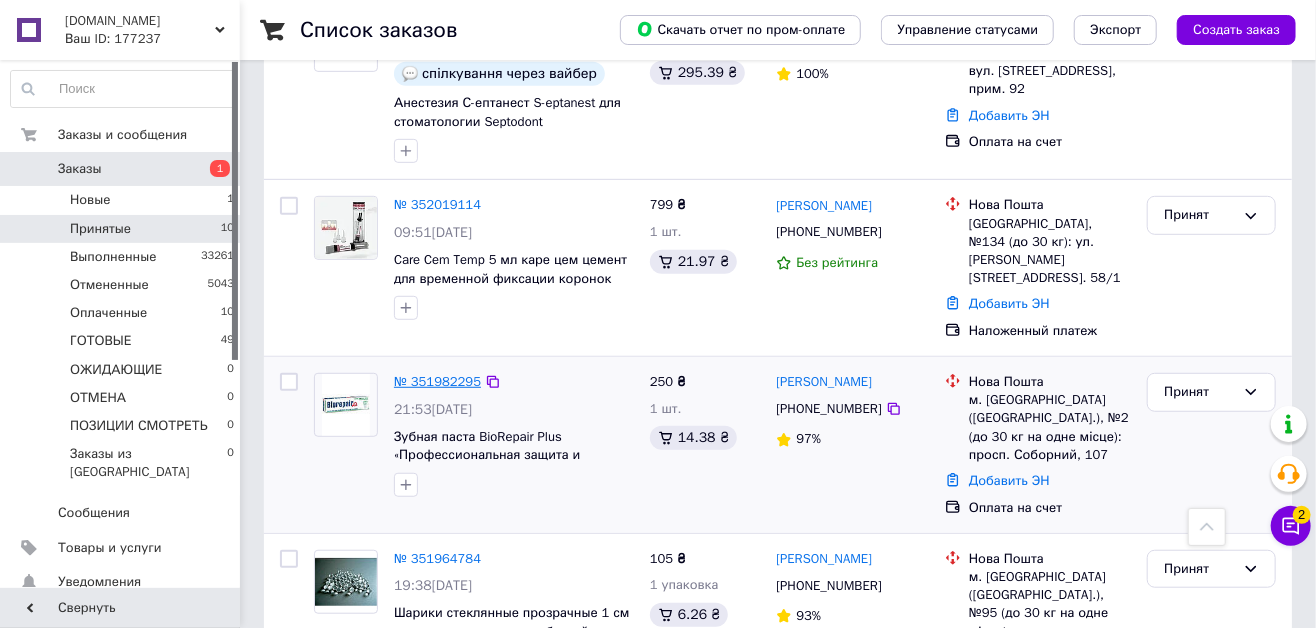 click on "№ 351982295" at bounding box center [437, 381] 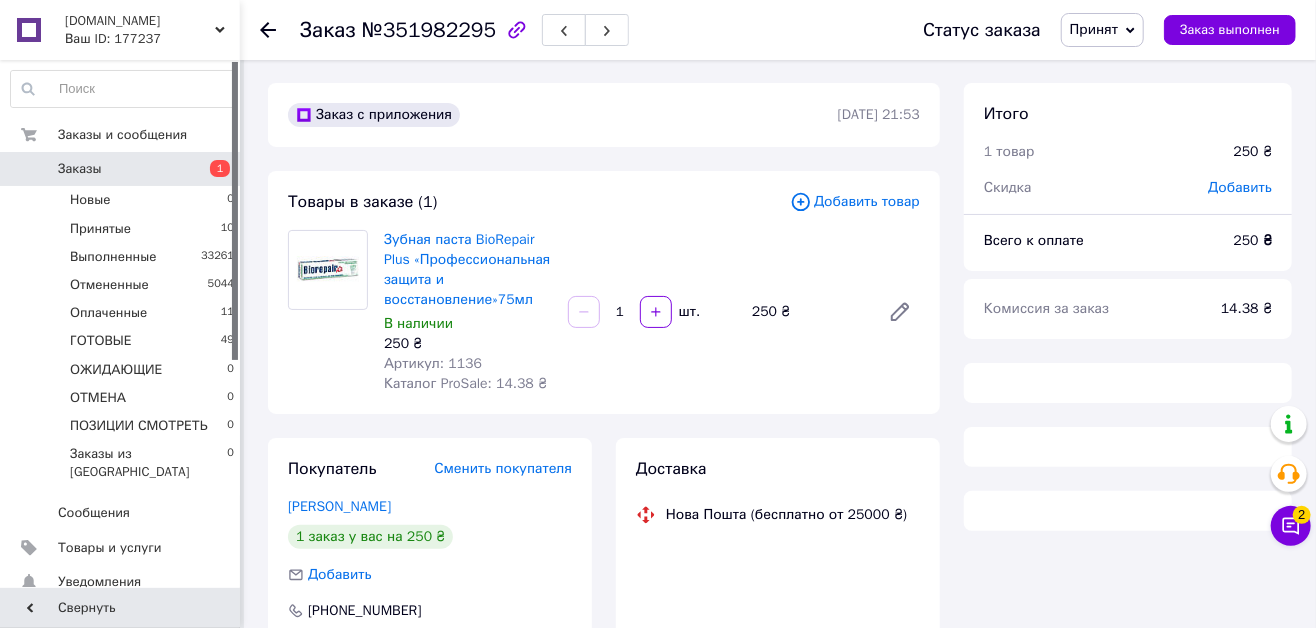 scroll, scrollTop: 0, scrollLeft: 0, axis: both 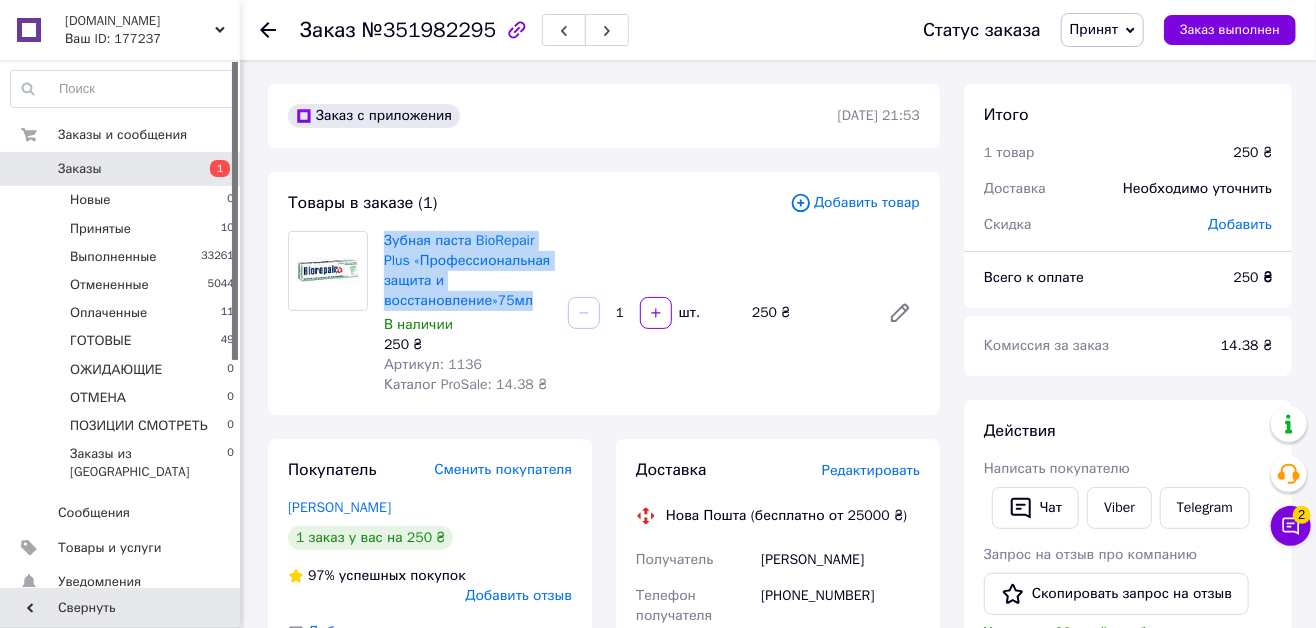 drag, startPoint x: 533, startPoint y: 297, endPoint x: 382, endPoint y: 235, distance: 163.23296 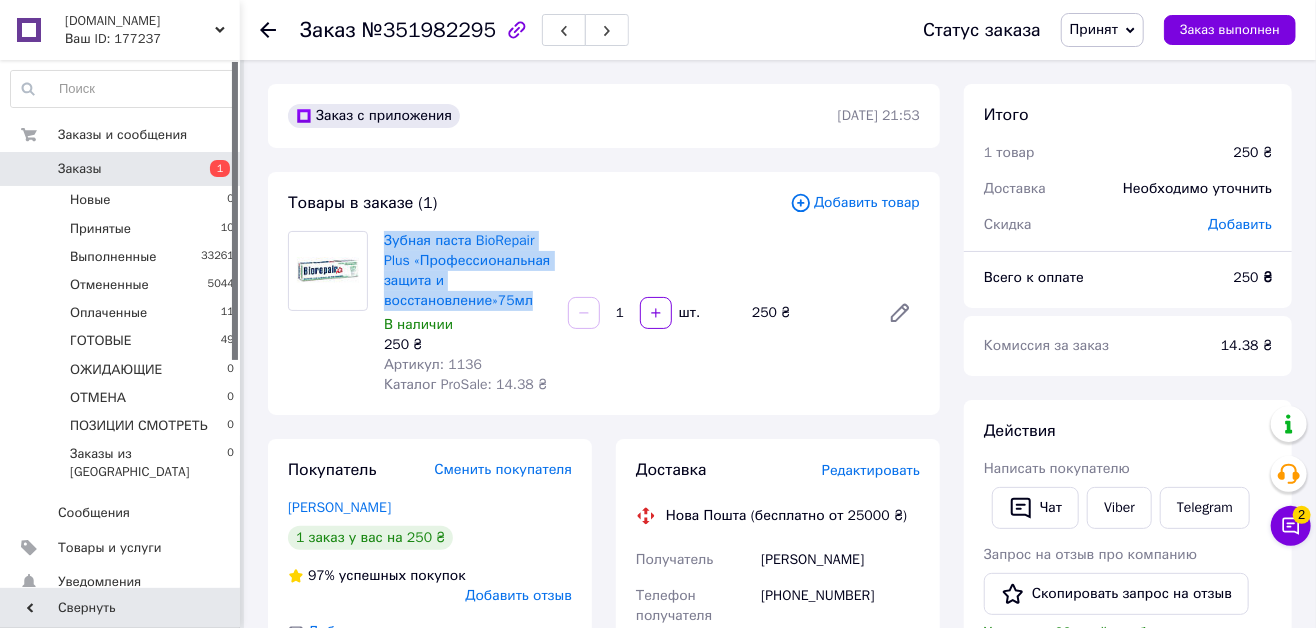 click on "Зубная паста BioRepair Plus «Профессиональная защита и восстановление»75мл В наличии 250 ₴ Артикул: 1136 Каталог ProSale: 14.38 ₴" at bounding box center [468, 313] 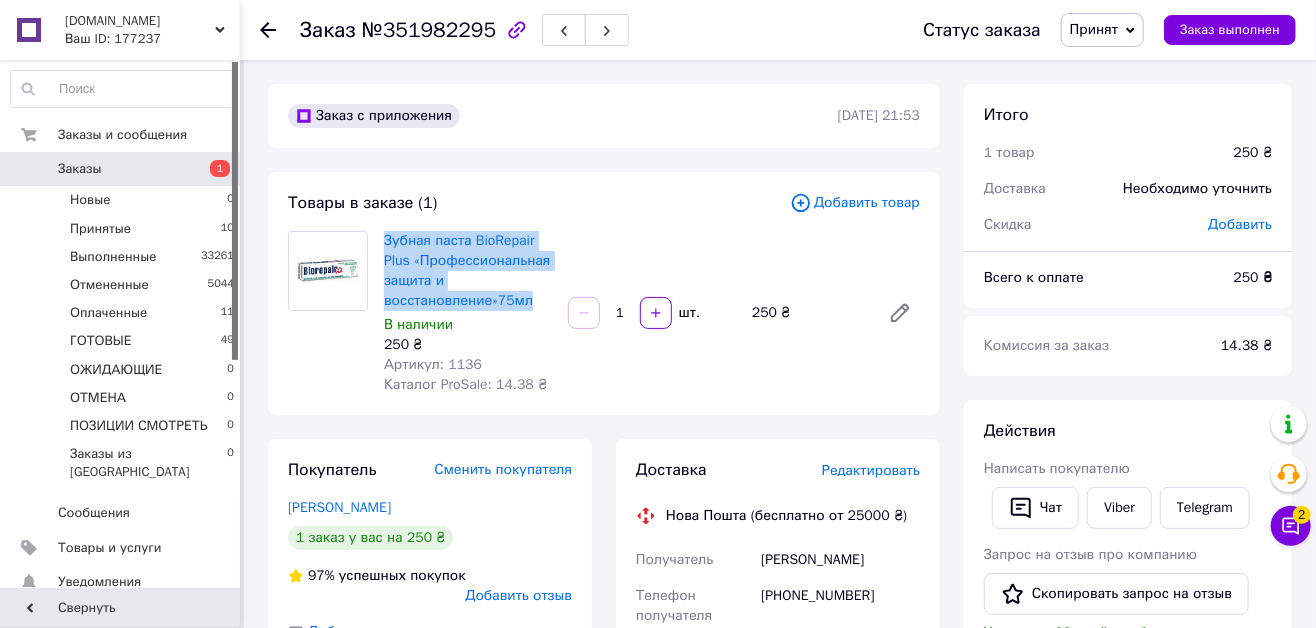 copy on "Зубная паста BioRepair Plus «Профессиональная защита и восстановление»75мл" 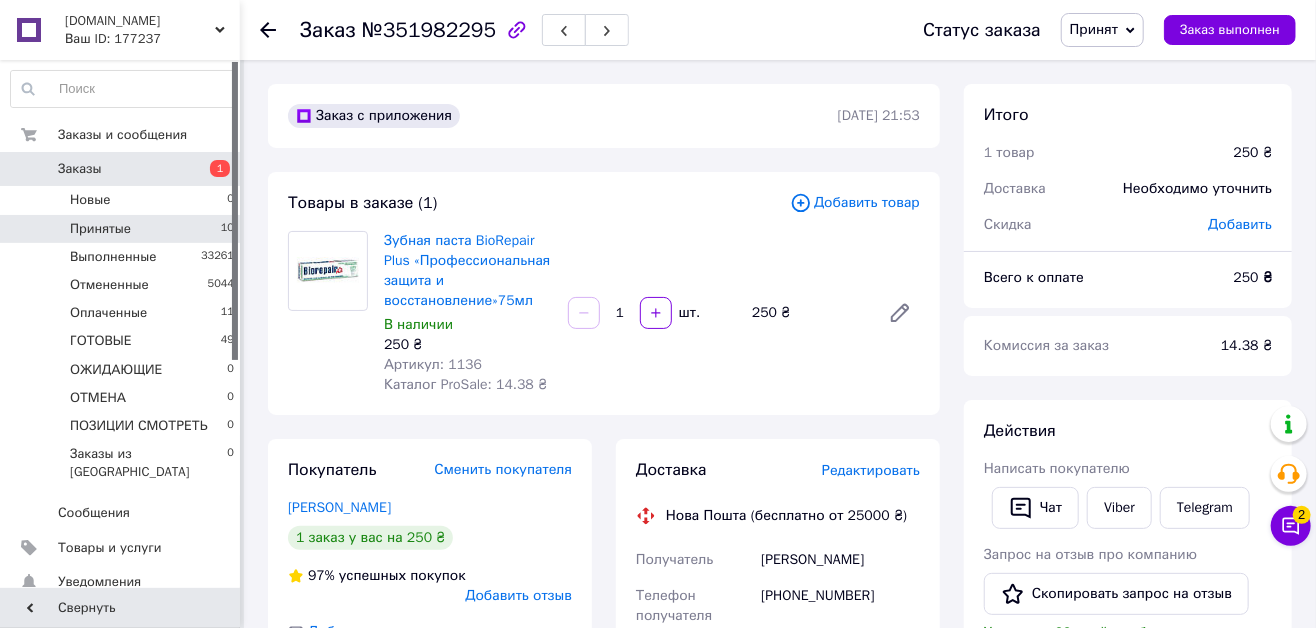 click on "Принятые 10" at bounding box center [123, 229] 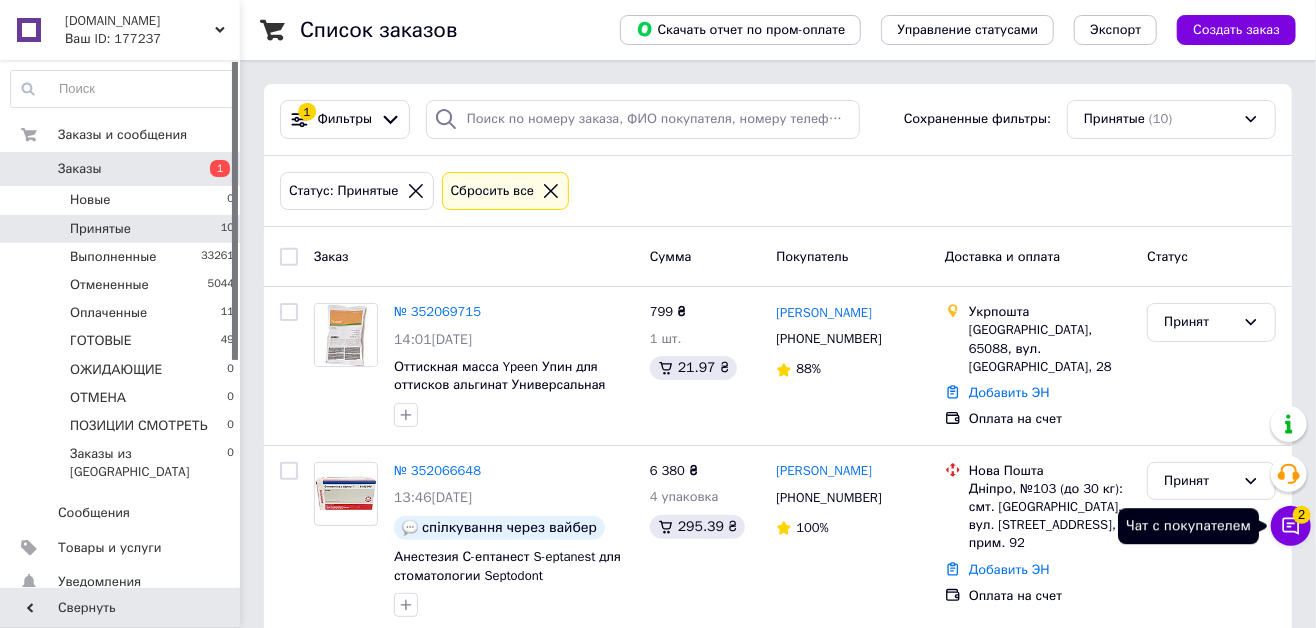 click 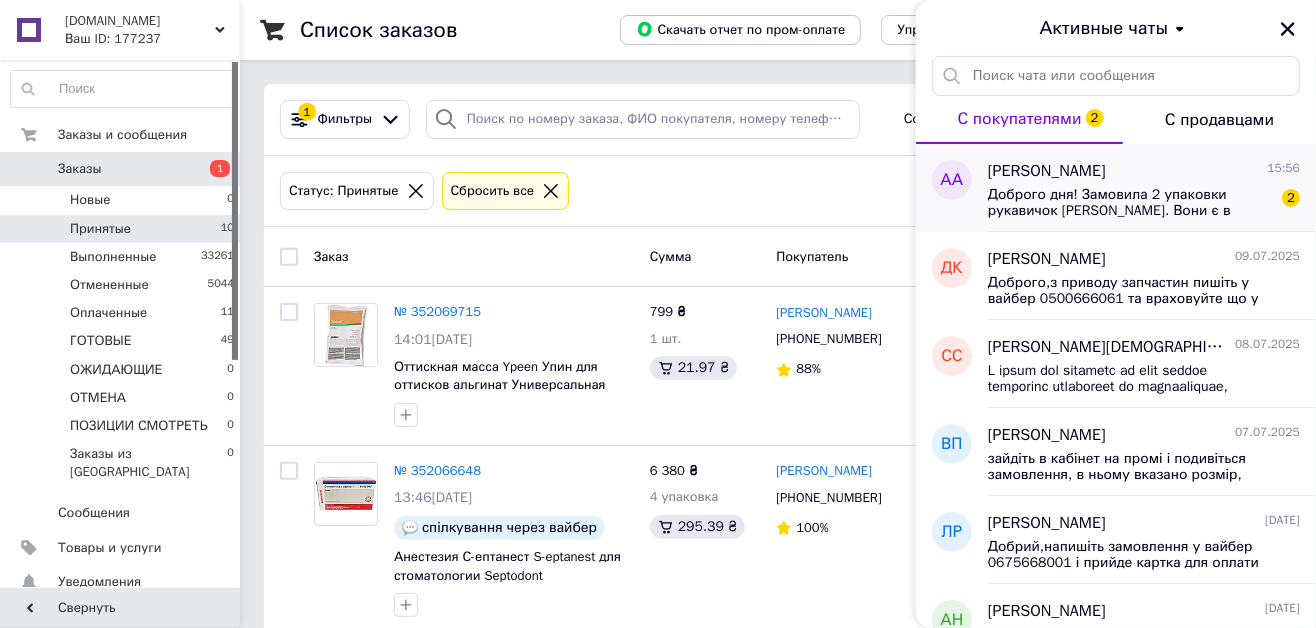 click on "Доброго дня! Замовила 2 упаковки рукавичок [PERSON_NAME]. Вони є в наявності?" at bounding box center (1130, 203) 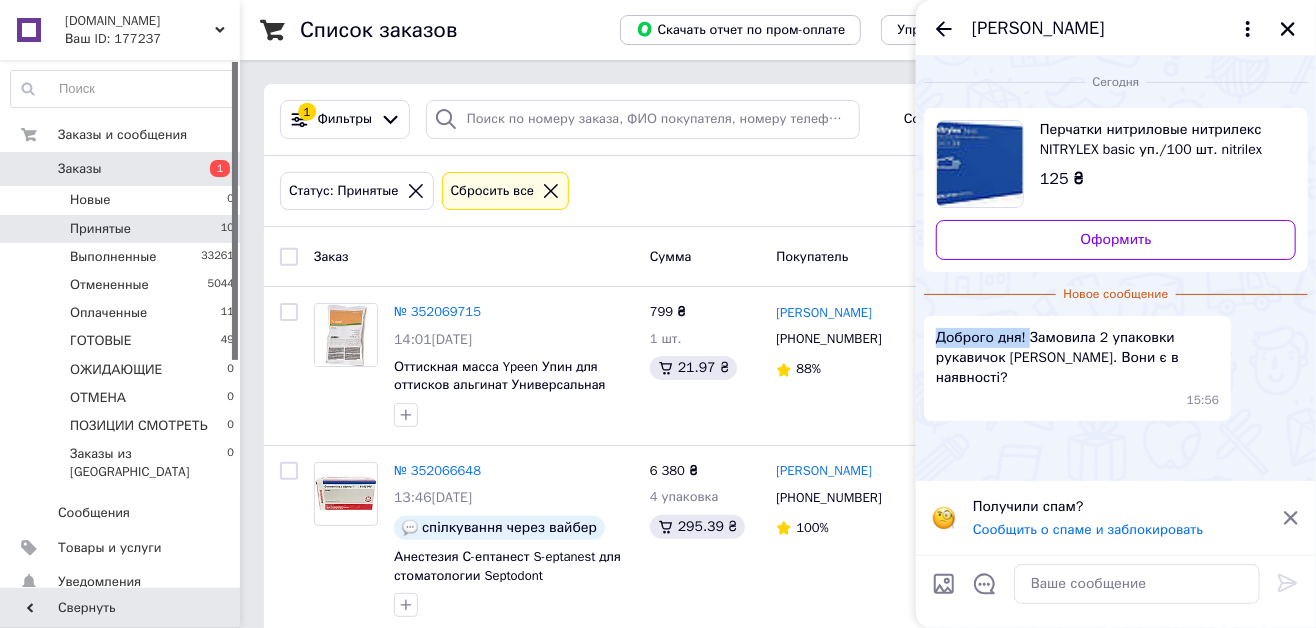 drag, startPoint x: 1030, startPoint y: 335, endPoint x: 925, endPoint y: 336, distance: 105.00476 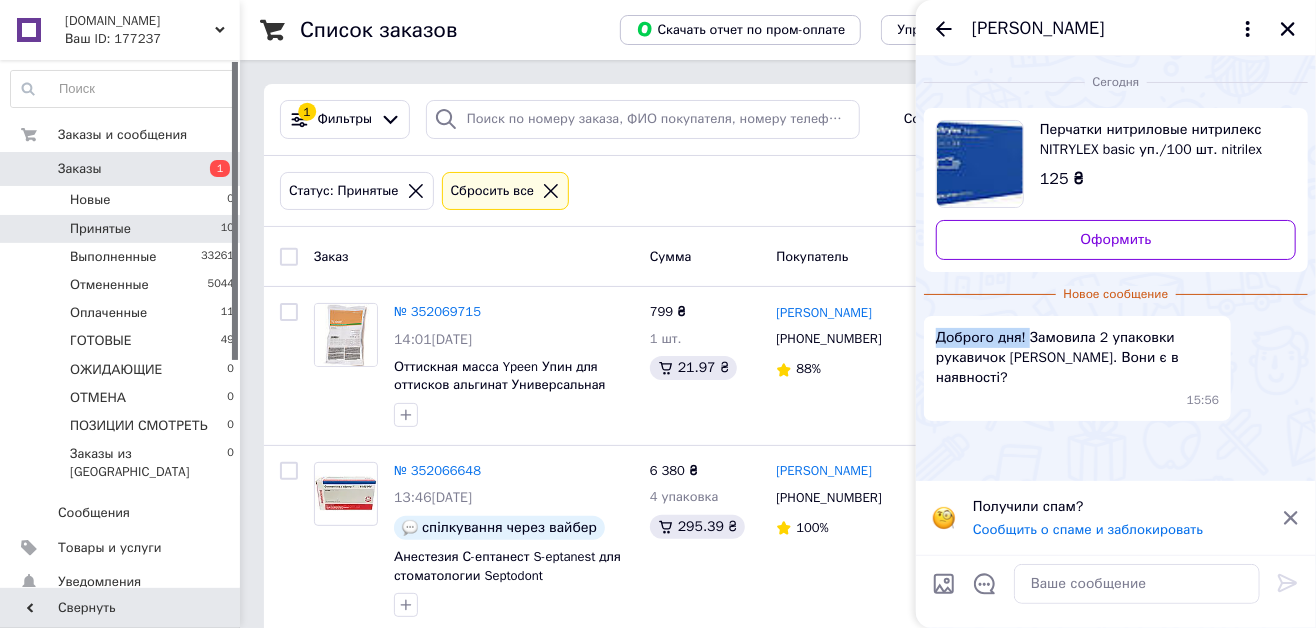 copy on "Доброго дня!" 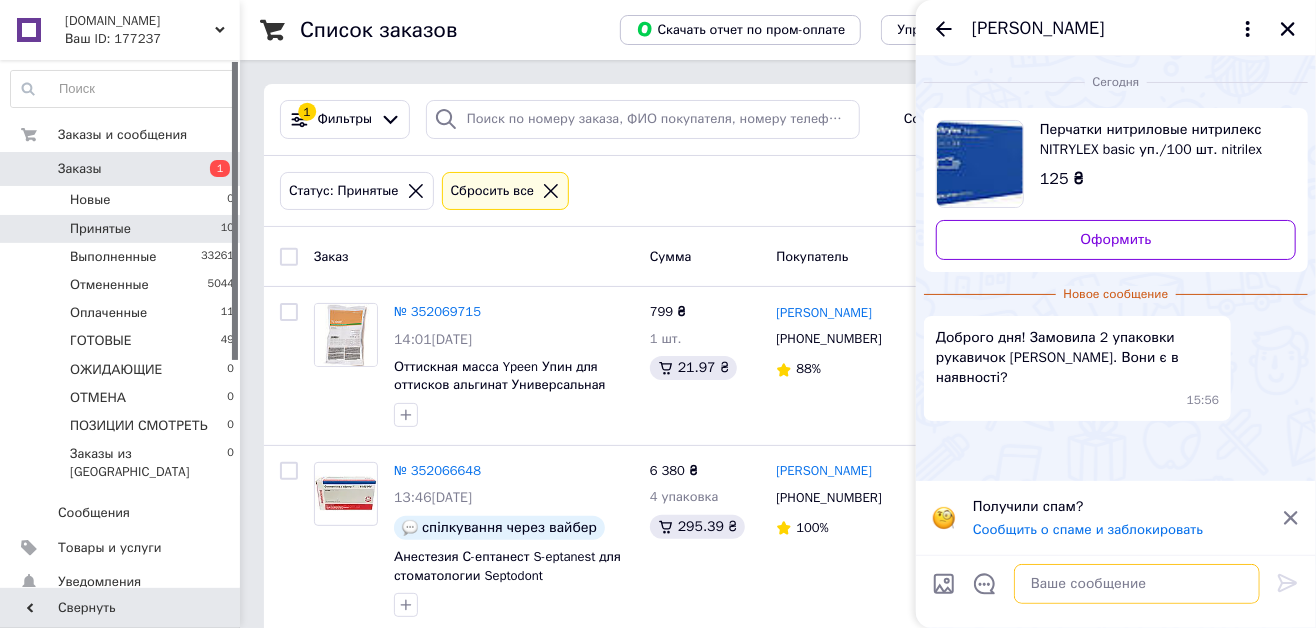 paste on "Доброго дня!" 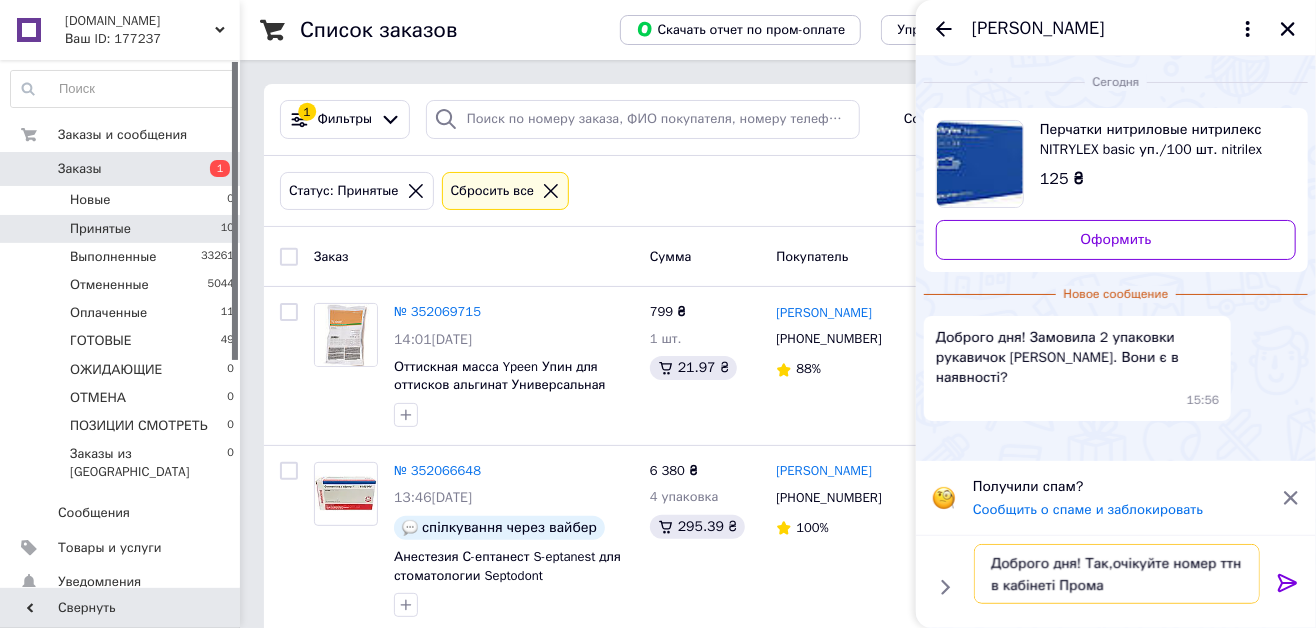 click on "Доброго дня! Так,очікуйте номер ттн в кабінеті Прома" at bounding box center (1117, 574) 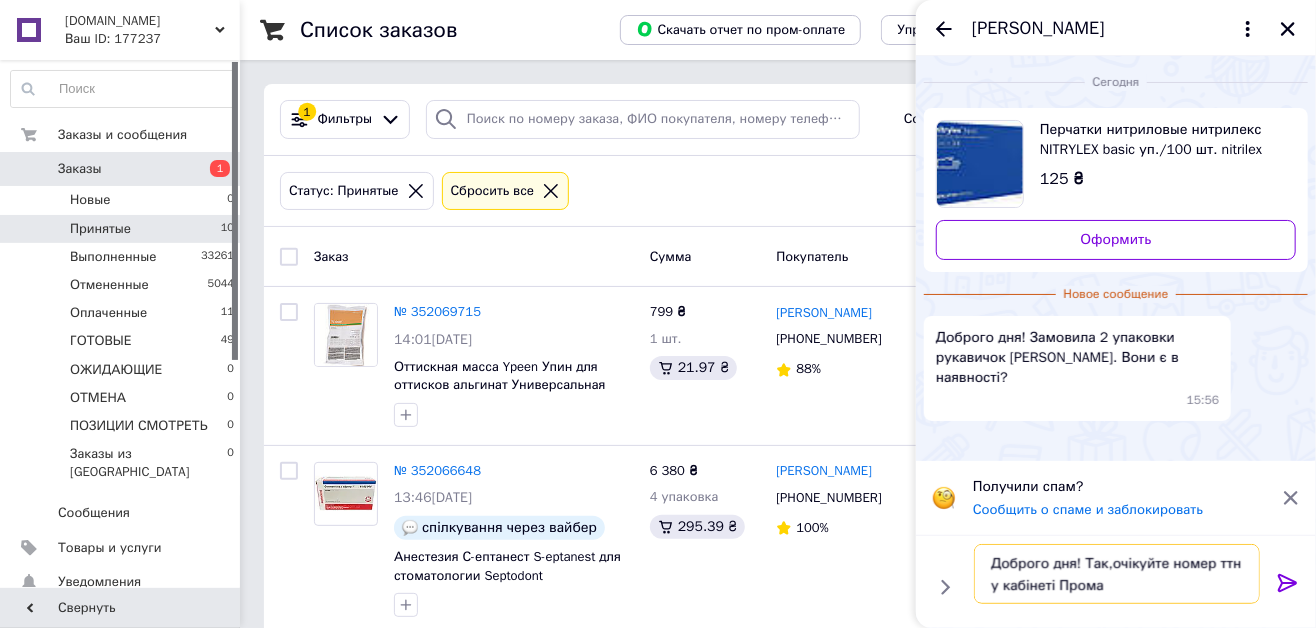click on "Доброго дня! Так,очікуйте номер ттн у кабінеті Прома" at bounding box center [1117, 574] 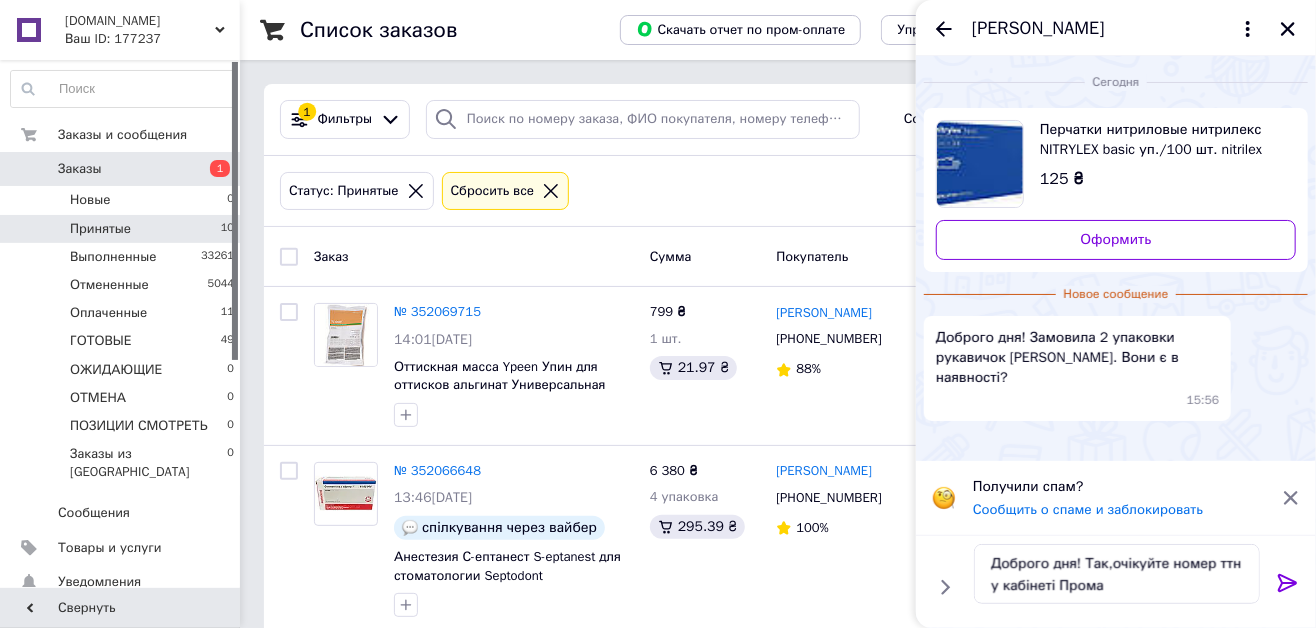 click 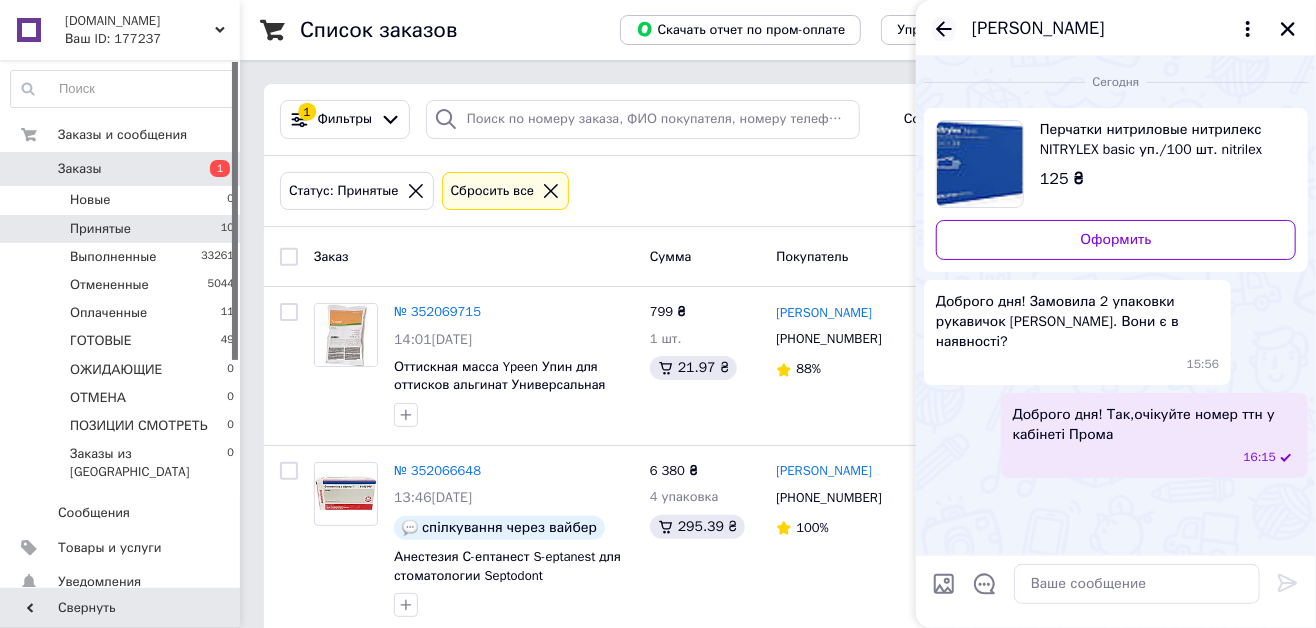 click 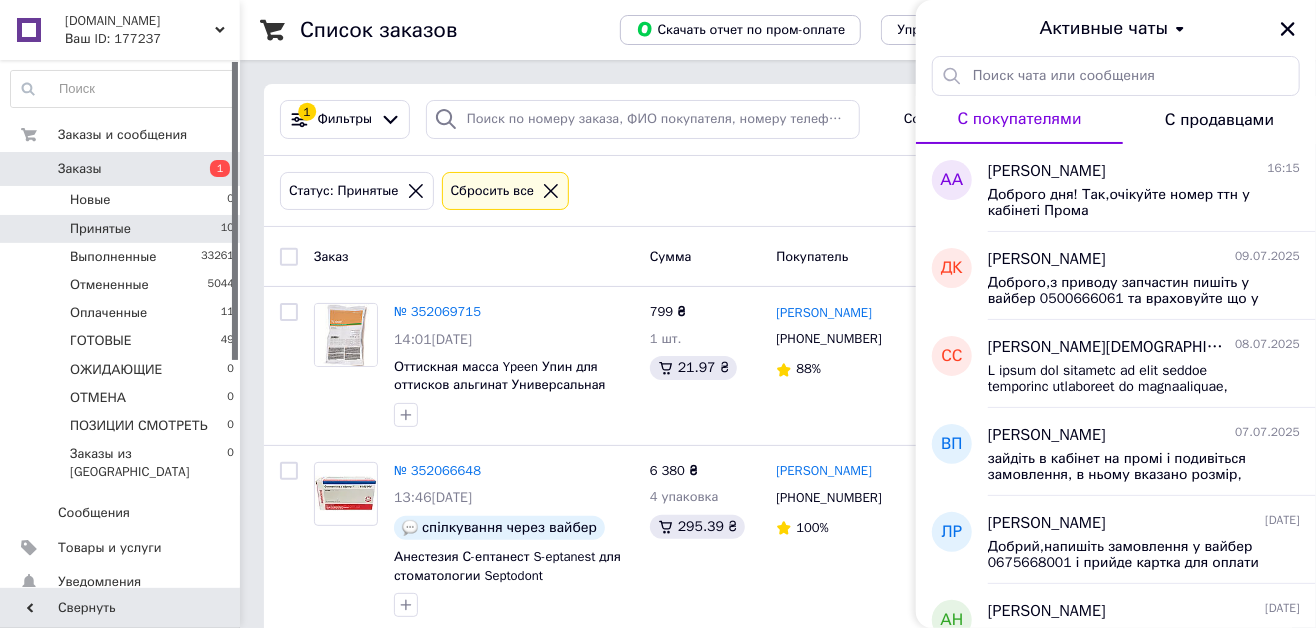 click on "Активные чаты" at bounding box center [1116, 28] 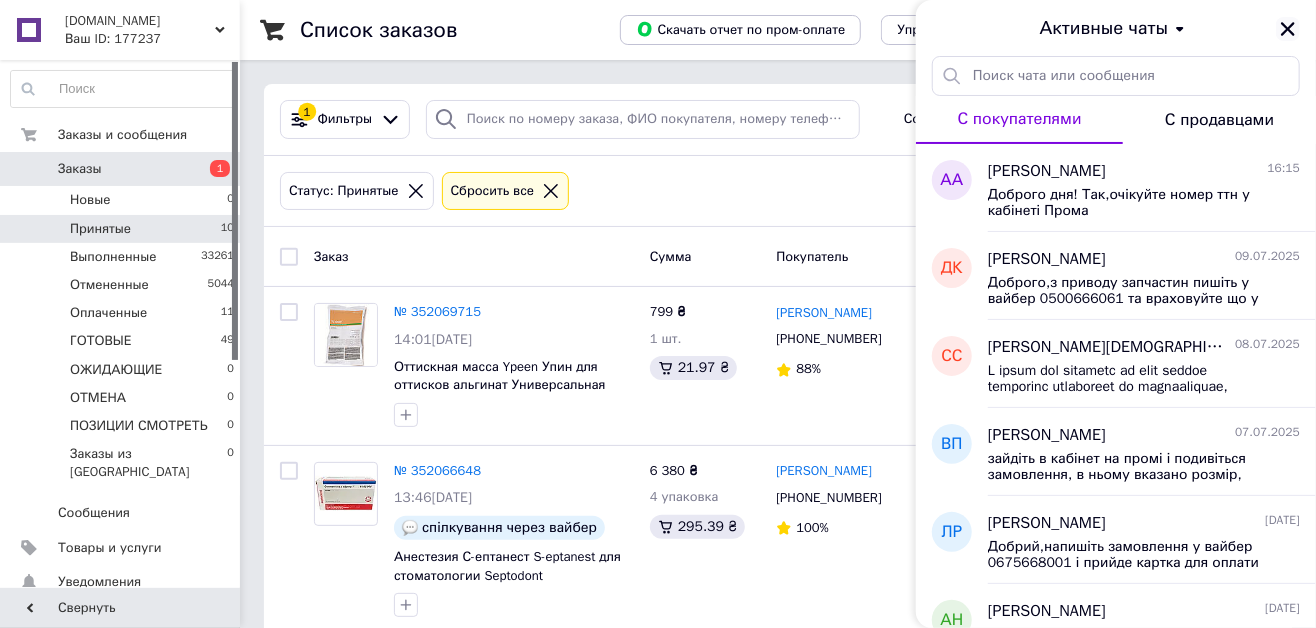 click 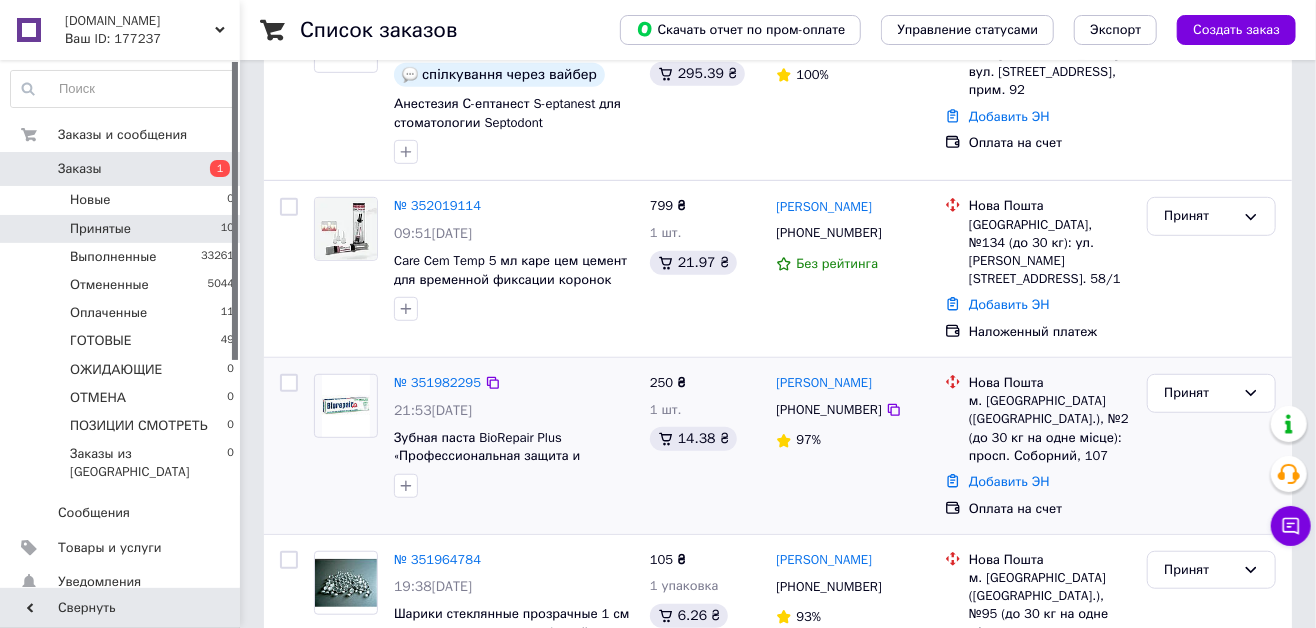 scroll, scrollTop: 454, scrollLeft: 0, axis: vertical 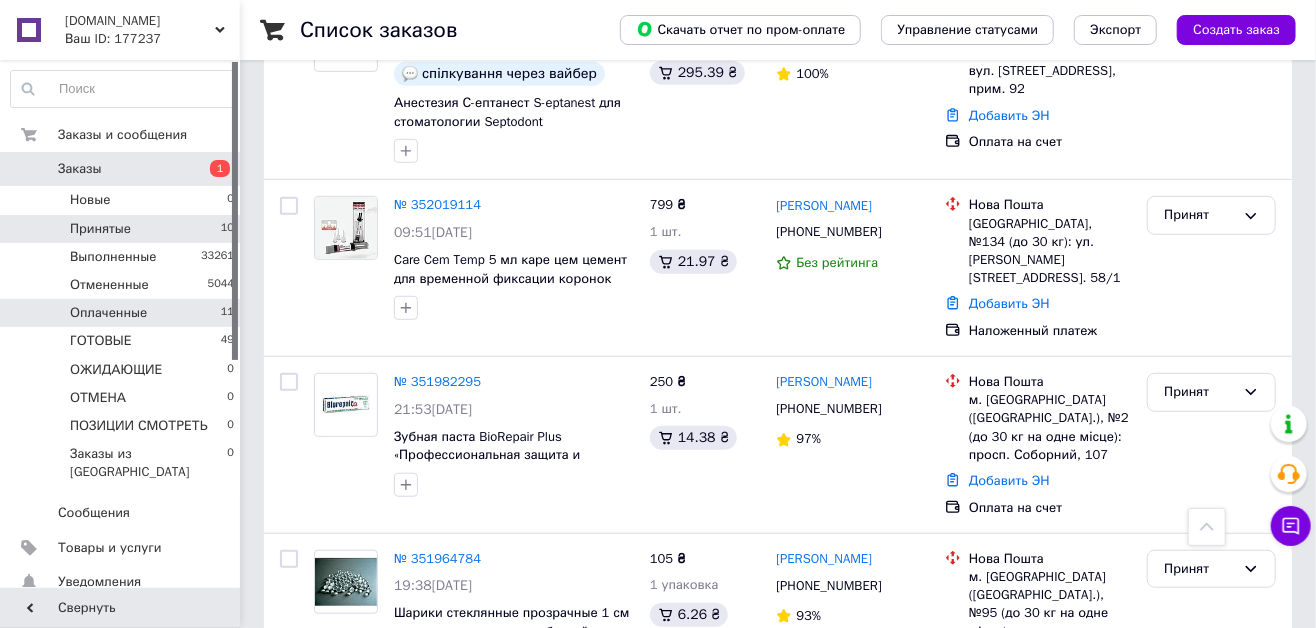 click on "Оплаченные 11" at bounding box center (123, 313) 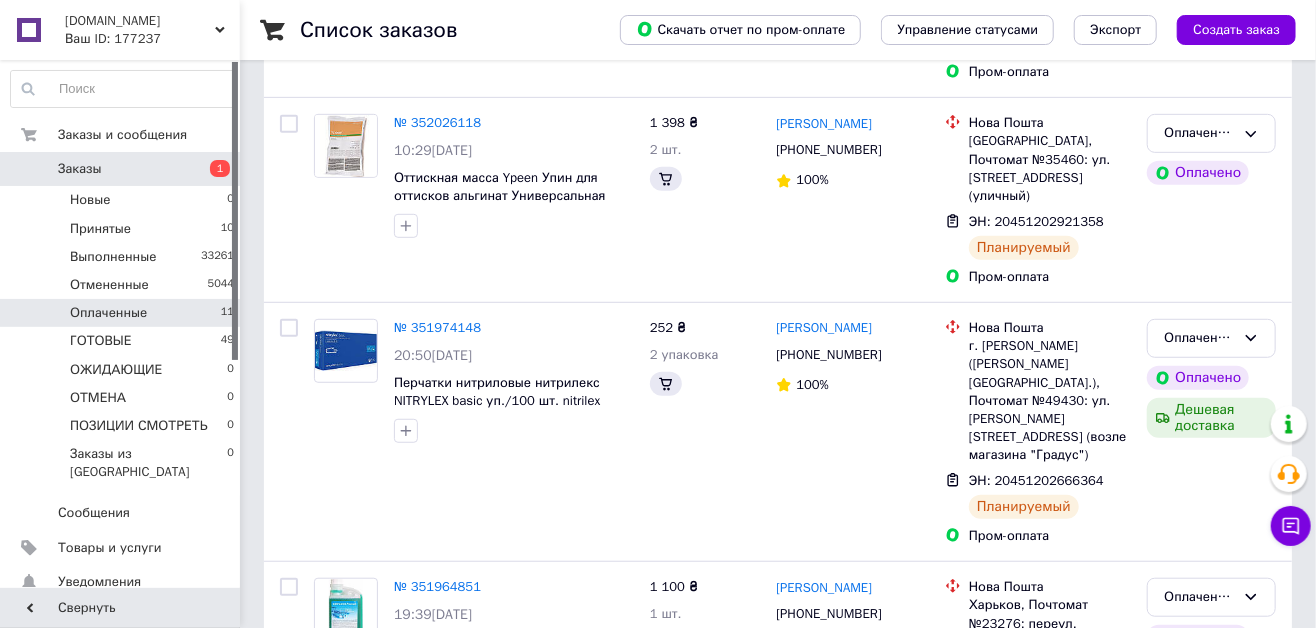 scroll, scrollTop: 0, scrollLeft: 0, axis: both 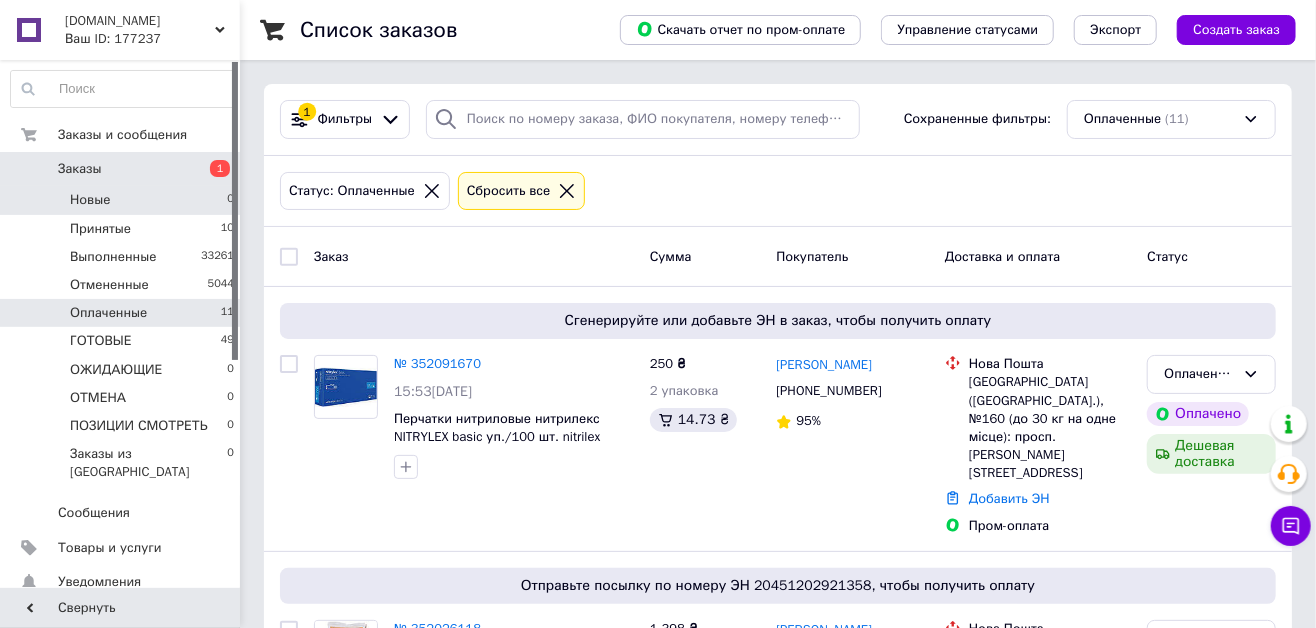 click on "Новые 0" at bounding box center (123, 200) 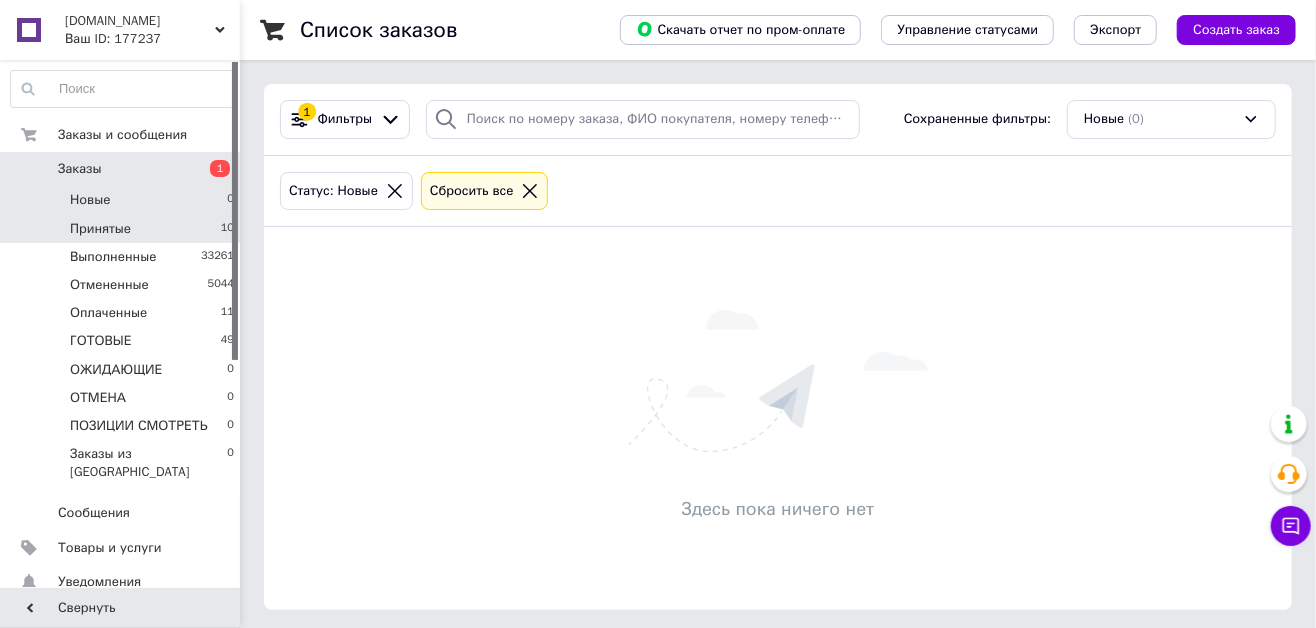 click on "Принятые 10" at bounding box center [123, 229] 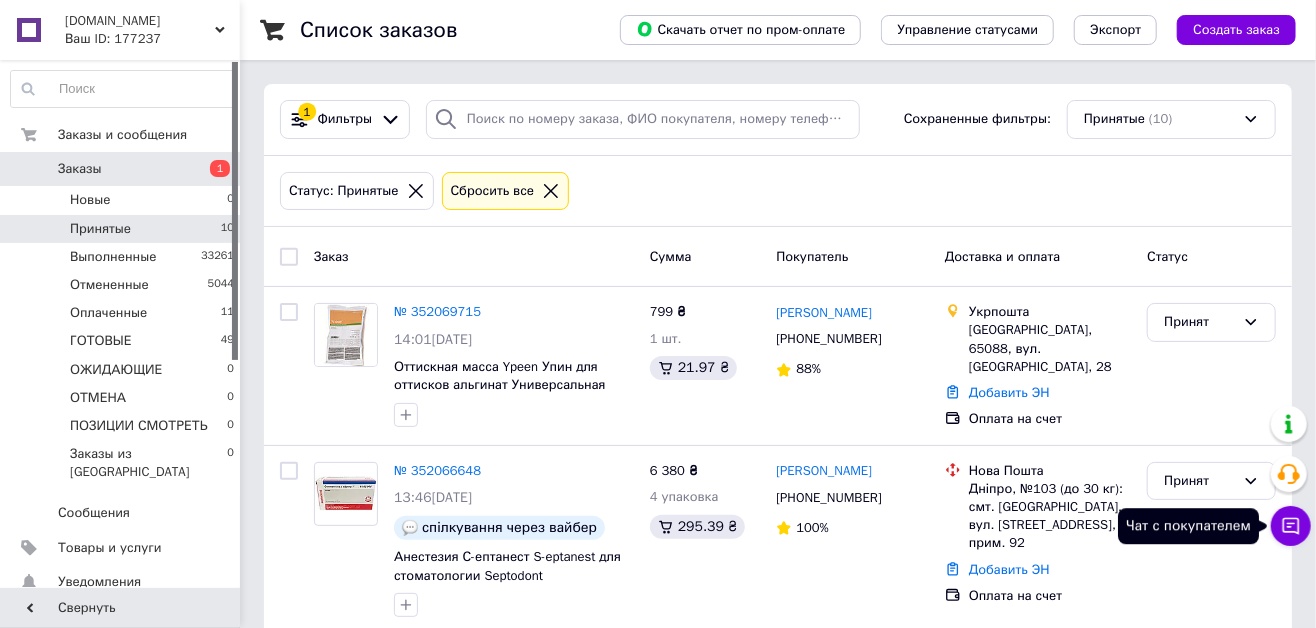 click 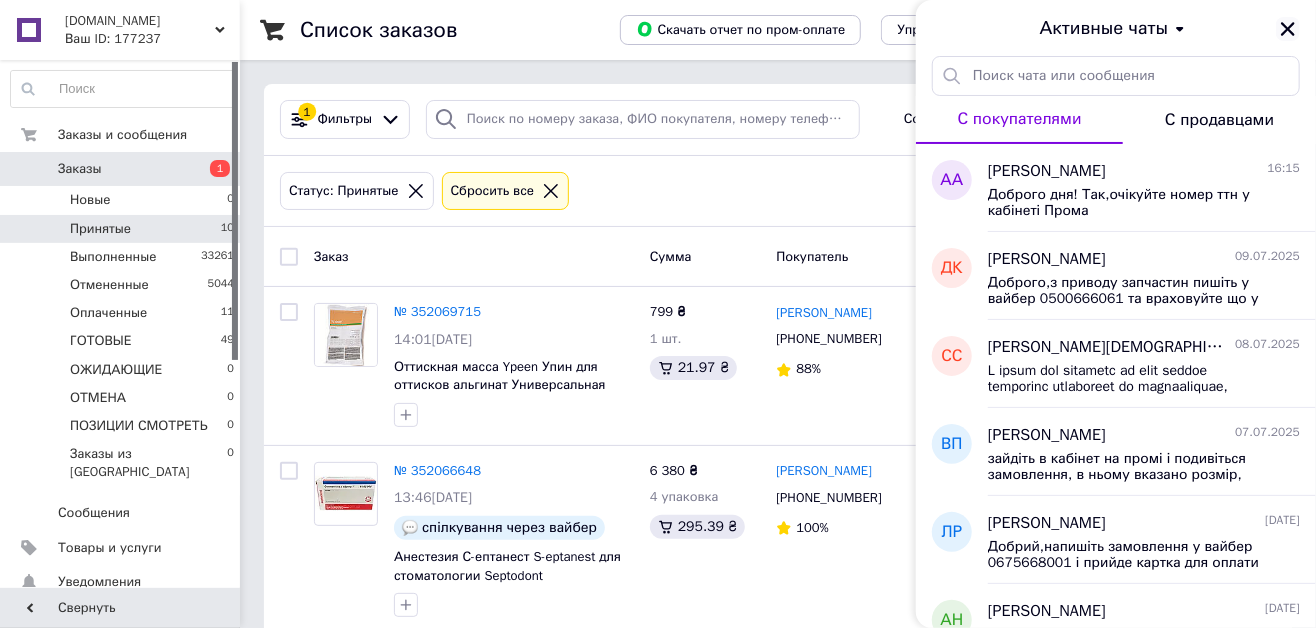 click 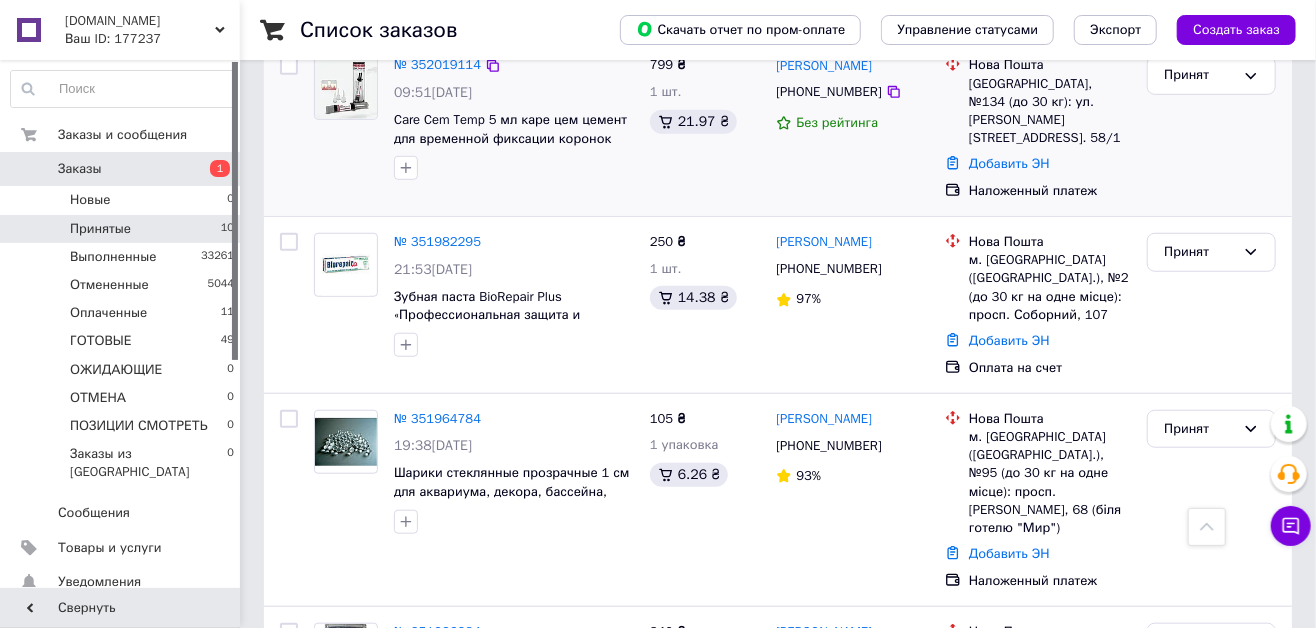 scroll, scrollTop: 636, scrollLeft: 0, axis: vertical 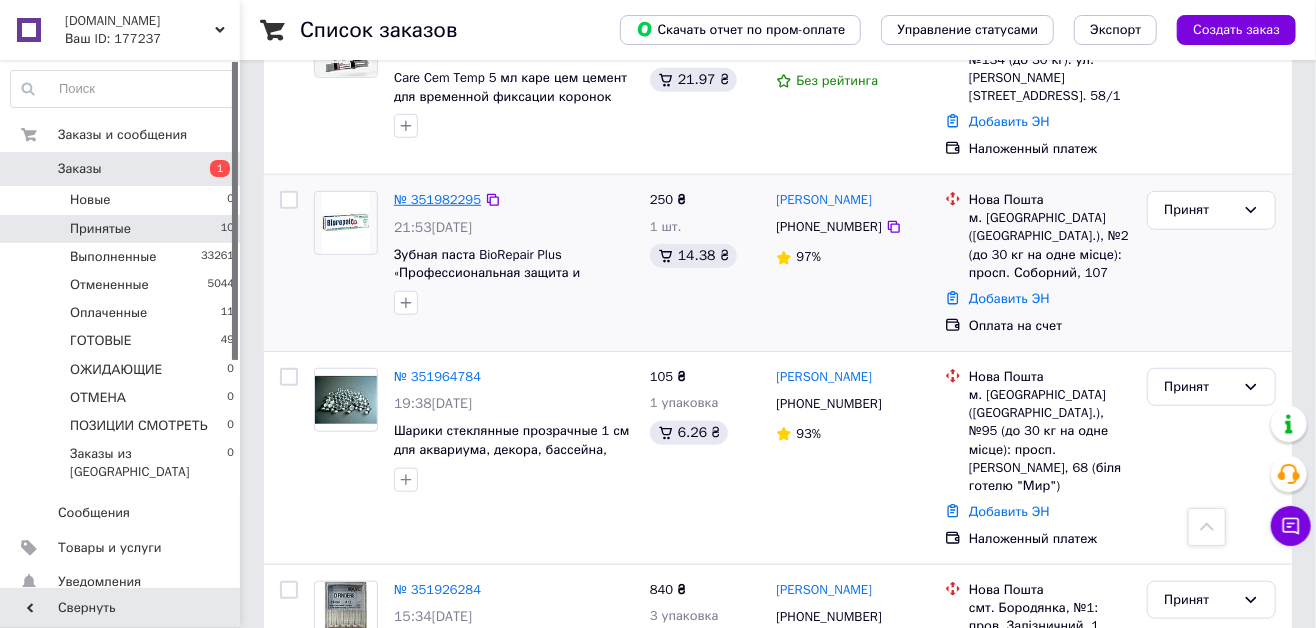 click on "№ 351982295" at bounding box center (437, 199) 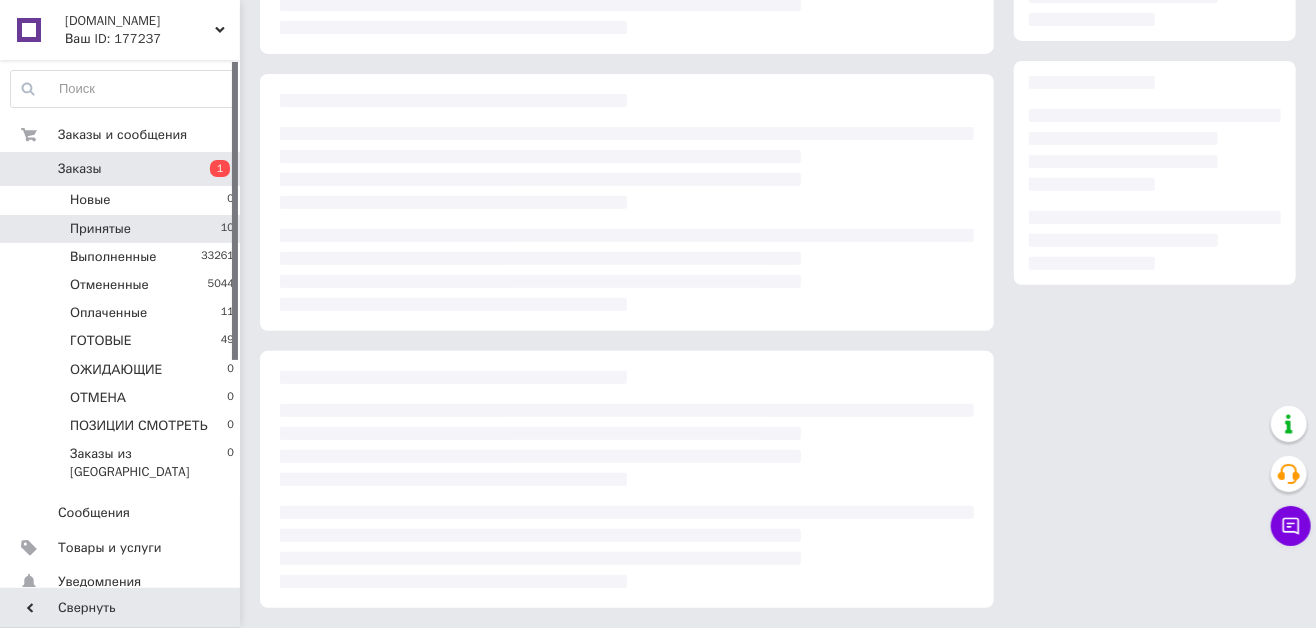 scroll, scrollTop: 285, scrollLeft: 0, axis: vertical 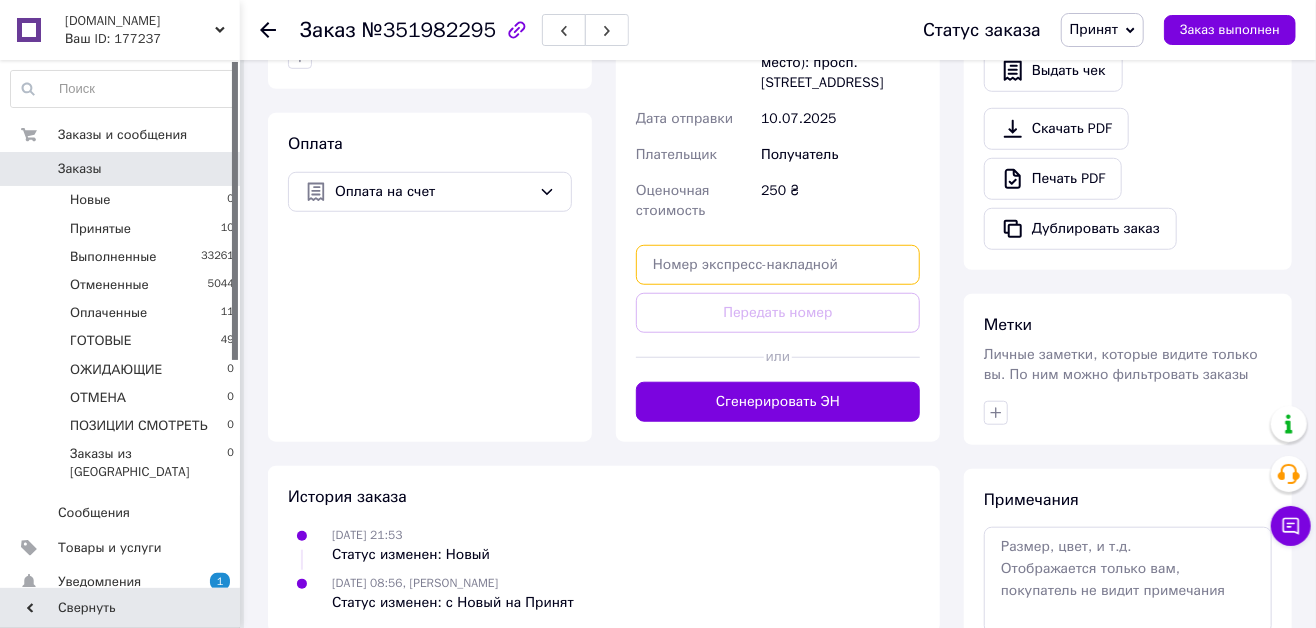 paste on "20451203217782" 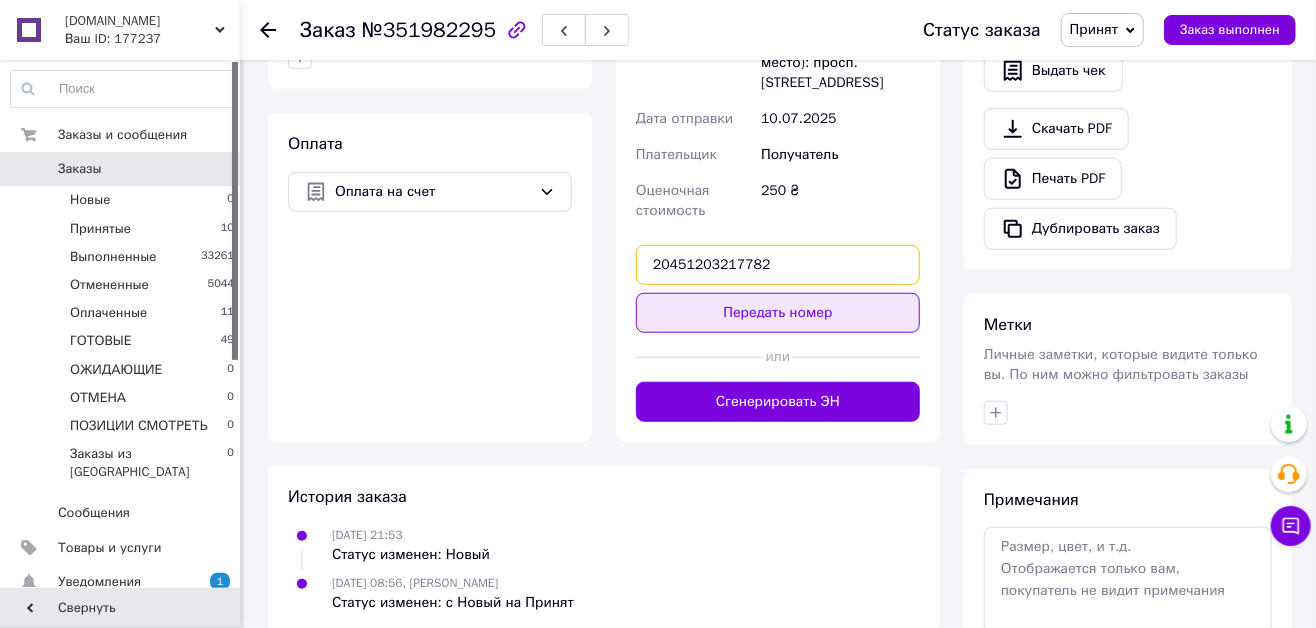 type on "20451203217782" 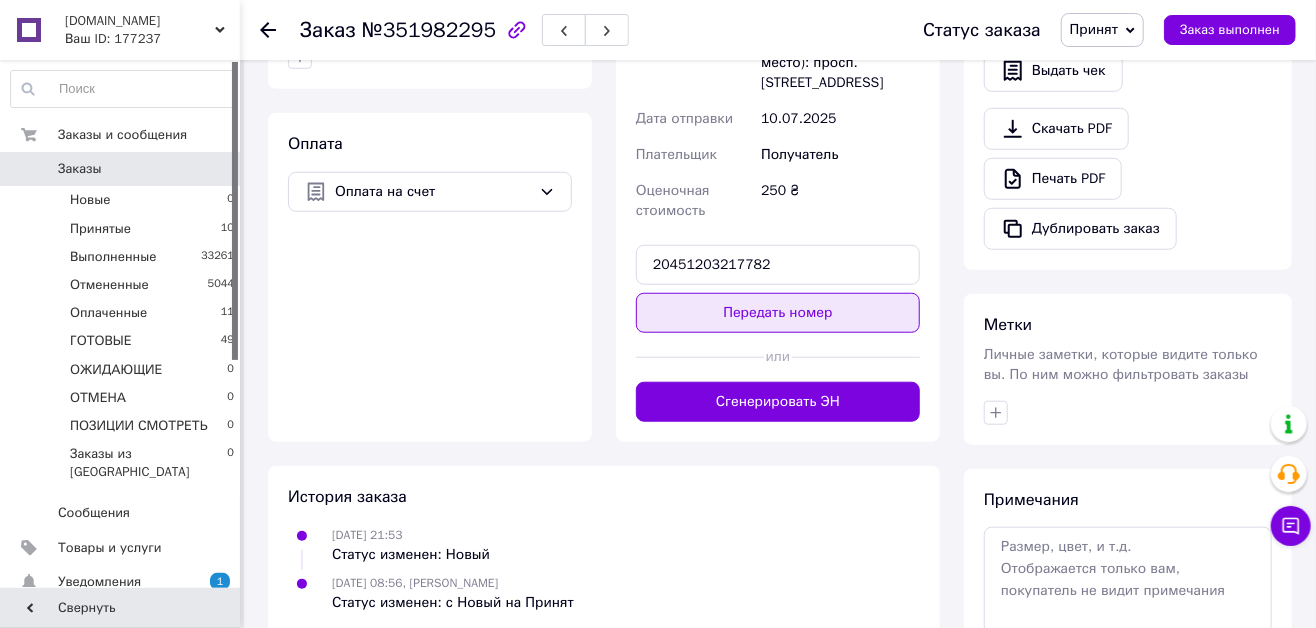 click on "Передать номер" at bounding box center (778, 313) 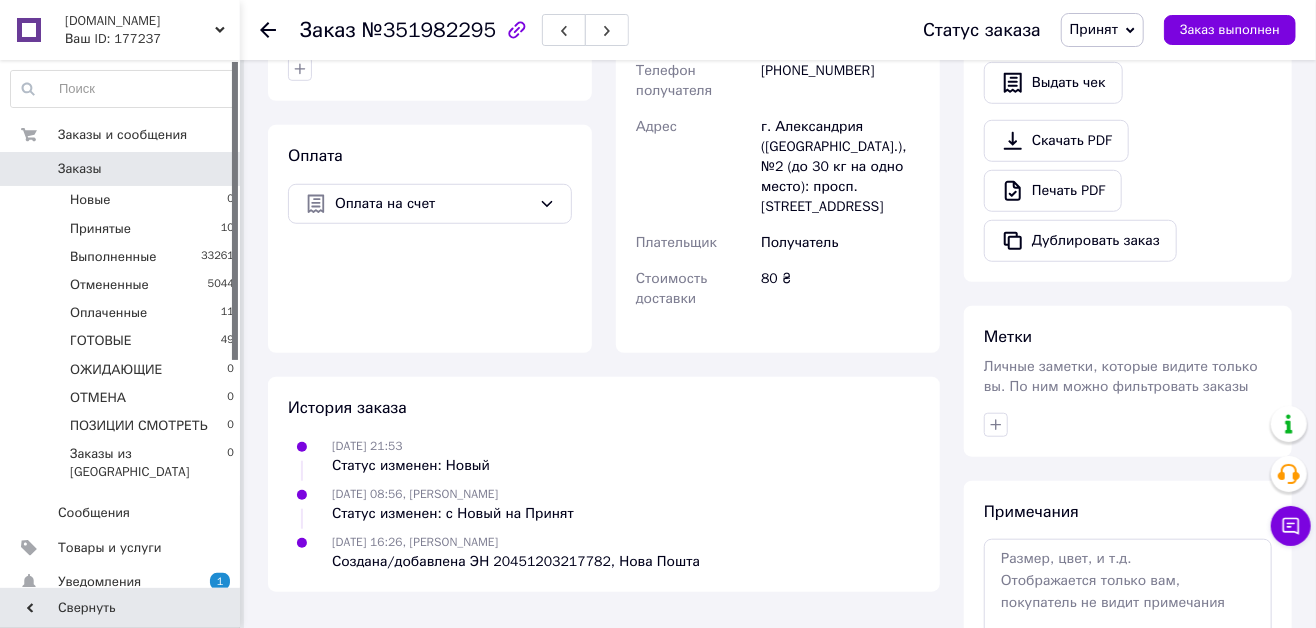 scroll, scrollTop: 285, scrollLeft: 0, axis: vertical 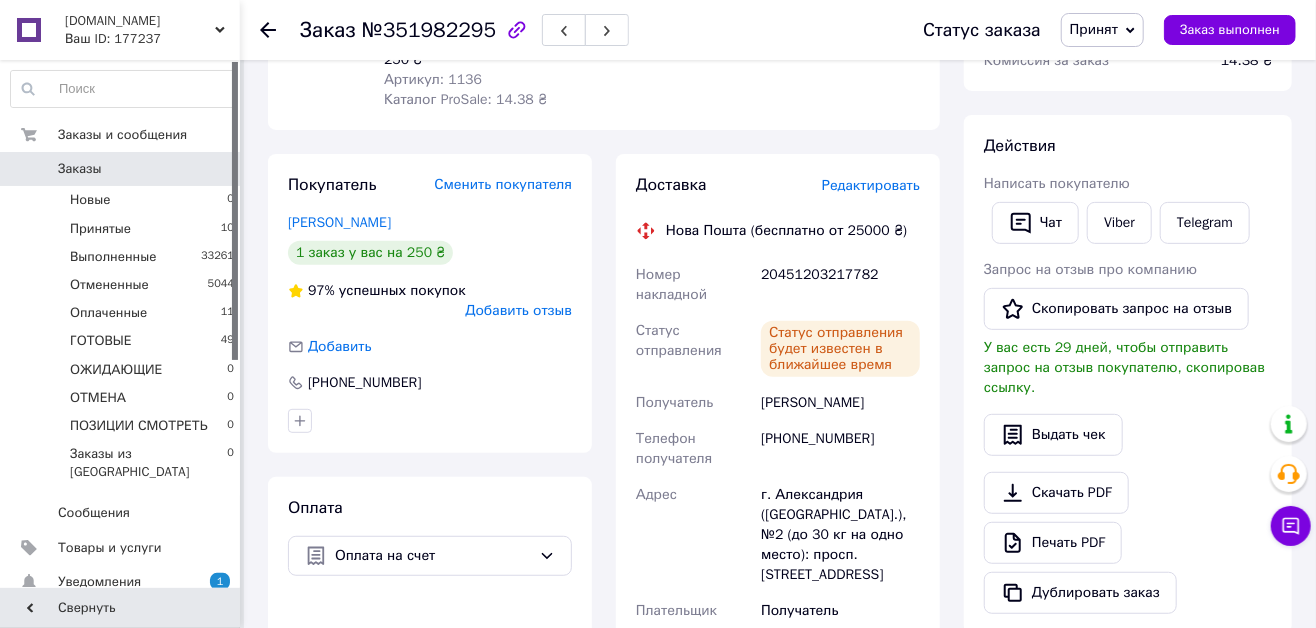 click 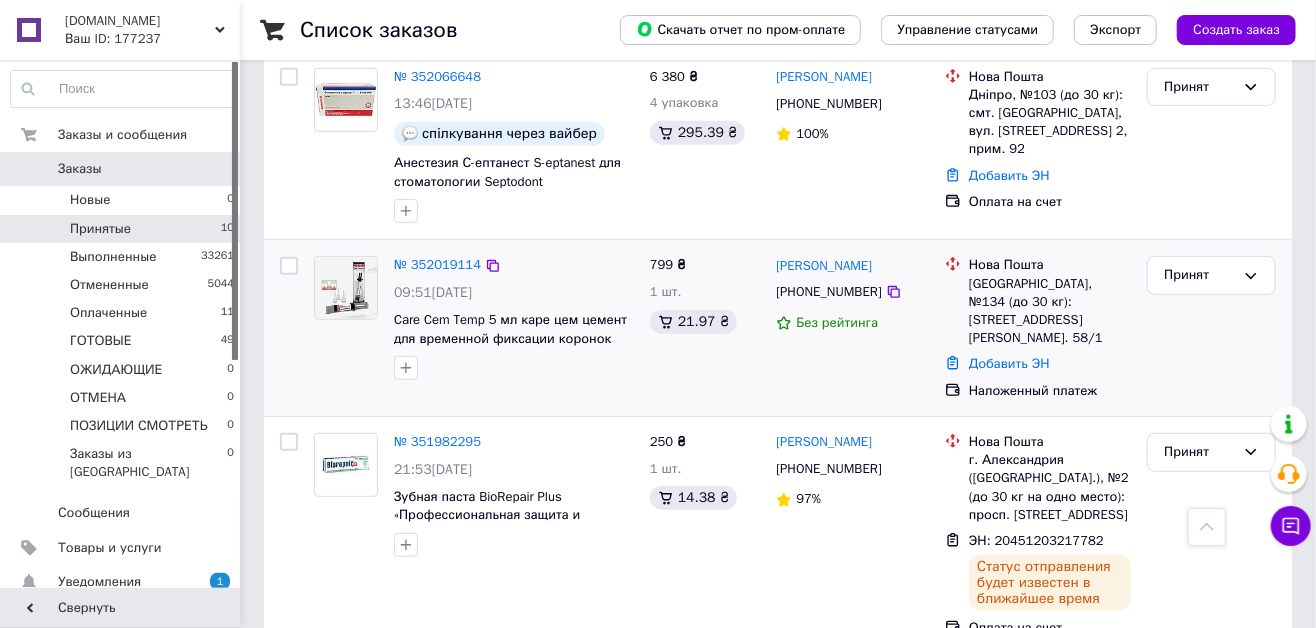 scroll, scrollTop: 363, scrollLeft: 0, axis: vertical 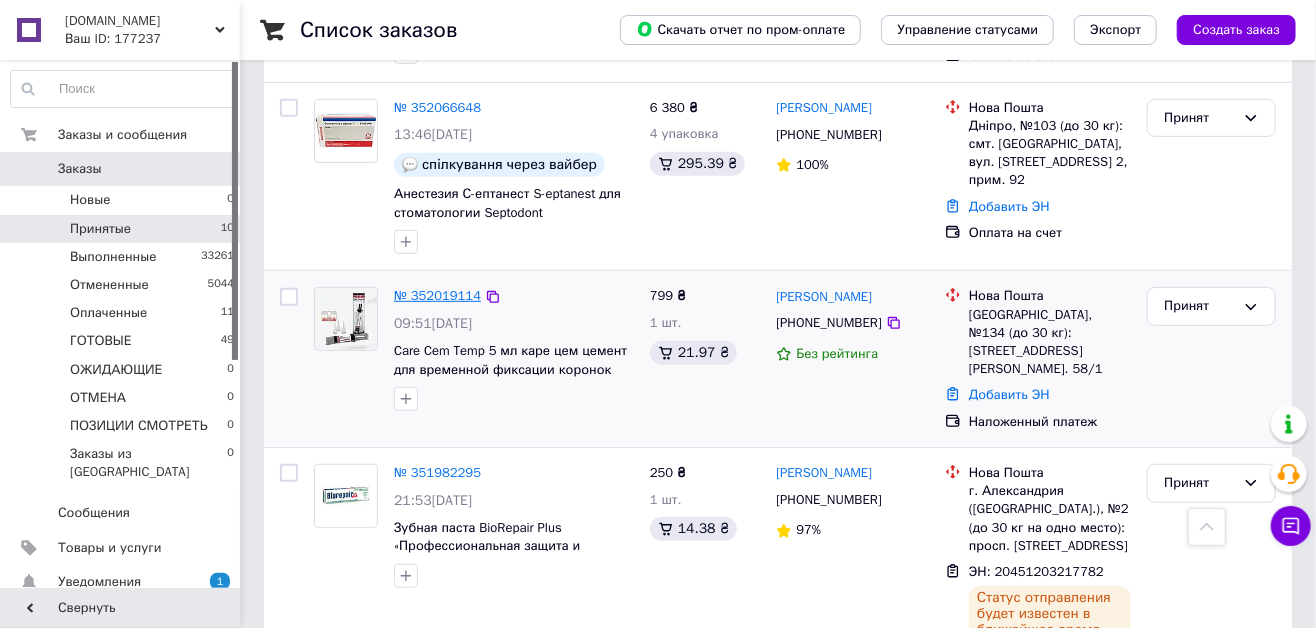 click on "№ 352019114" at bounding box center (437, 295) 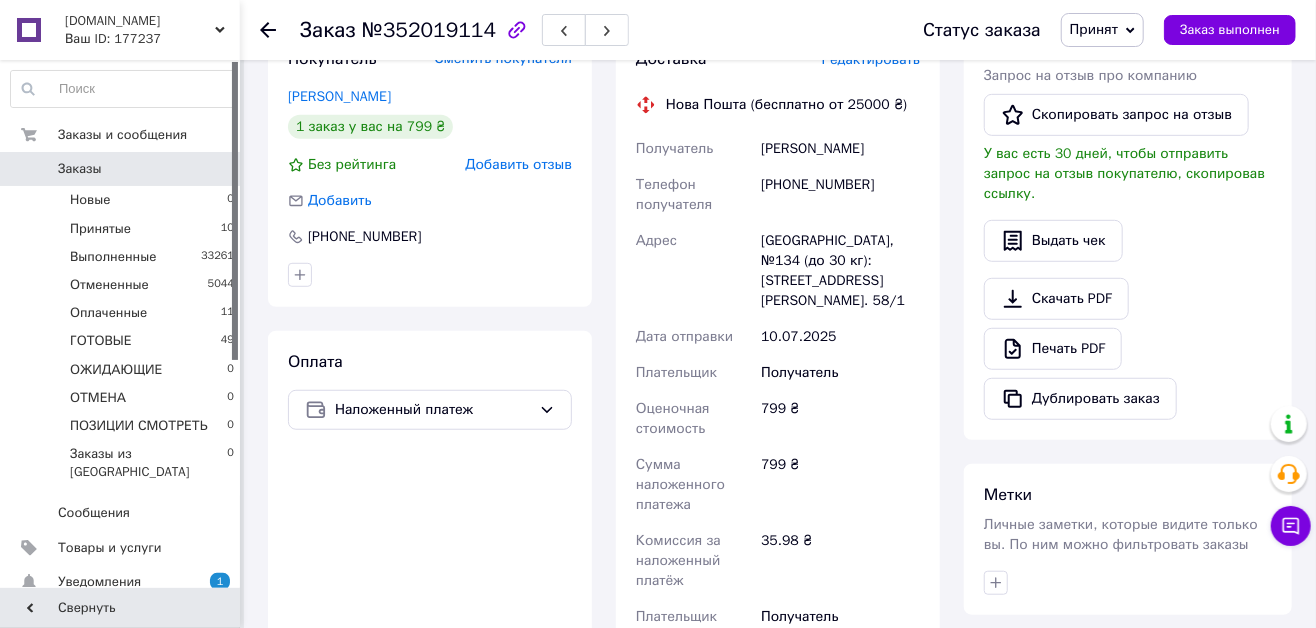 scroll, scrollTop: 727, scrollLeft: 0, axis: vertical 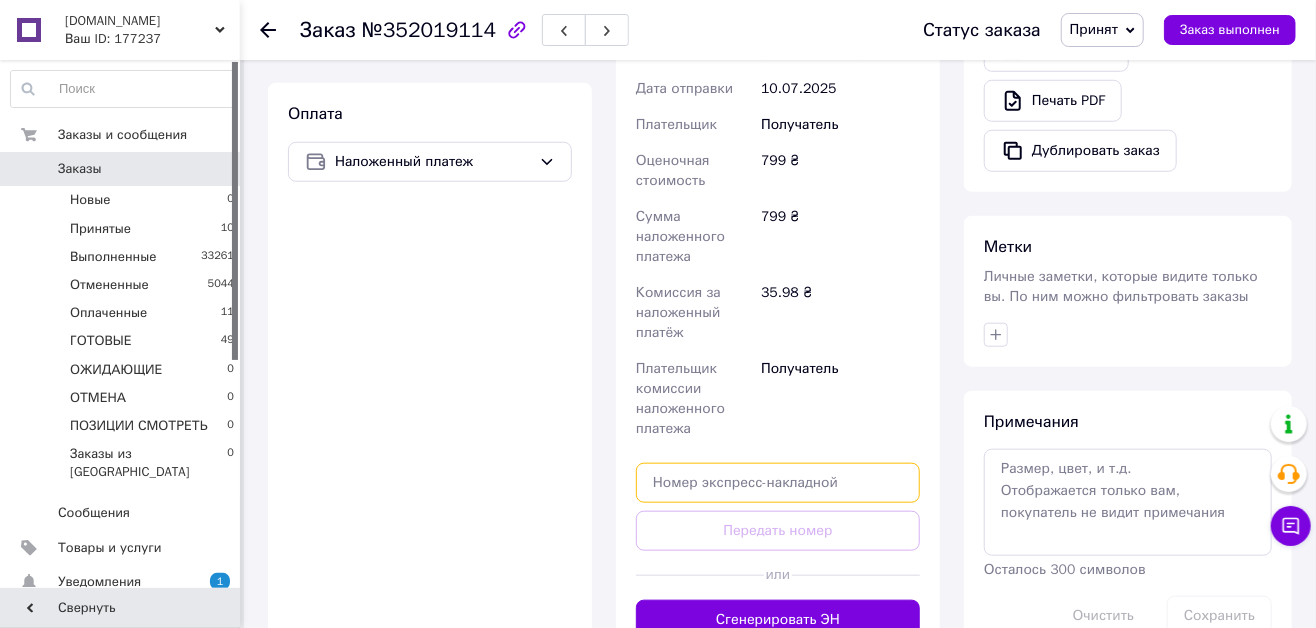 paste on "20451202809638" 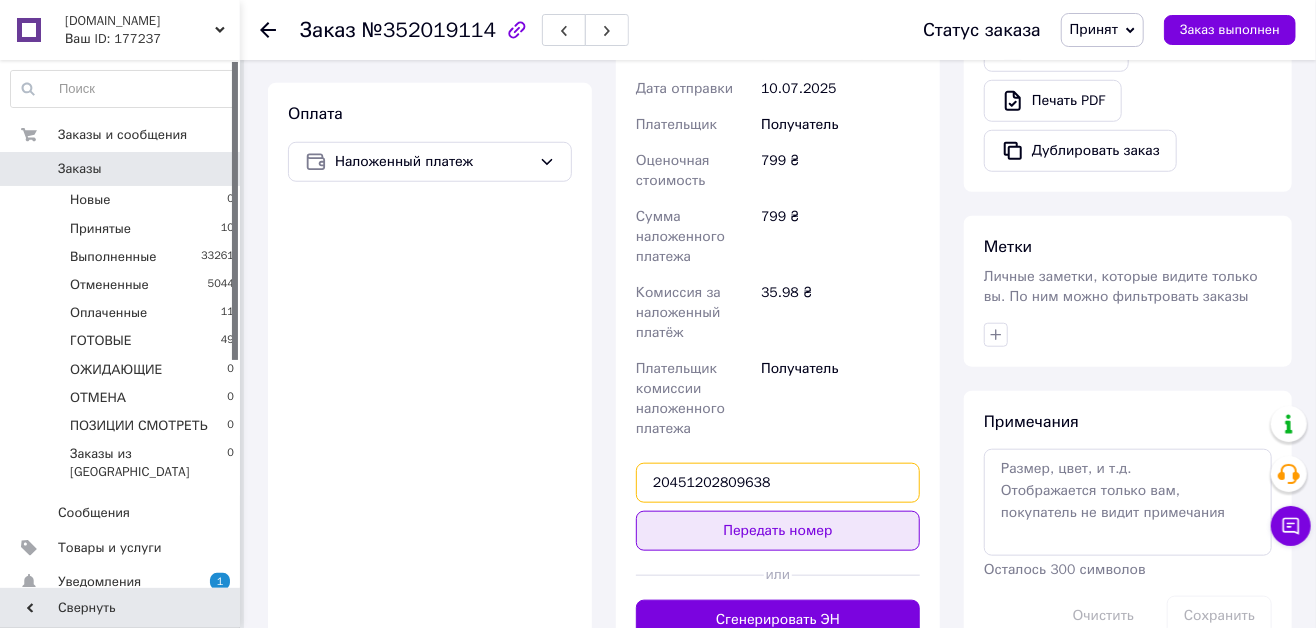 type on "20451202809638" 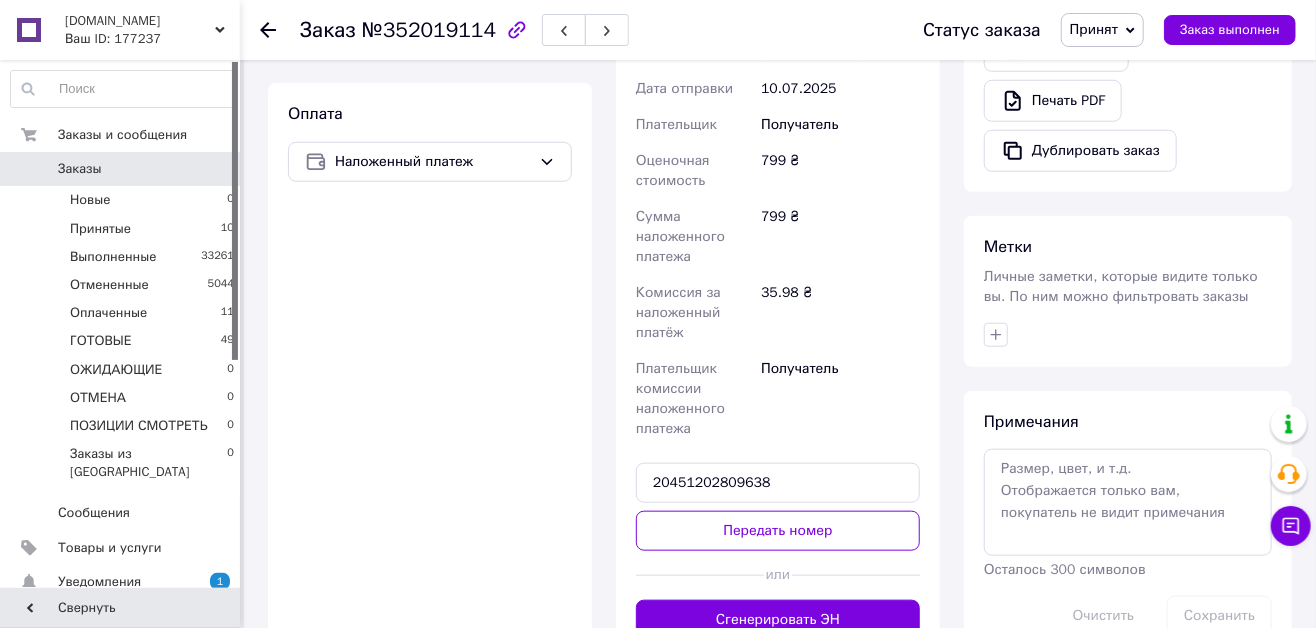 click on "Передать номер" at bounding box center [778, 531] 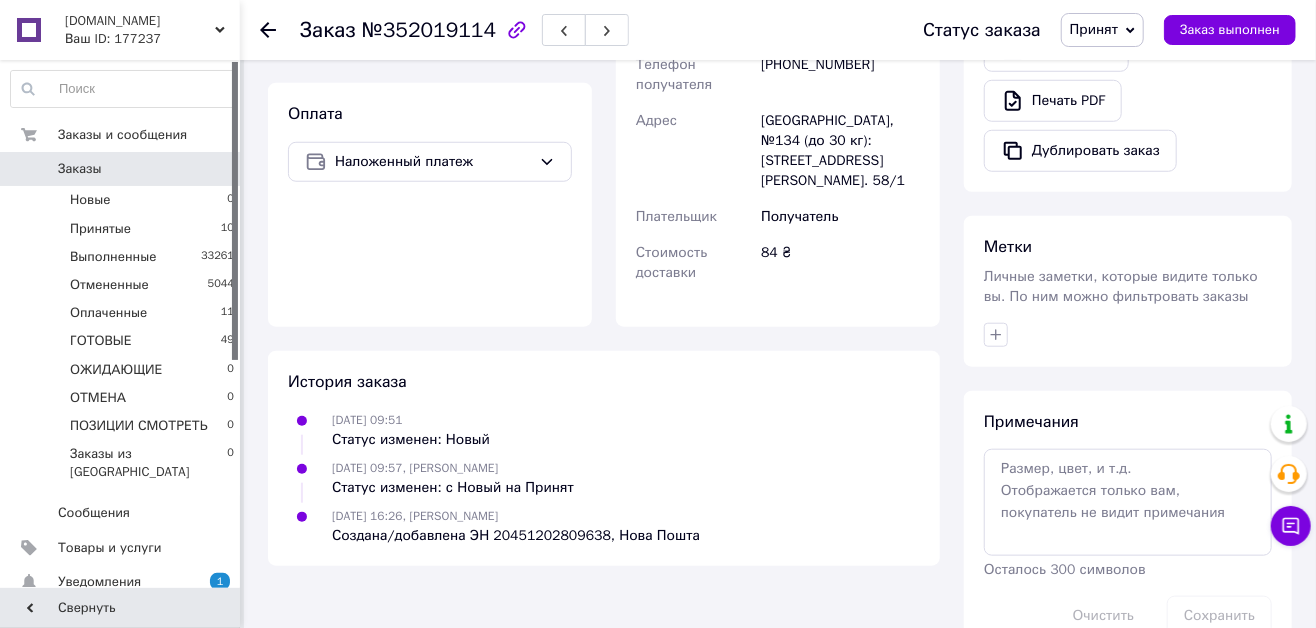 click 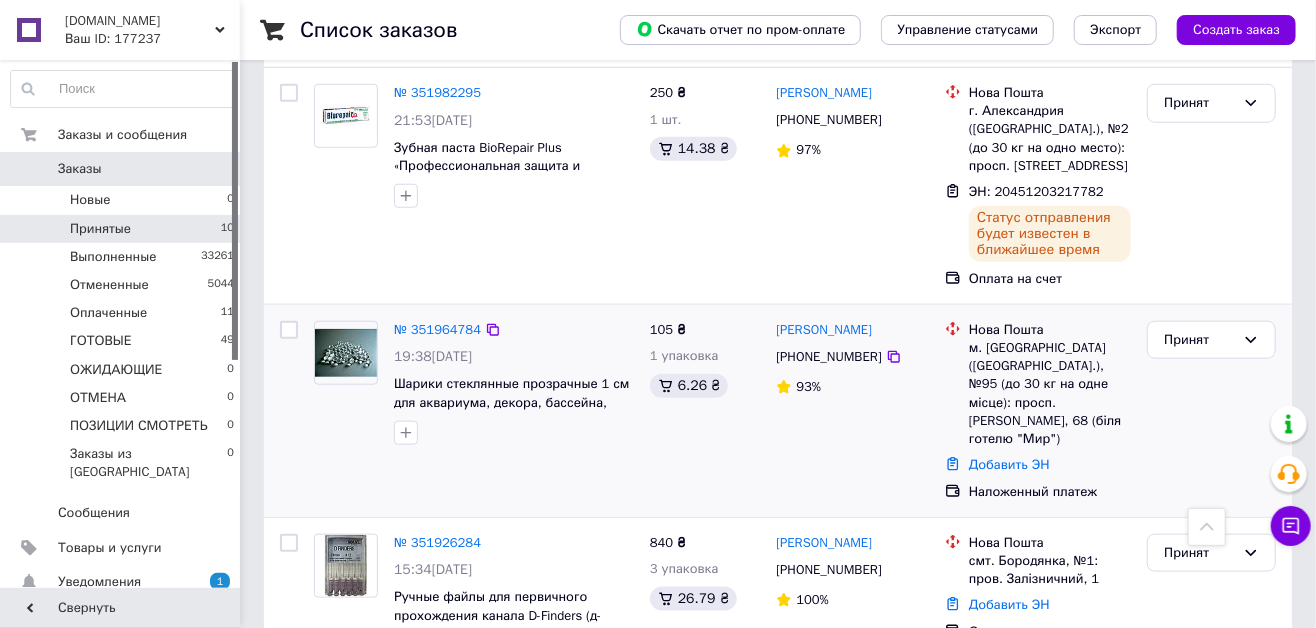 scroll, scrollTop: 1000, scrollLeft: 0, axis: vertical 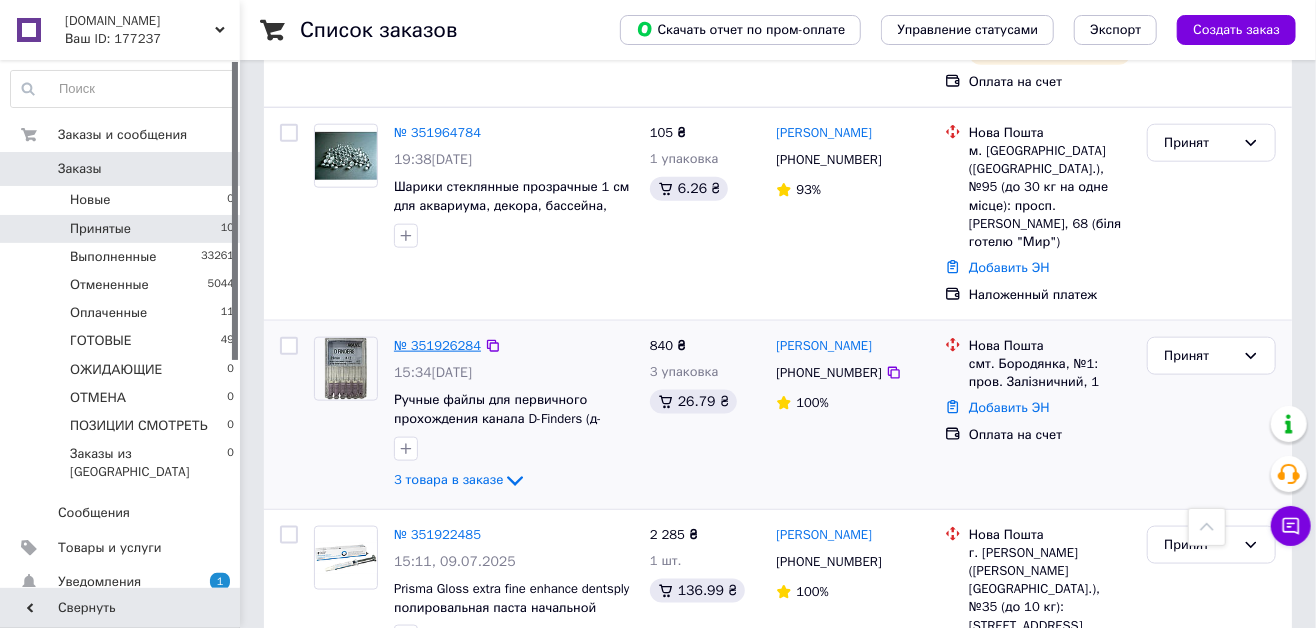click on "№ 351926284" at bounding box center [437, 345] 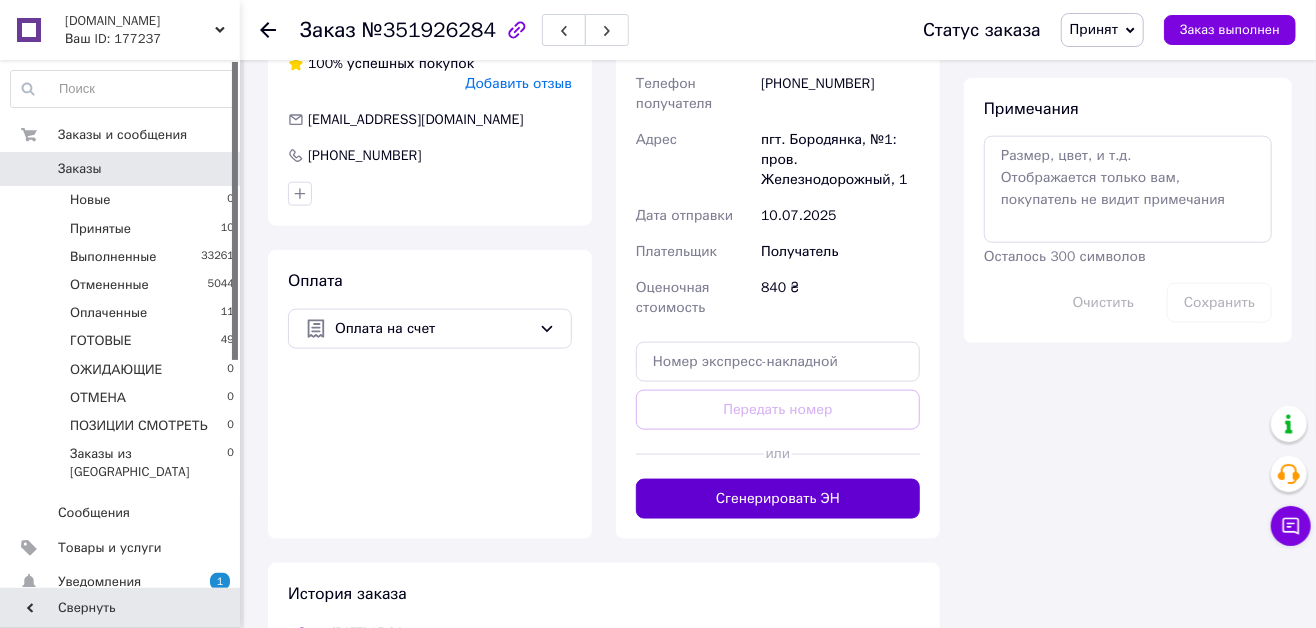scroll, scrollTop: 1090, scrollLeft: 0, axis: vertical 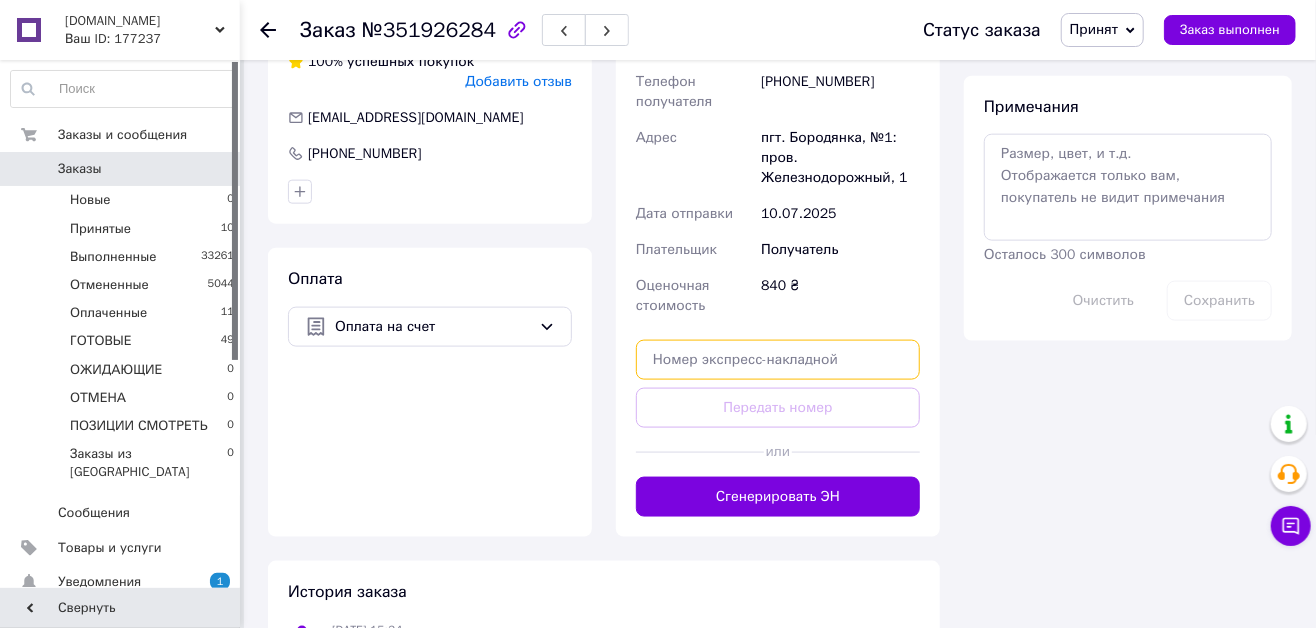 paste on "20451202671829" 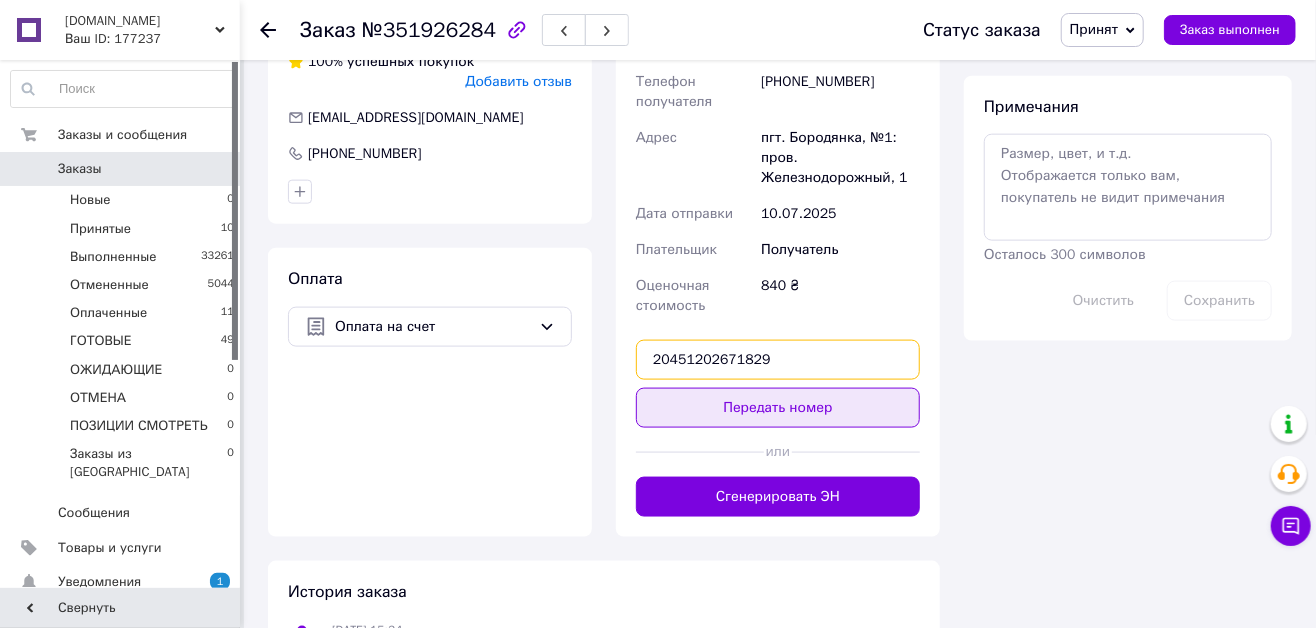 type on "20451202671829" 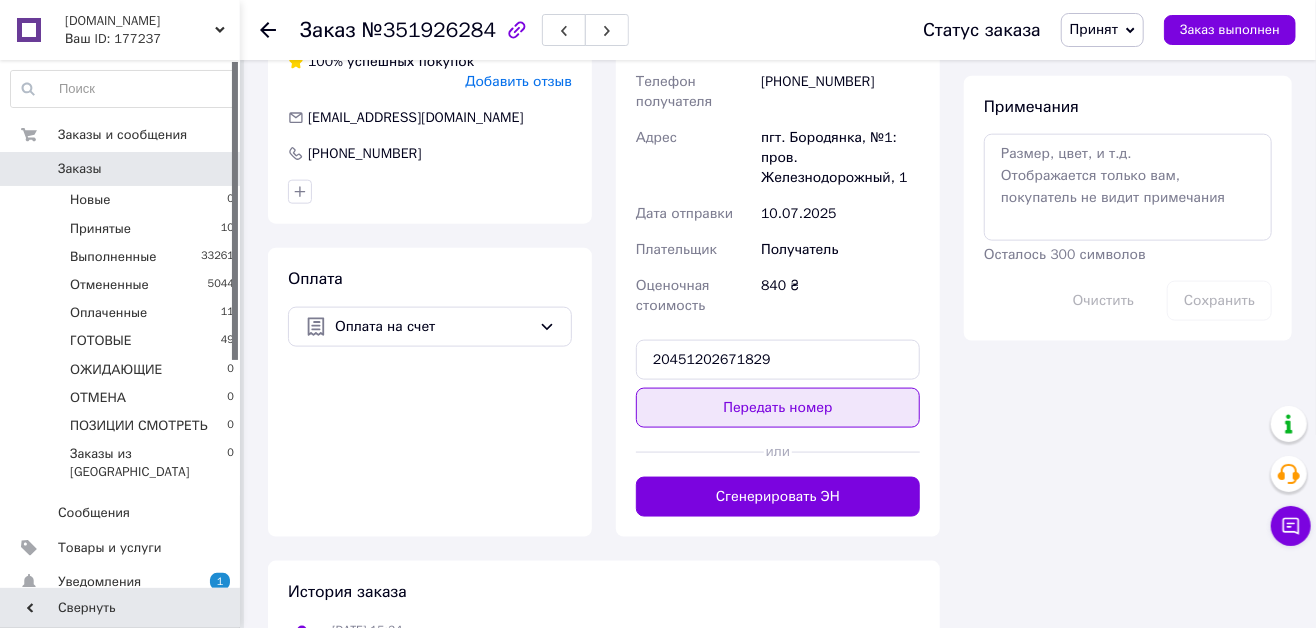 click on "Передать номер" at bounding box center [778, 408] 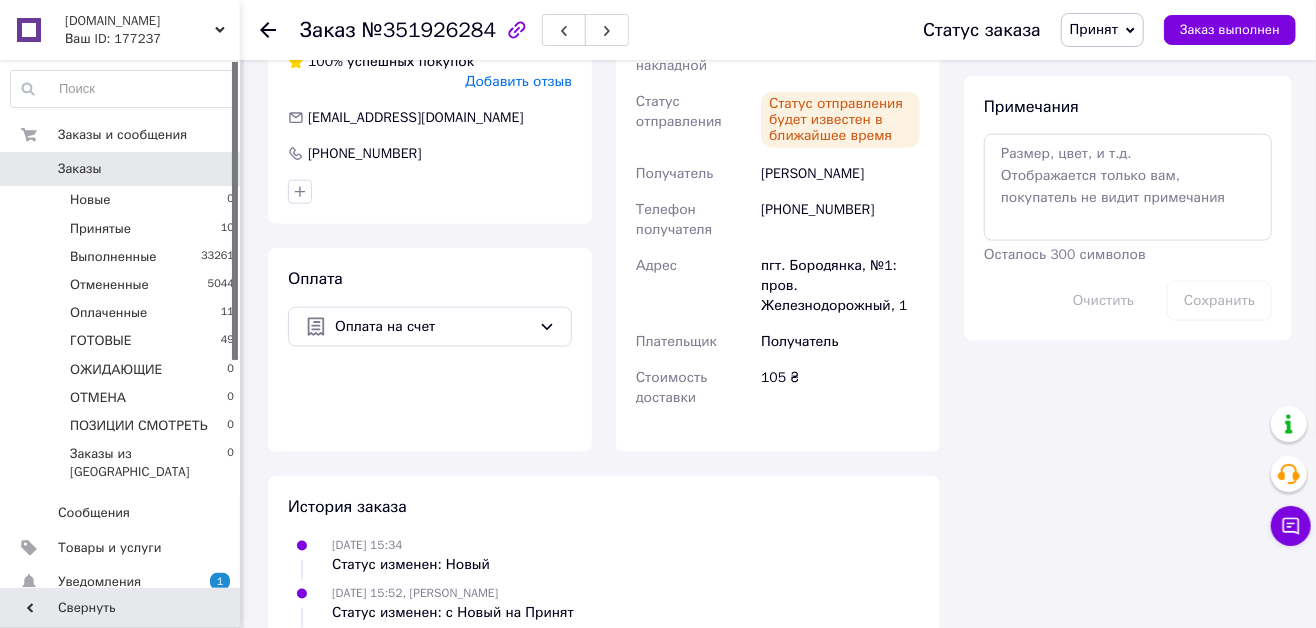 click 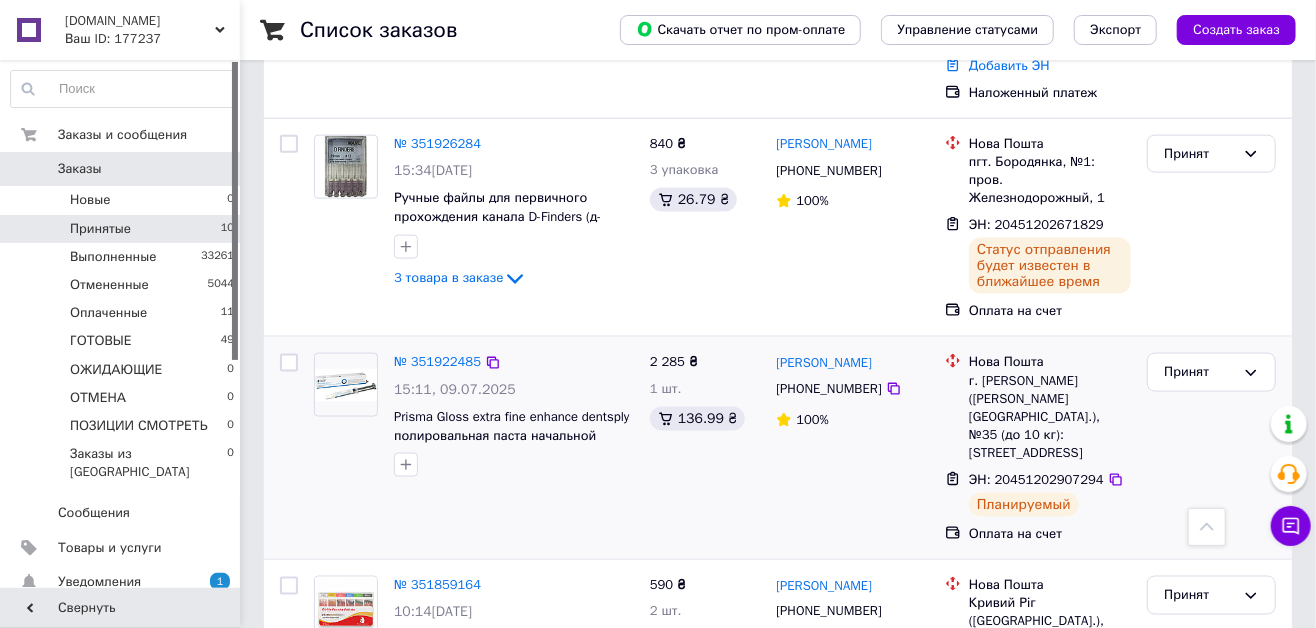 scroll, scrollTop: 1090, scrollLeft: 0, axis: vertical 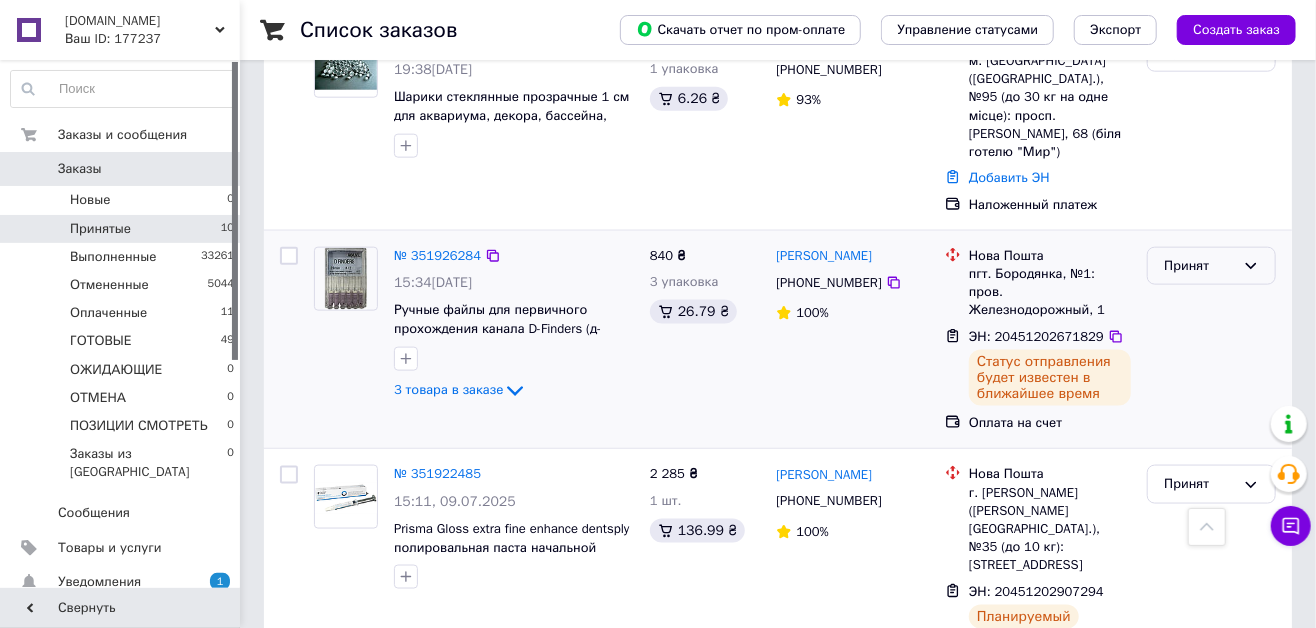 click on "Принят" at bounding box center [1199, 266] 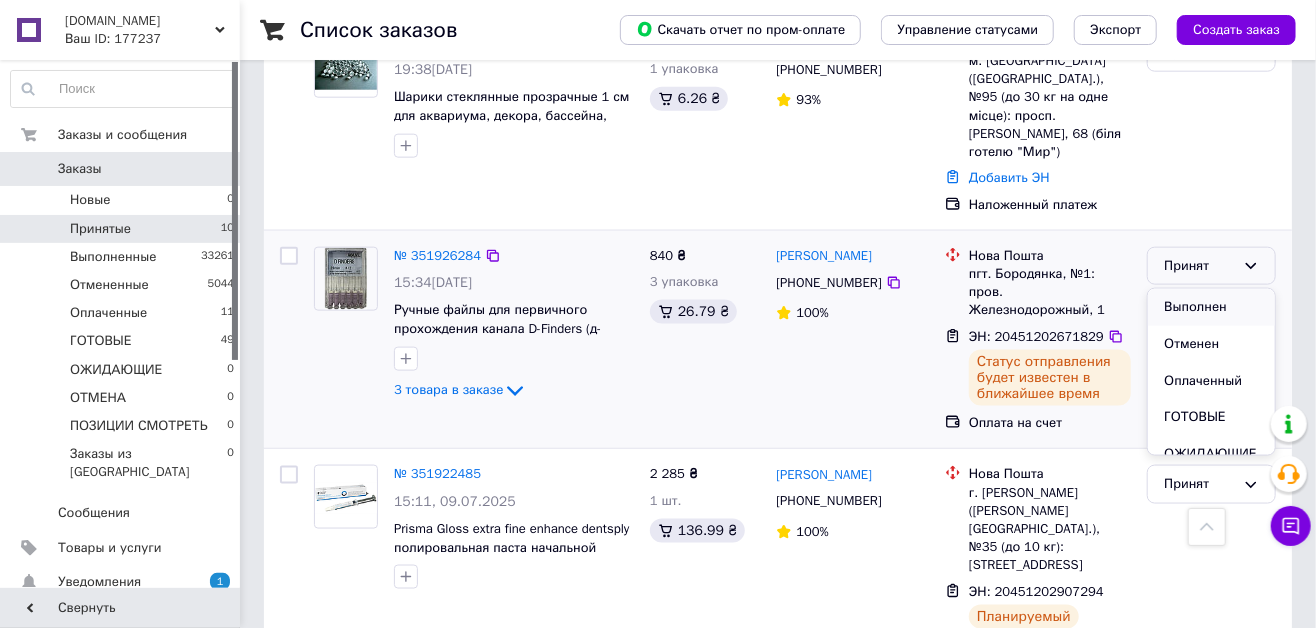 click on "Выполнен" at bounding box center (1211, 307) 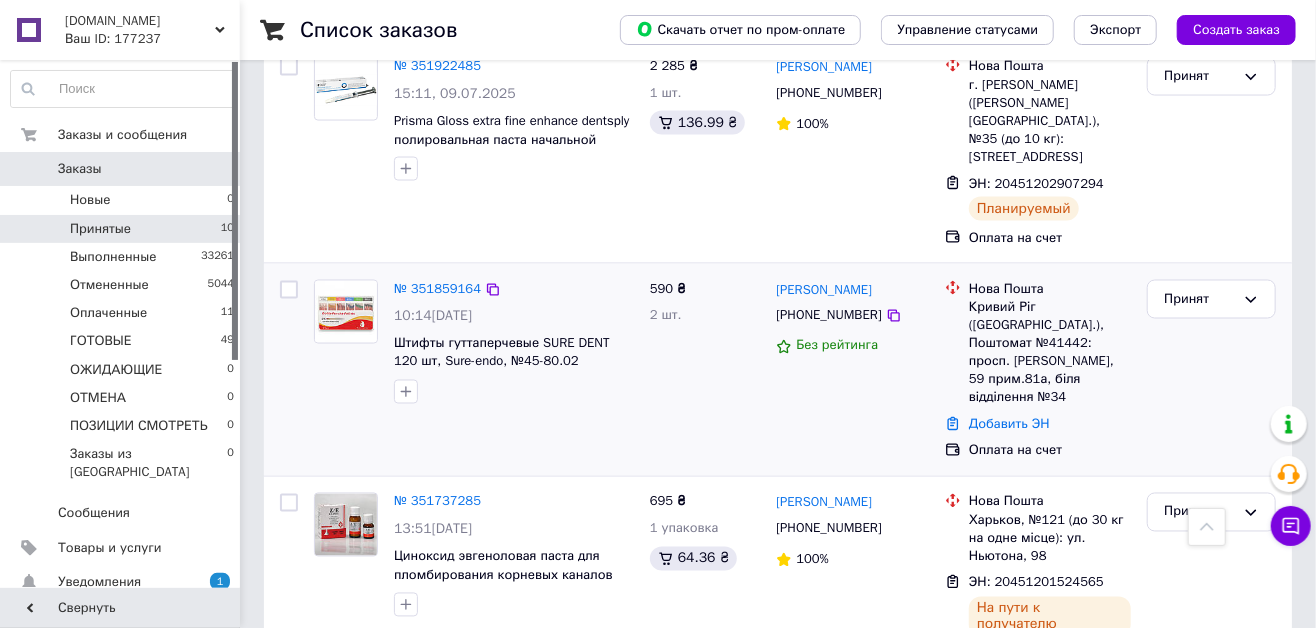 scroll, scrollTop: 1609, scrollLeft: 0, axis: vertical 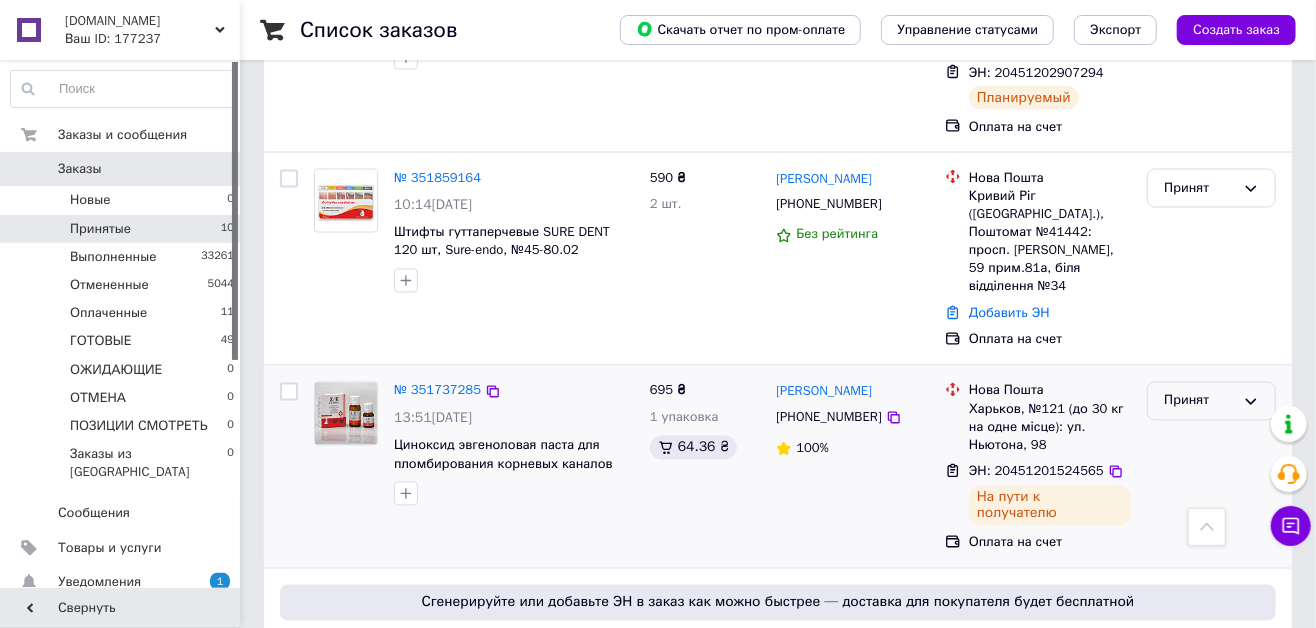 click on "Принят" at bounding box center (1199, 401) 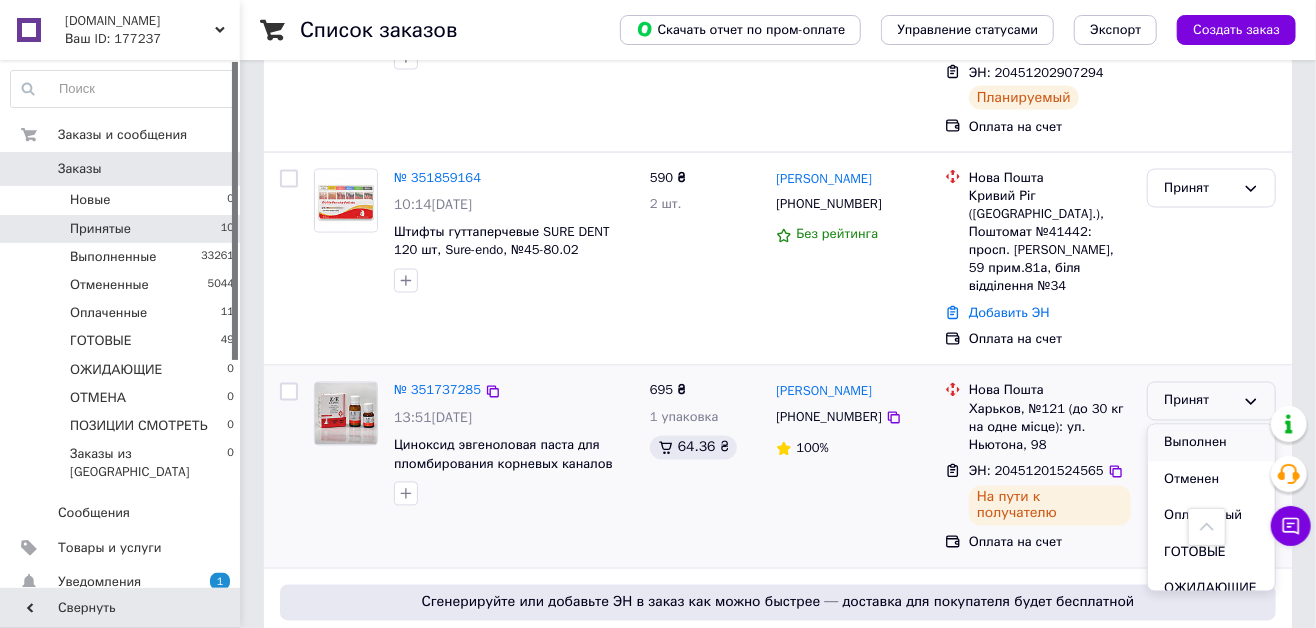 click on "Выполнен" at bounding box center (1211, 443) 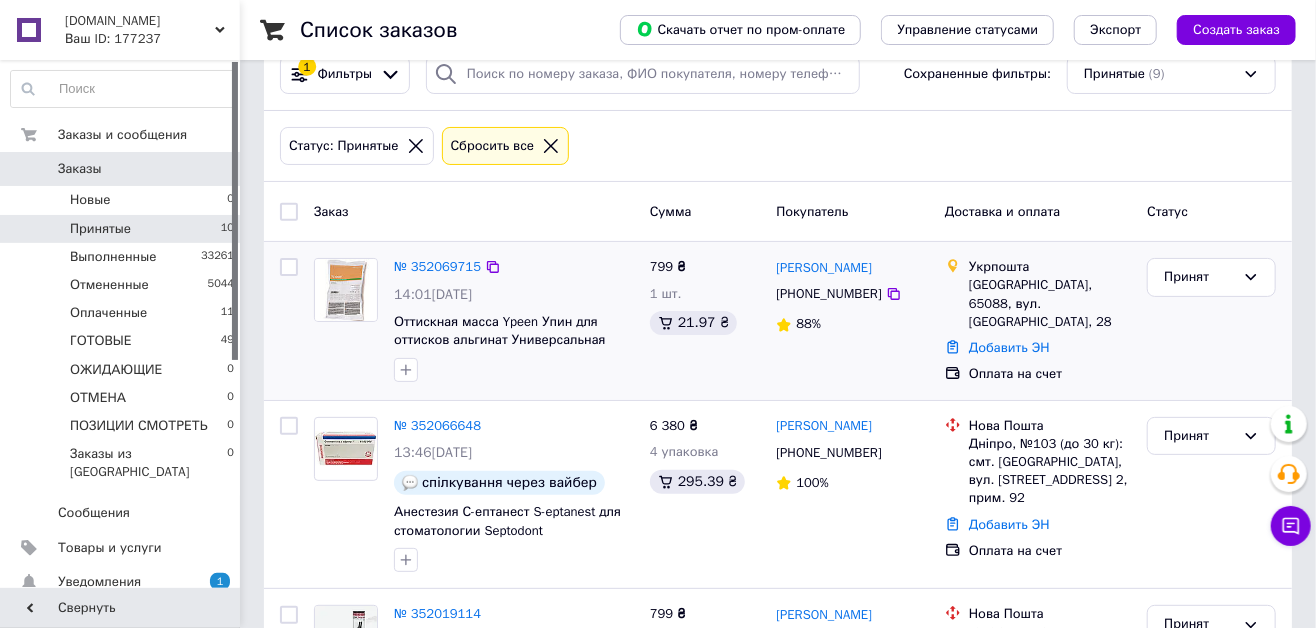 scroll, scrollTop: 0, scrollLeft: 0, axis: both 